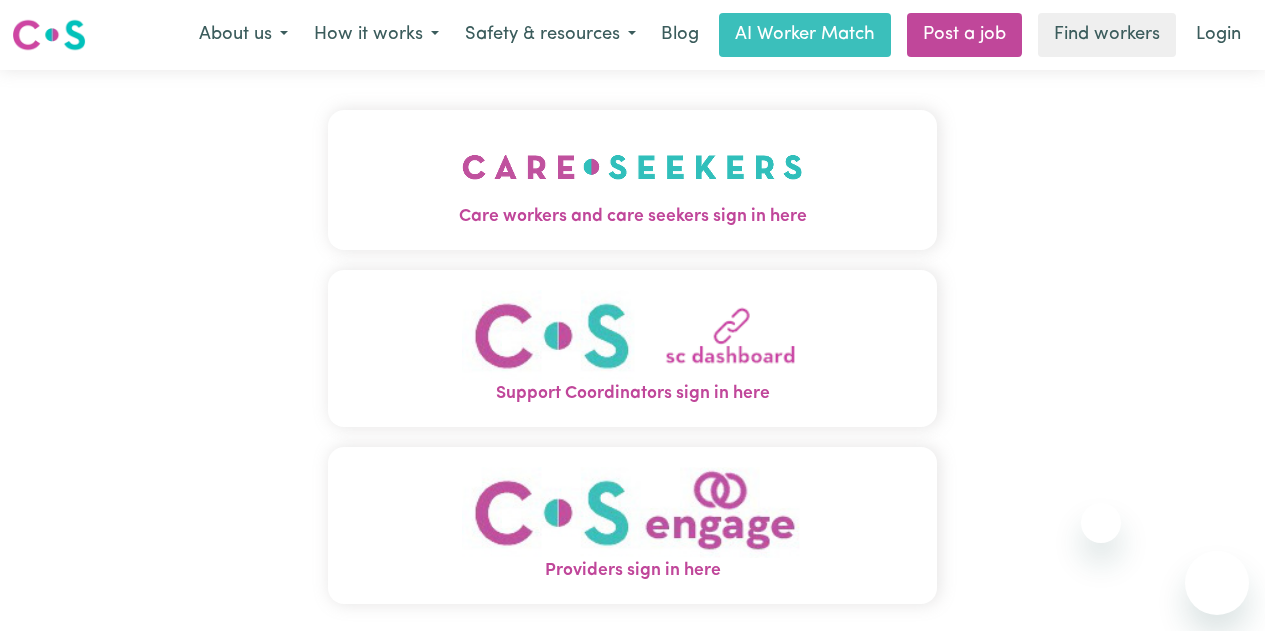scroll, scrollTop: 0, scrollLeft: 0, axis: both 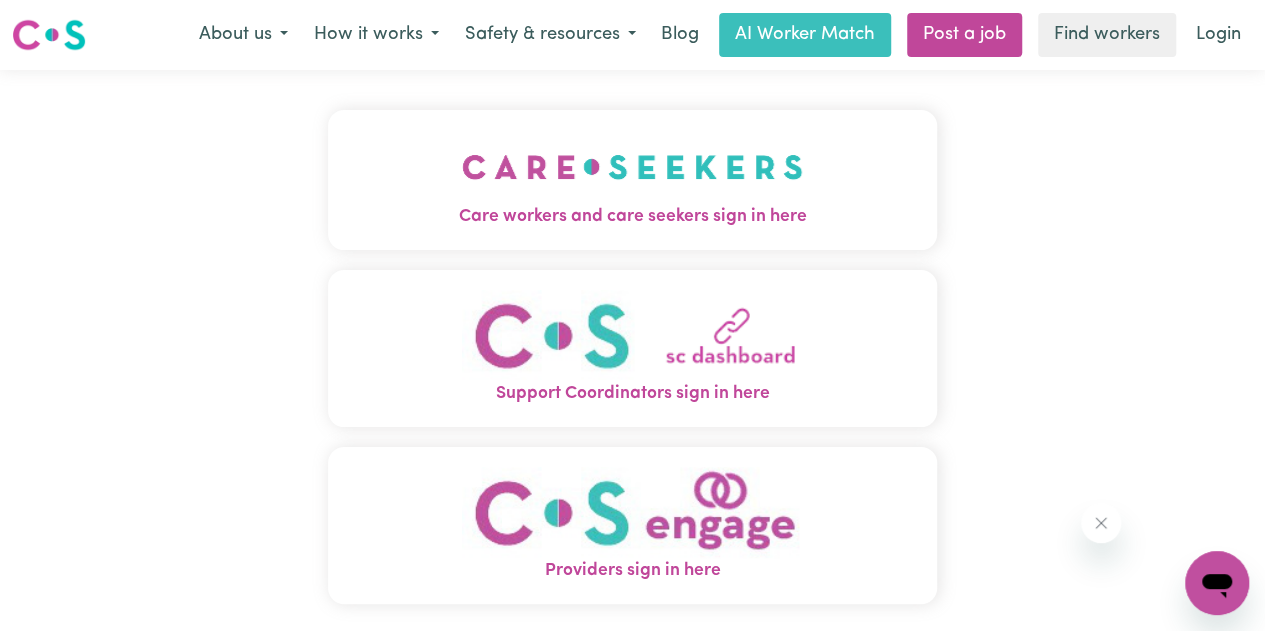click on "Login" at bounding box center [1218, 35] 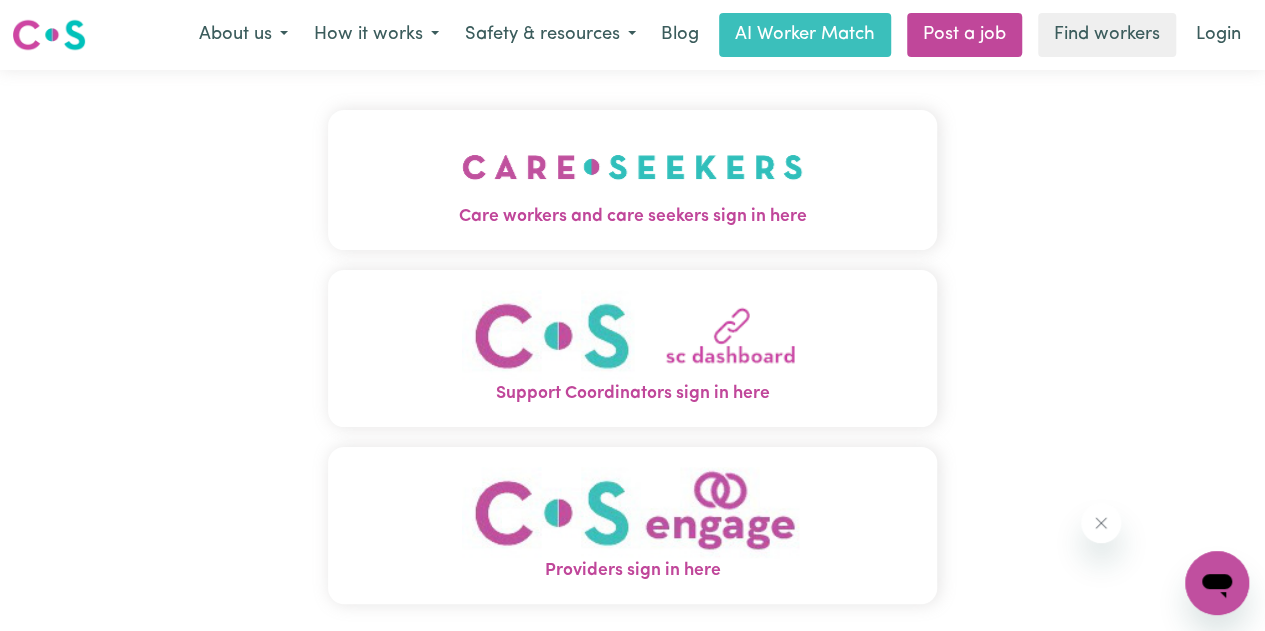 click at bounding box center (632, 167) 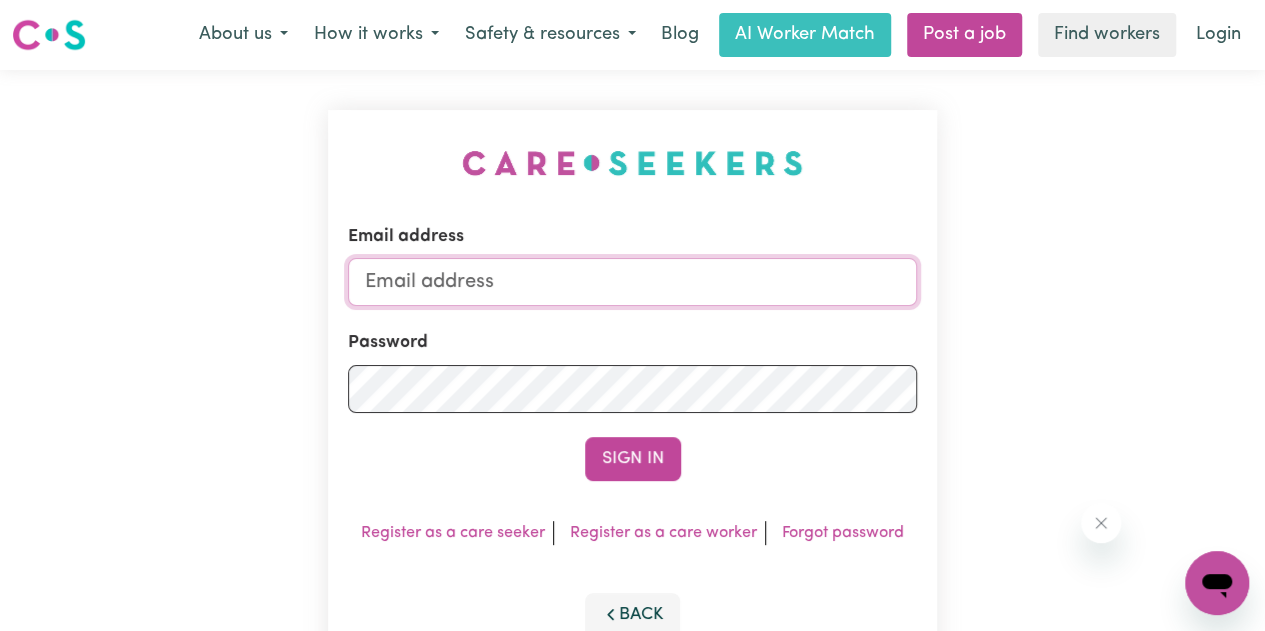 click on "Email address" at bounding box center (632, 282) 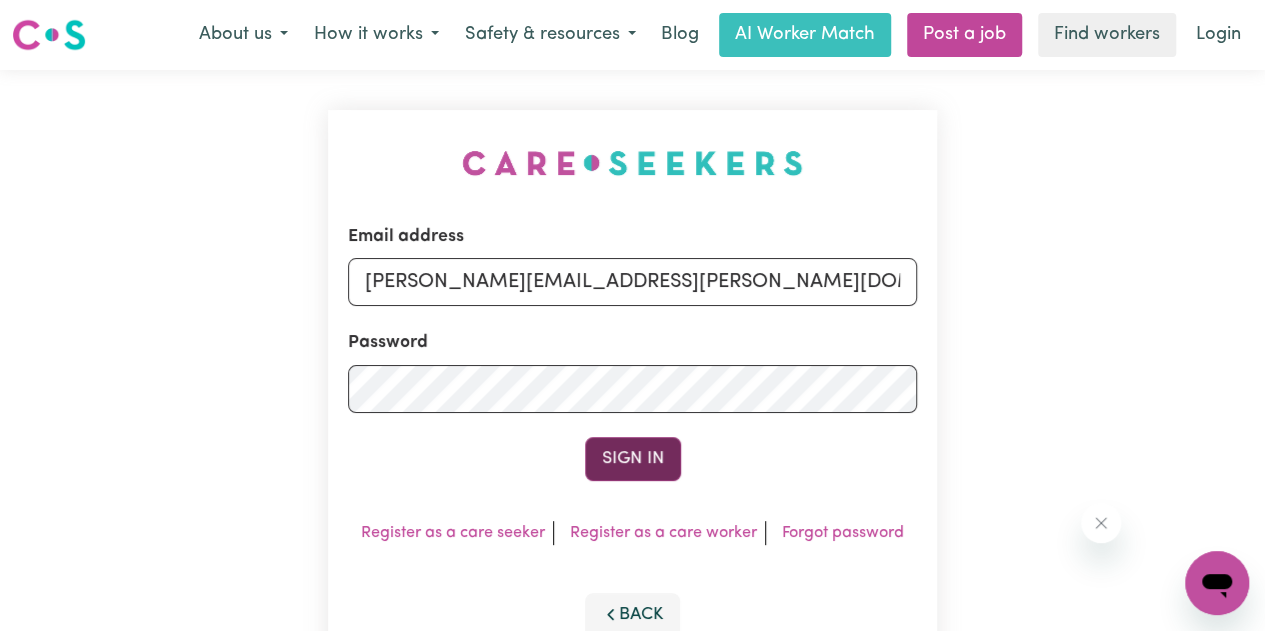 click on "Sign In" at bounding box center (633, 459) 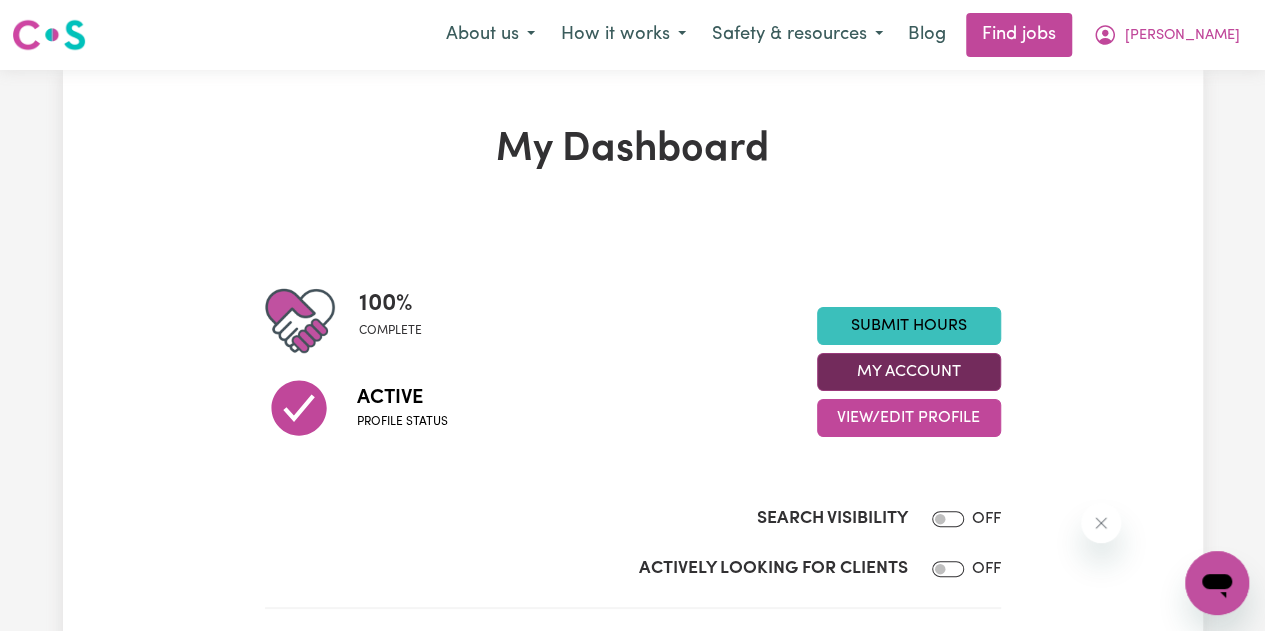 click on "My Account" at bounding box center (909, 372) 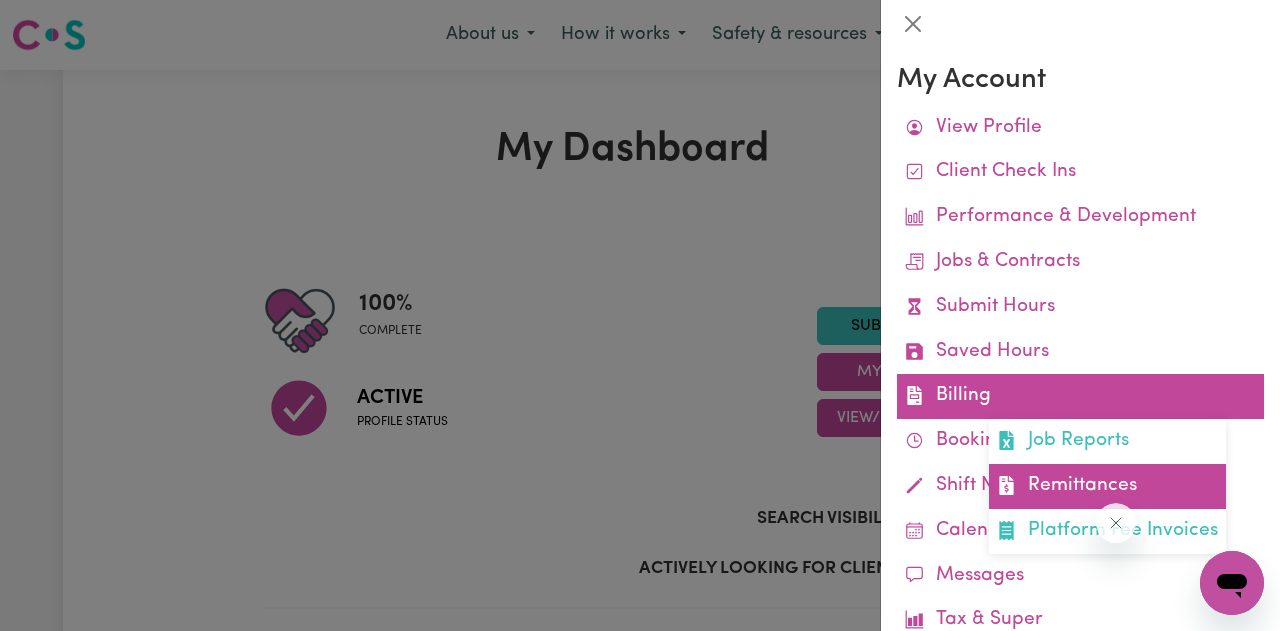 click on "Remittances" at bounding box center (1107, 486) 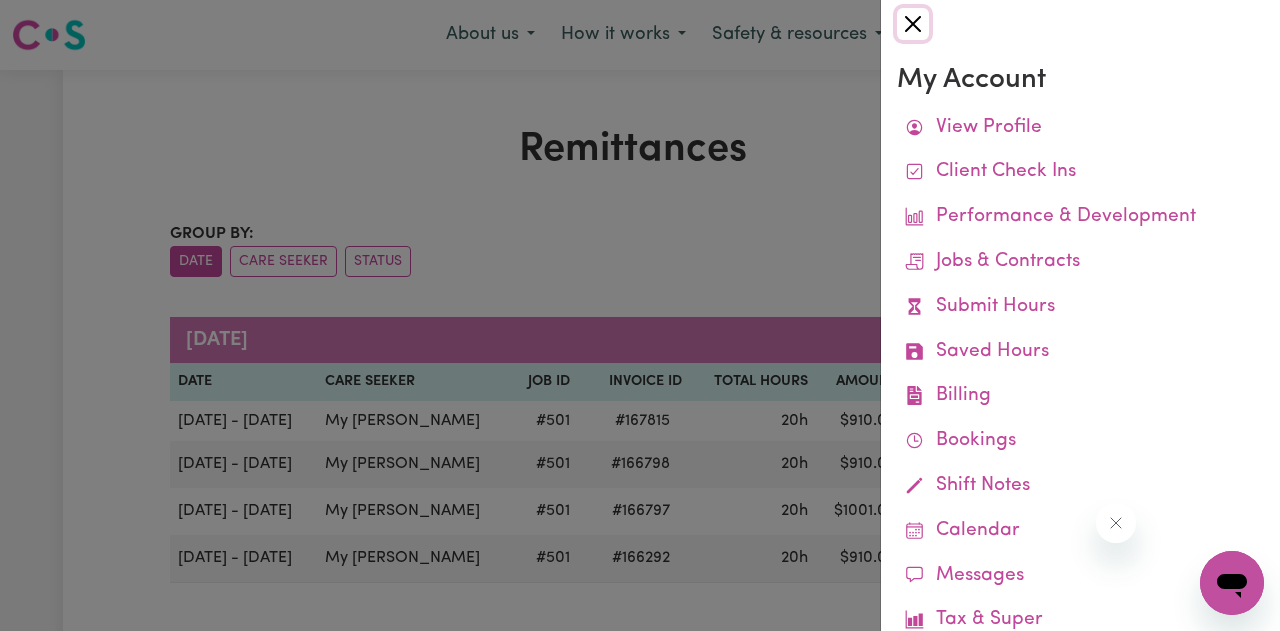 click at bounding box center [913, 24] 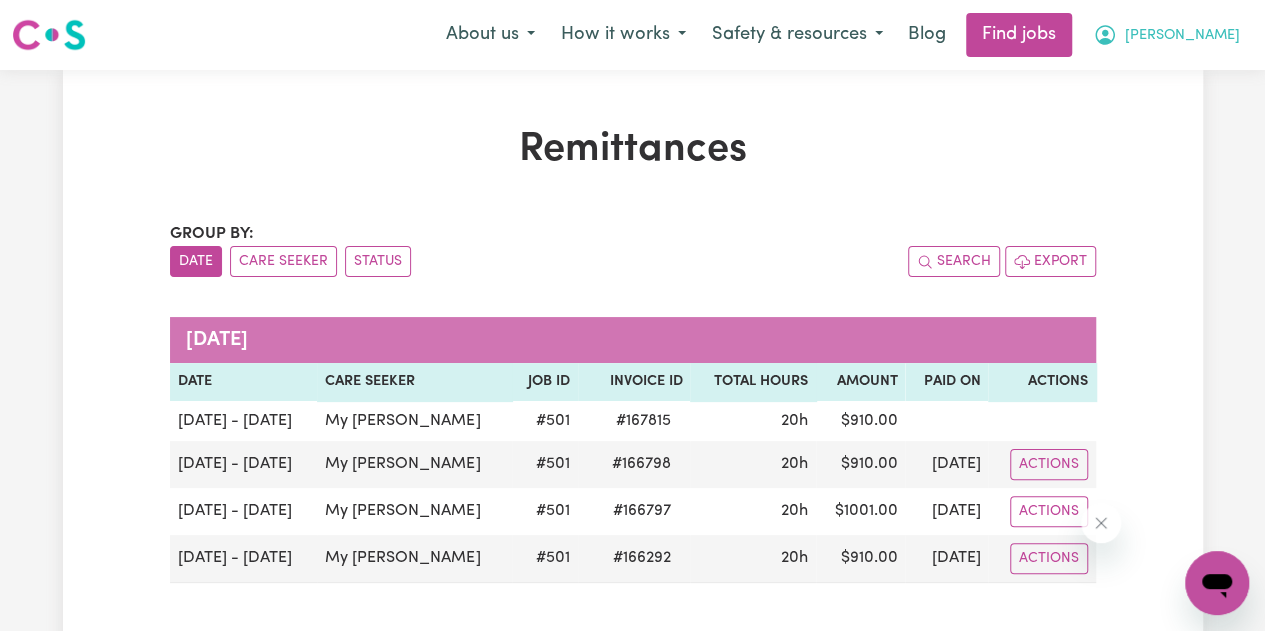 click on "[PERSON_NAME]" at bounding box center [1182, 36] 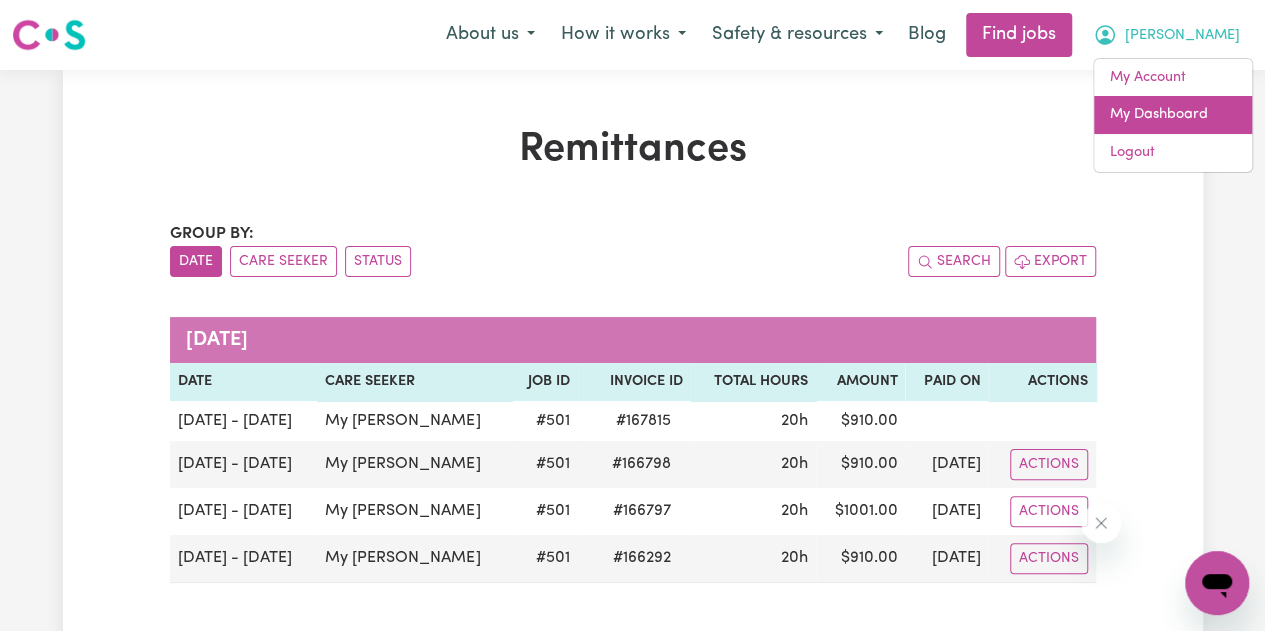 click on "My Dashboard" at bounding box center [1173, 115] 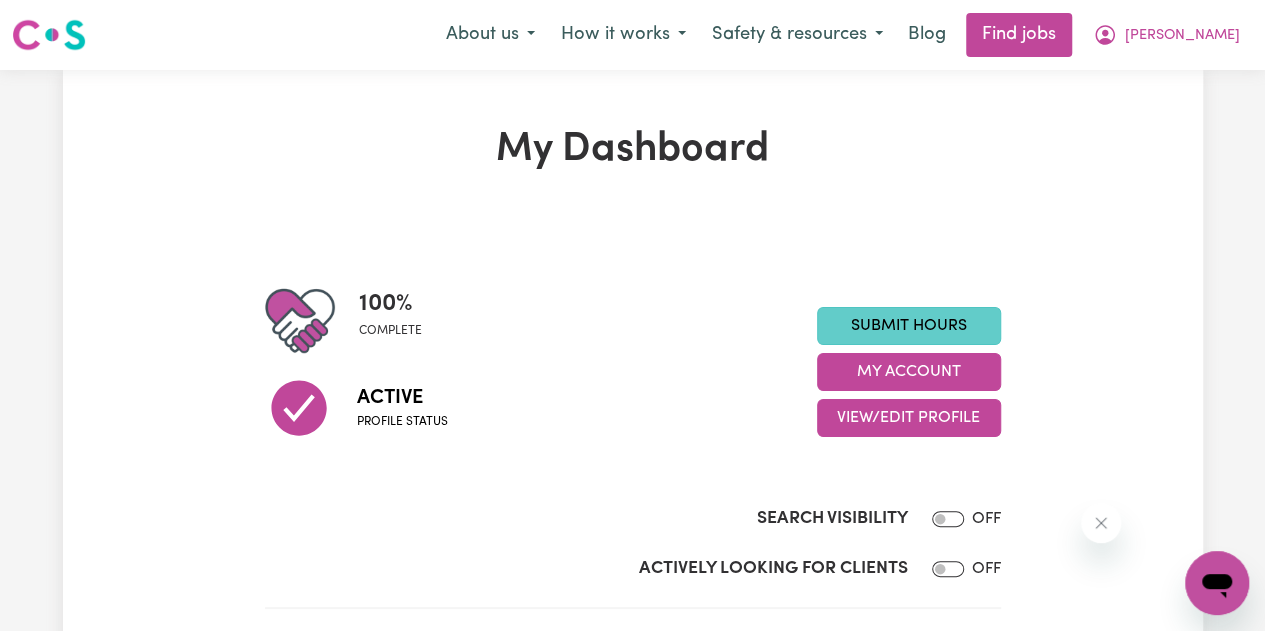 click on "Submit Hours" at bounding box center (909, 326) 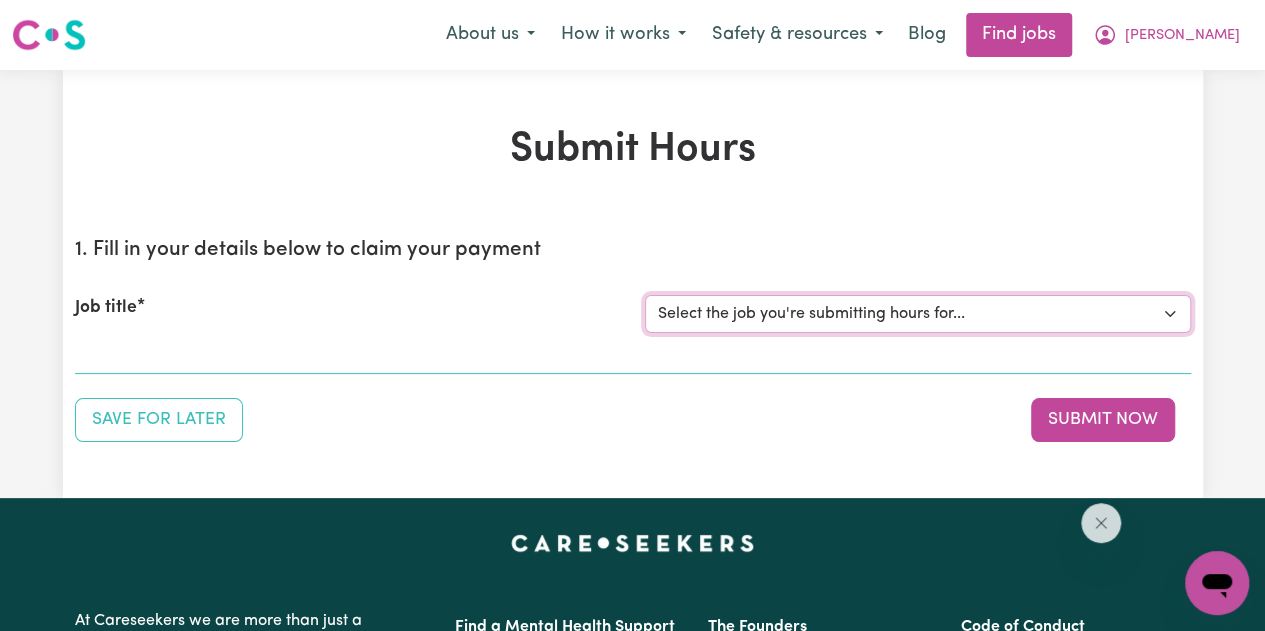 click on "Select the job you're submitting hours for... [My [PERSON_NAME]] [DEMOGRAPHIC_DATA]/Other [DEMOGRAPHIC_DATA] decent [DEMOGRAPHIC_DATA] carers required for domestic assistance" at bounding box center (918, 314) 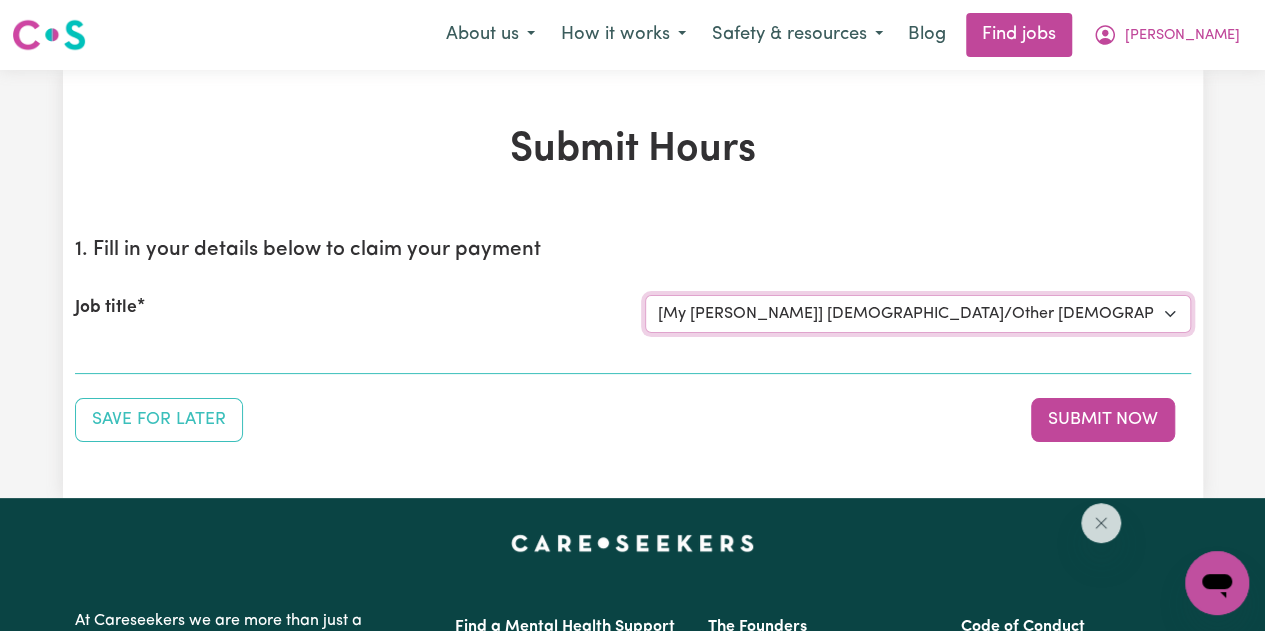 click on "Select the job you're submitting hours for... [My [PERSON_NAME]] [DEMOGRAPHIC_DATA]/Other [DEMOGRAPHIC_DATA] decent [DEMOGRAPHIC_DATA] carers required for domestic assistance" at bounding box center (918, 314) 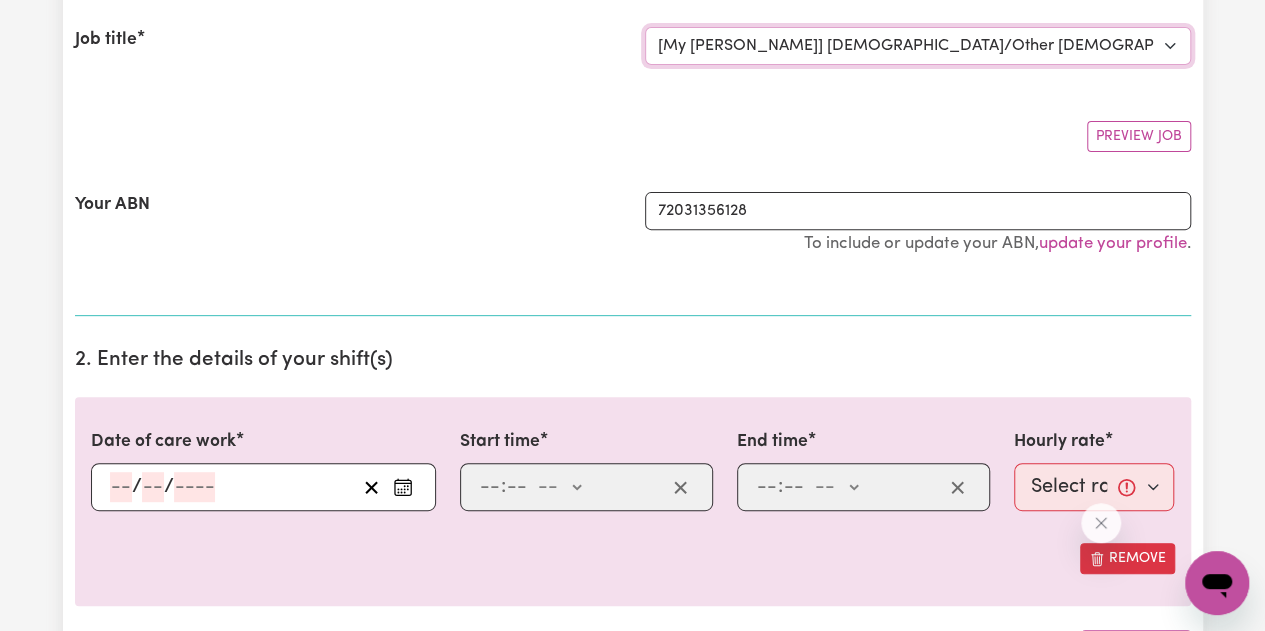 scroll, scrollTop: 300, scrollLeft: 0, axis: vertical 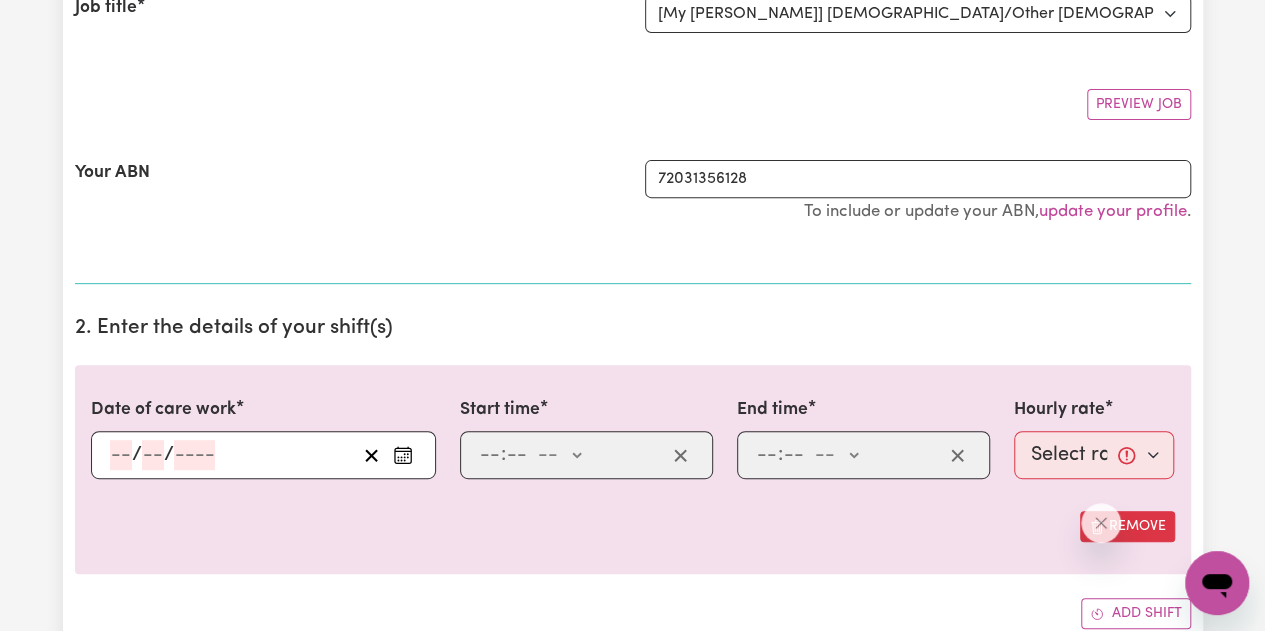 click 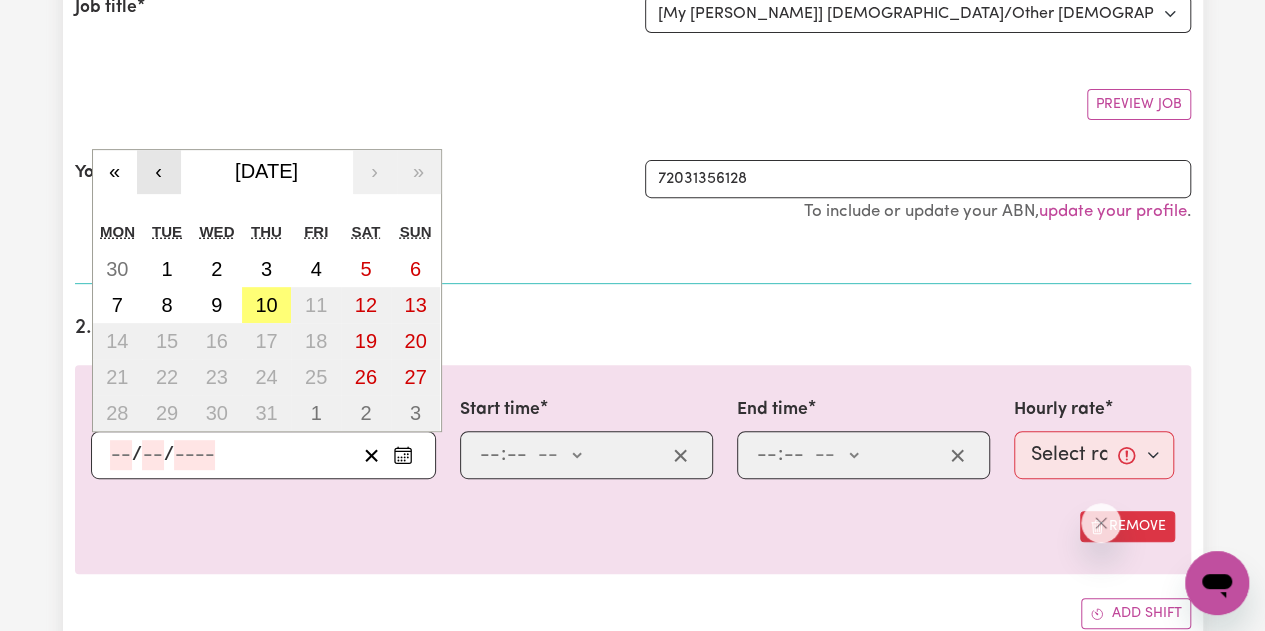 click on "‹" at bounding box center (159, 172) 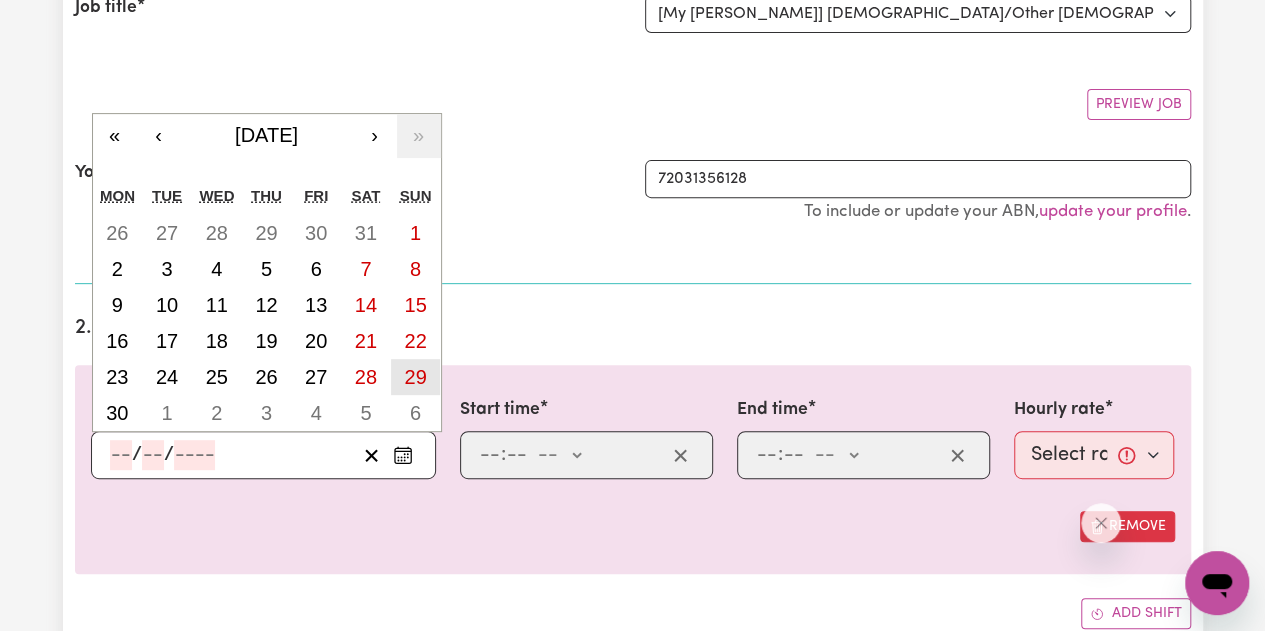 click on "29" at bounding box center (415, 377) 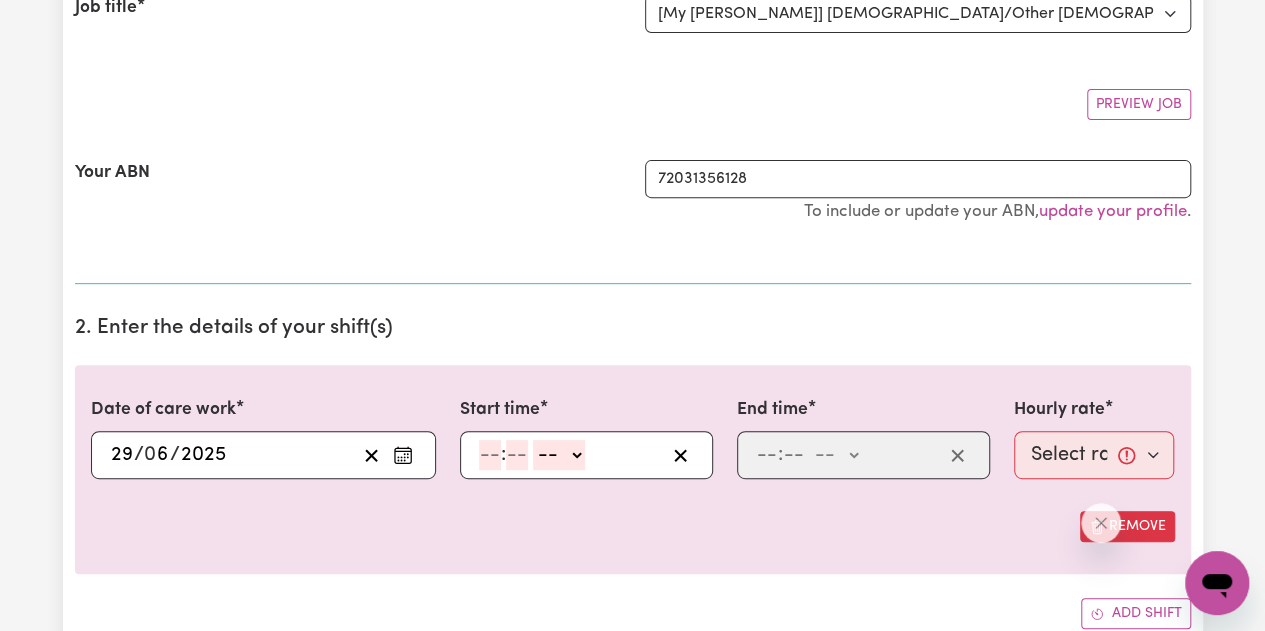 click 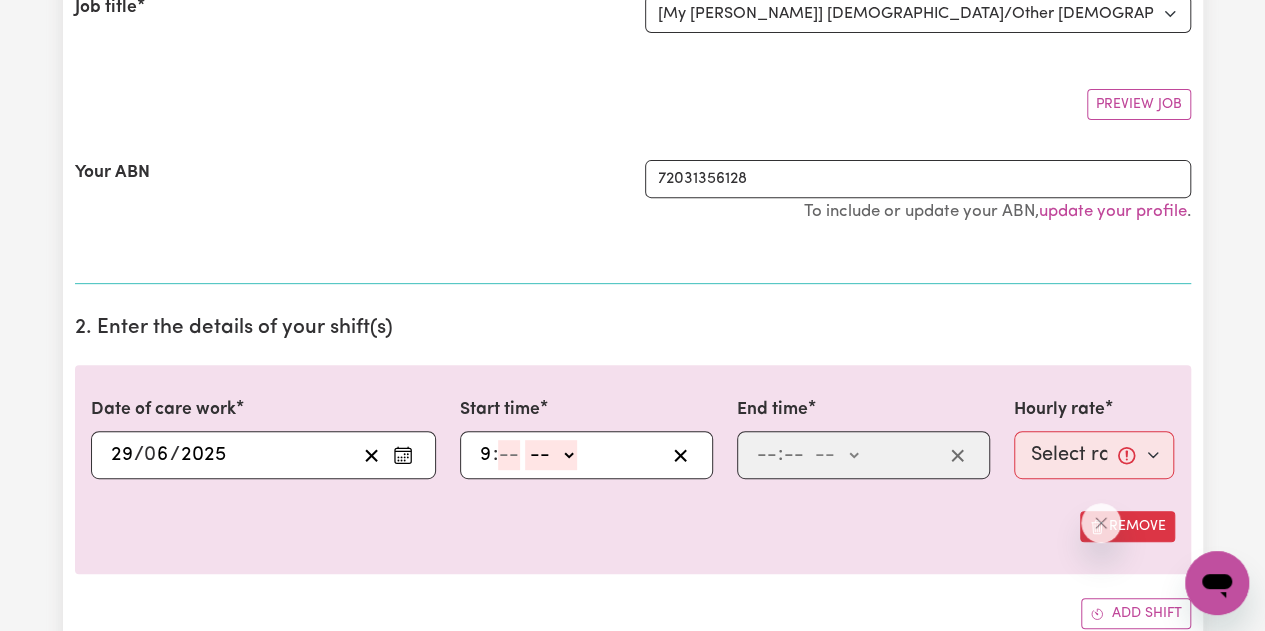 type on "9" 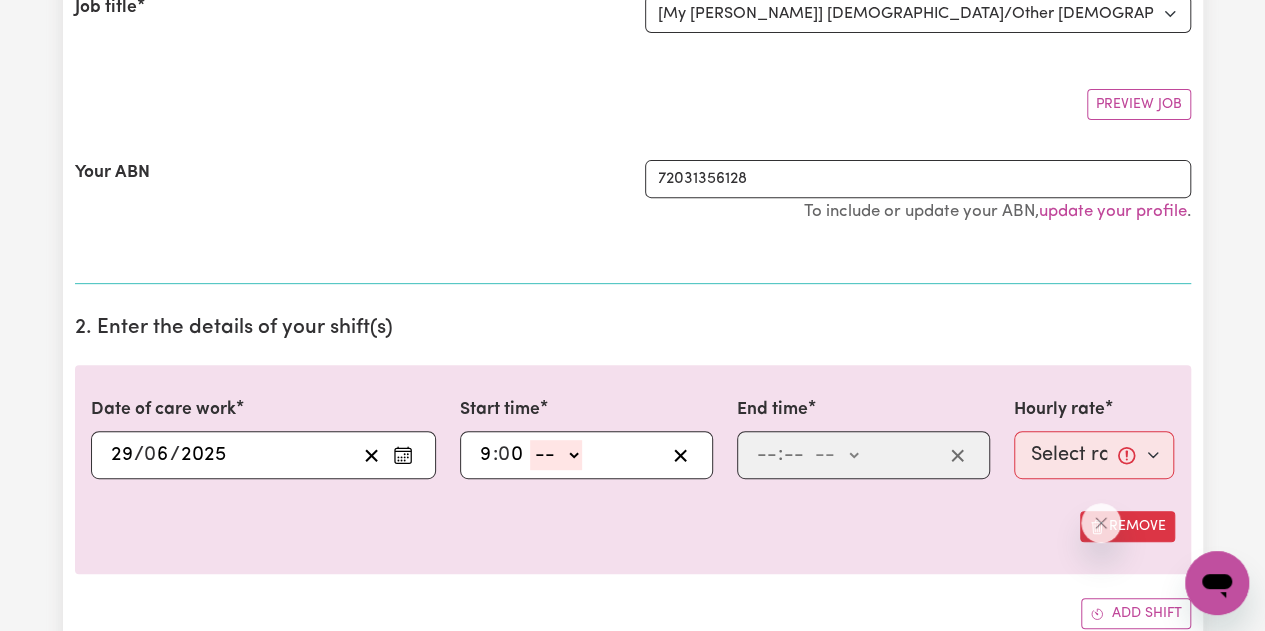 type on "0" 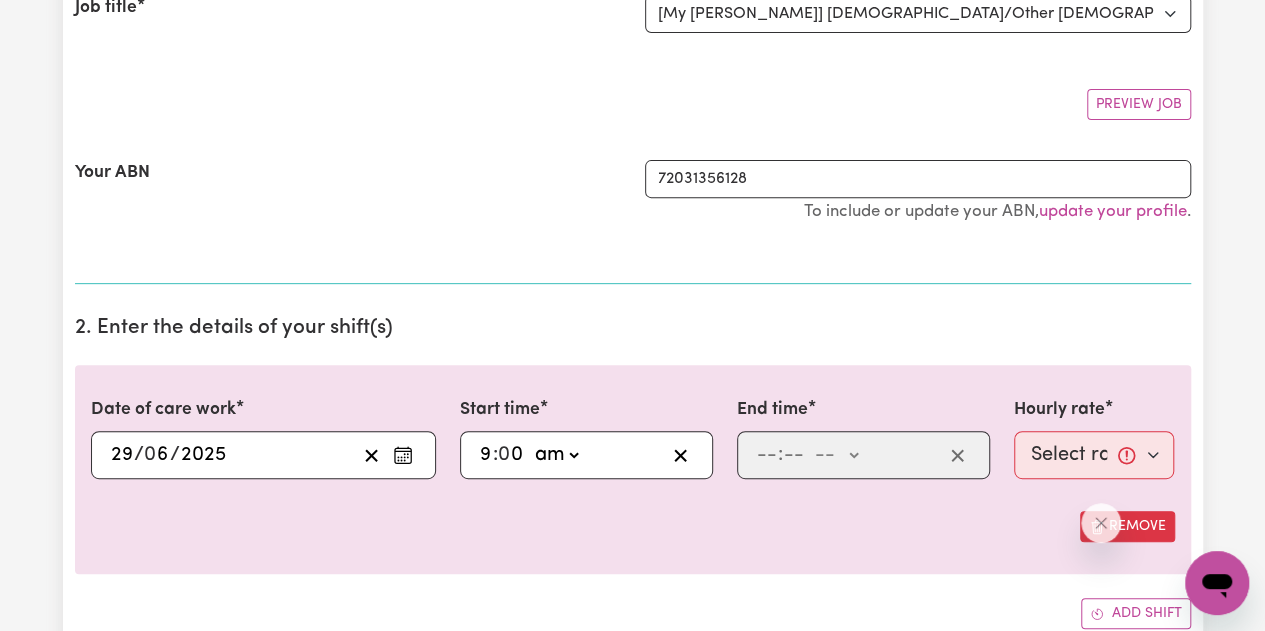 click on "-- am pm" 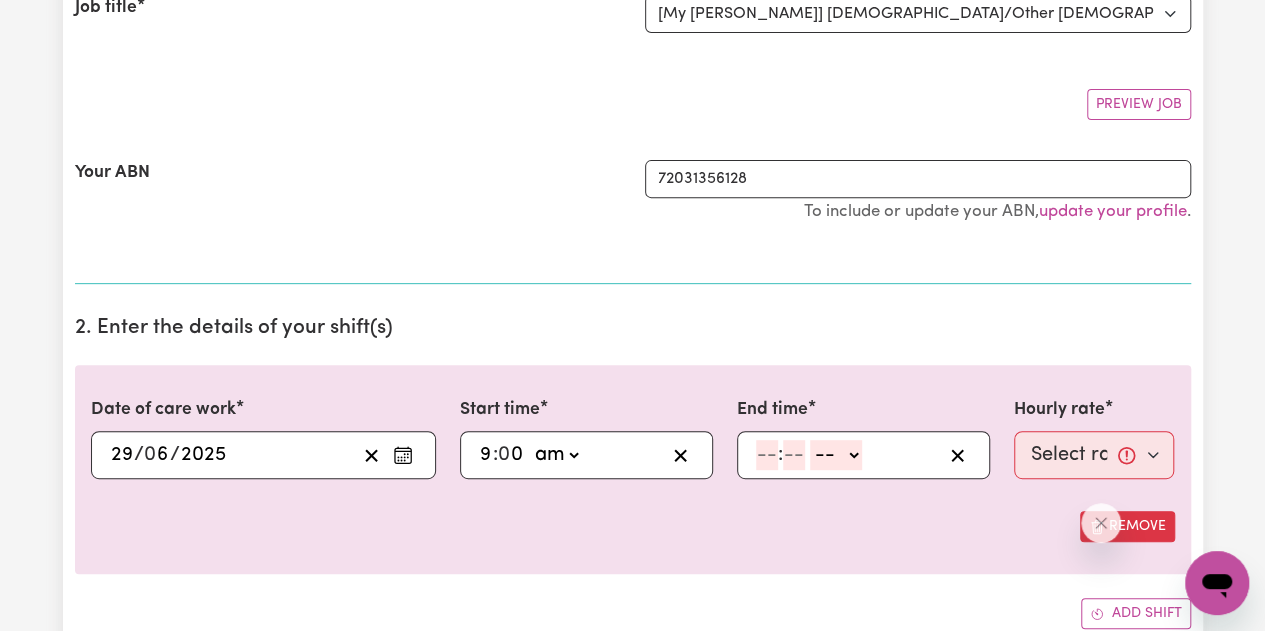 click 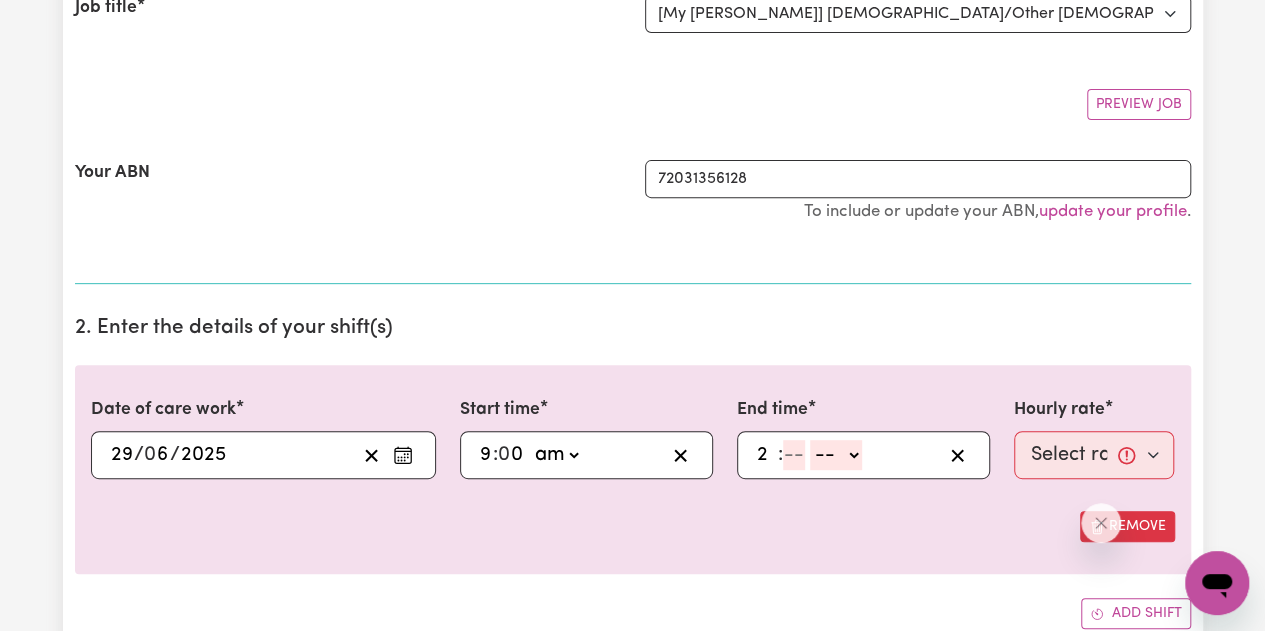 type on "2" 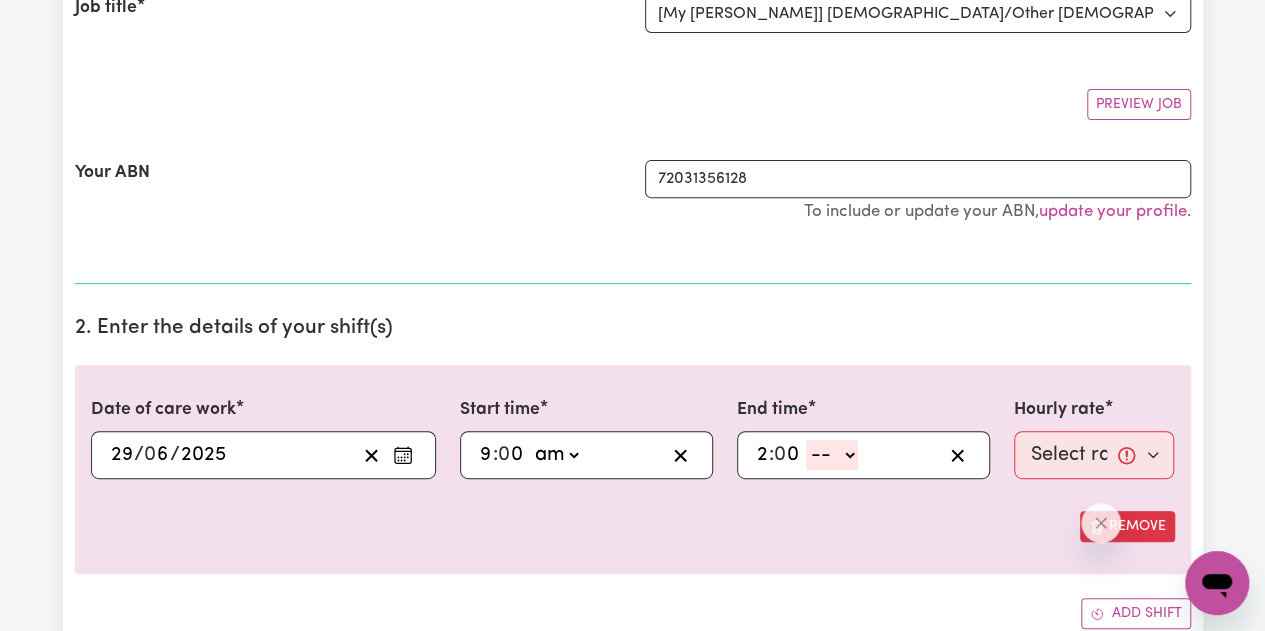 type on "0" 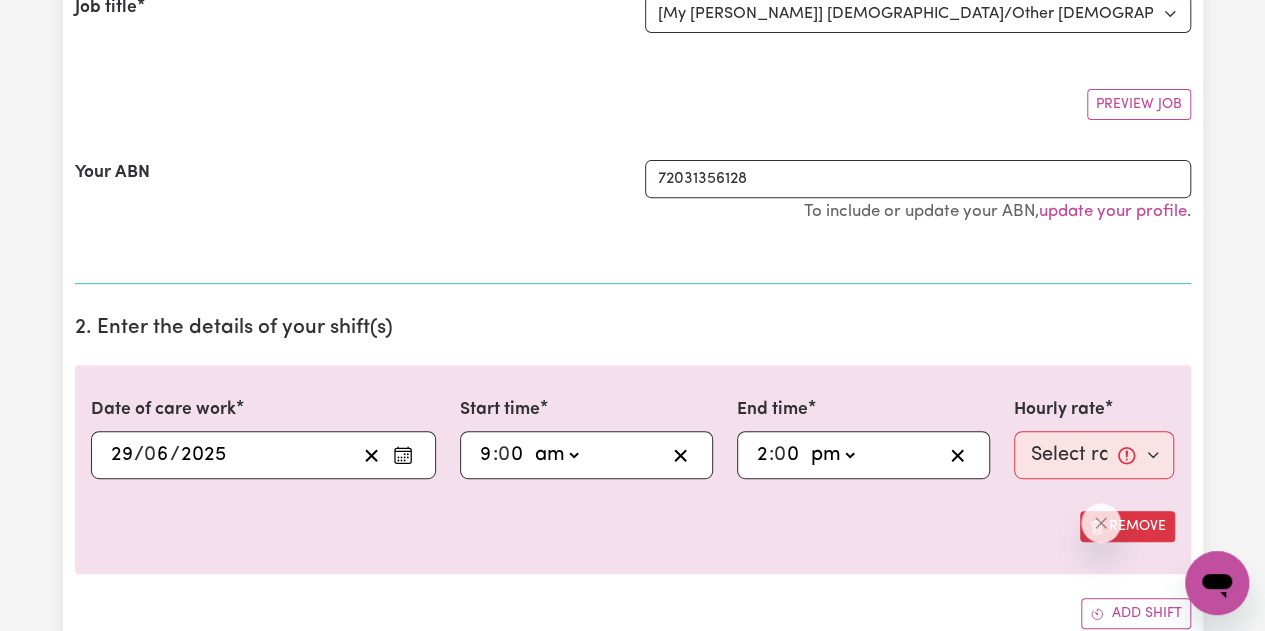 click on "-- am pm" 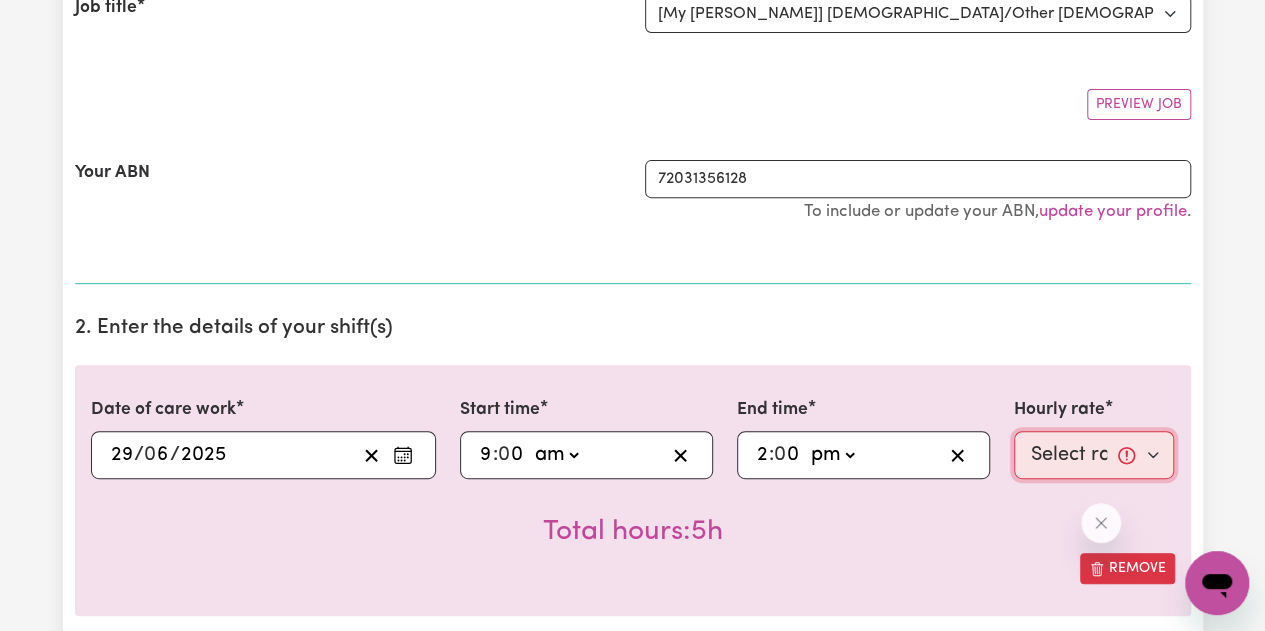 click on "Select rate... $50.00 (Weekday) $70.00 ([DATE])" at bounding box center (1094, 455) 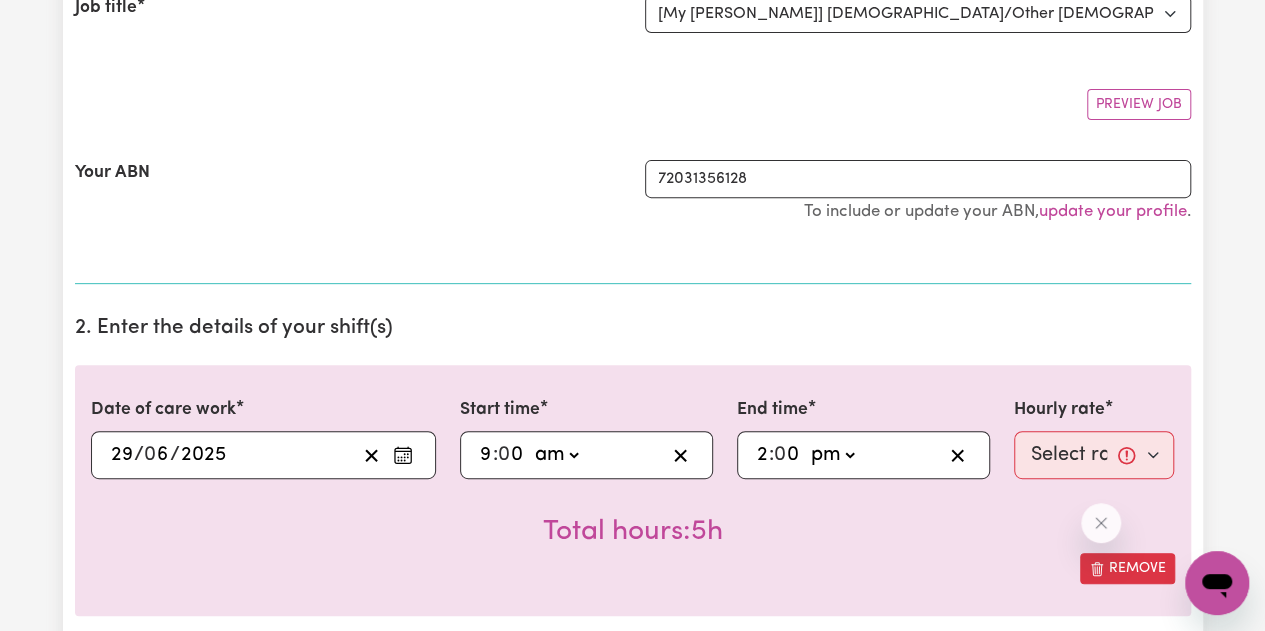 click on "Total hours:  5h" at bounding box center [633, 516] 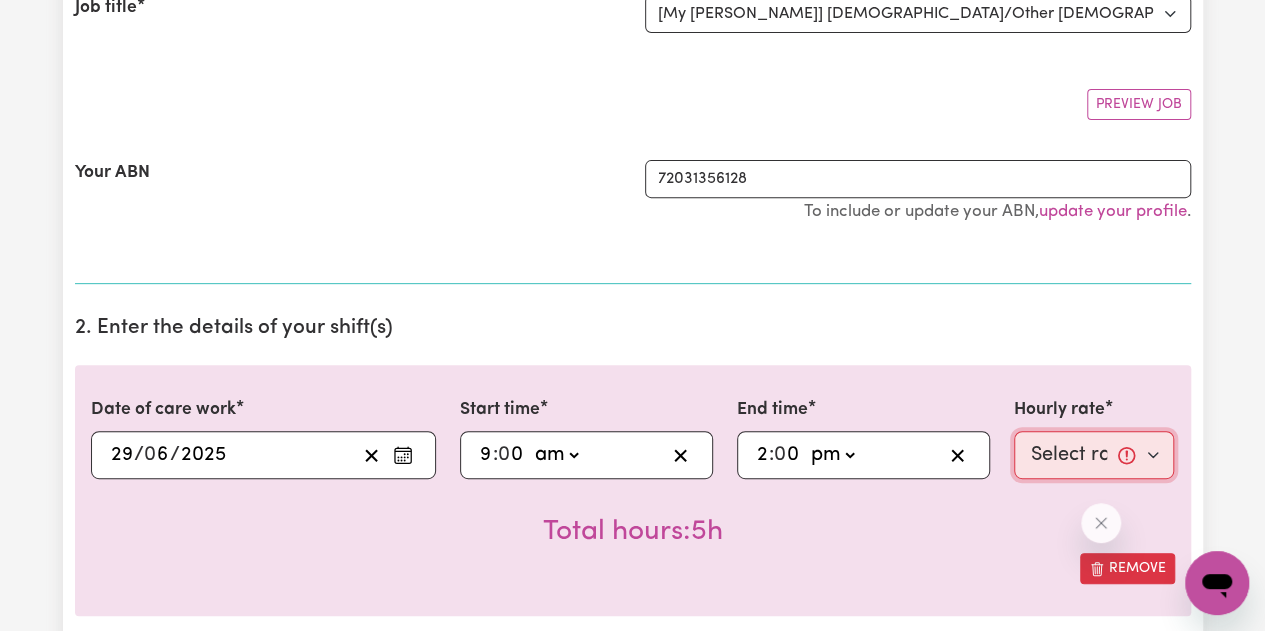 click on "Select rate... $50.00 (Weekday) $70.00 ([DATE])" at bounding box center [1094, 455] 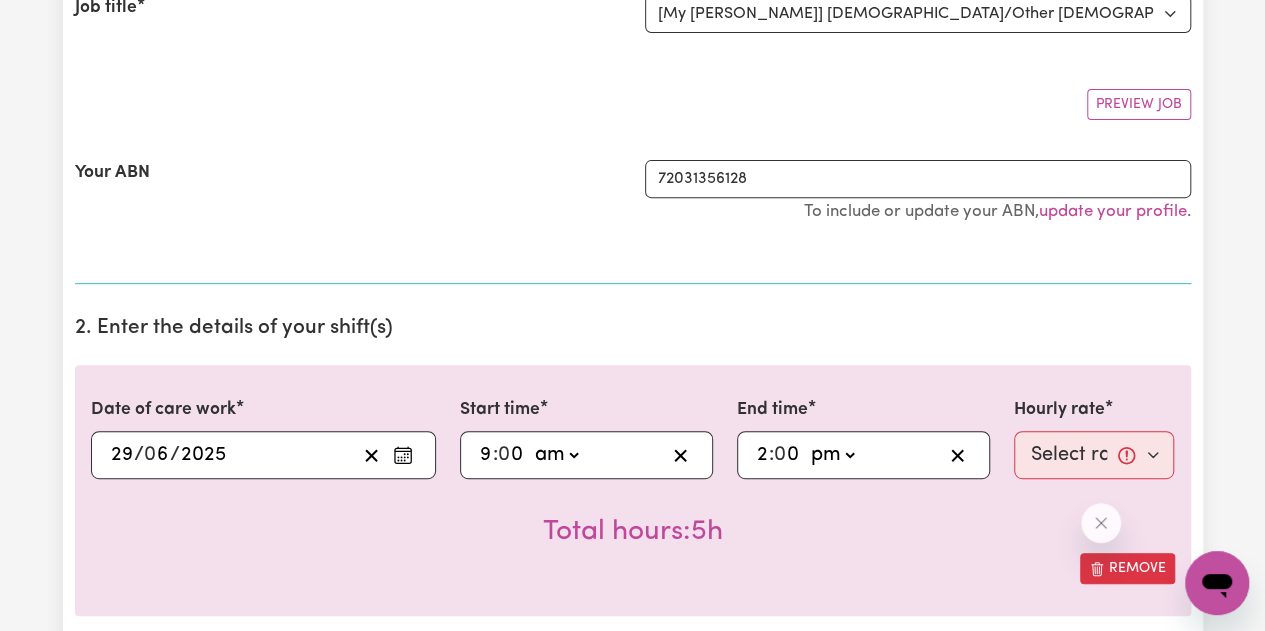 click on "2. Enter the details of your shift(s) Date of care work [DATE] 29 / 0 6 / 2025 « ‹ [DATE] › » Mon Tue Wed Thu Fri Sat Sun 26 27 28 29 30 31 1 2 3 4 5 6 7 8 9 10 11 12 13 14 15 16 17 18 19 20 21 22 23 24 25 26 27 28 29 30 1 2 3 4 5 6 Start time 09:00 9 : 0 0   am pm End time 14:00 2 : 0 0   am pm Hourly rate Select rate... $50.00 (Weekday) $70.00 ([DATE]) Total hours:  5h  Remove Add shift" at bounding box center [633, 502] 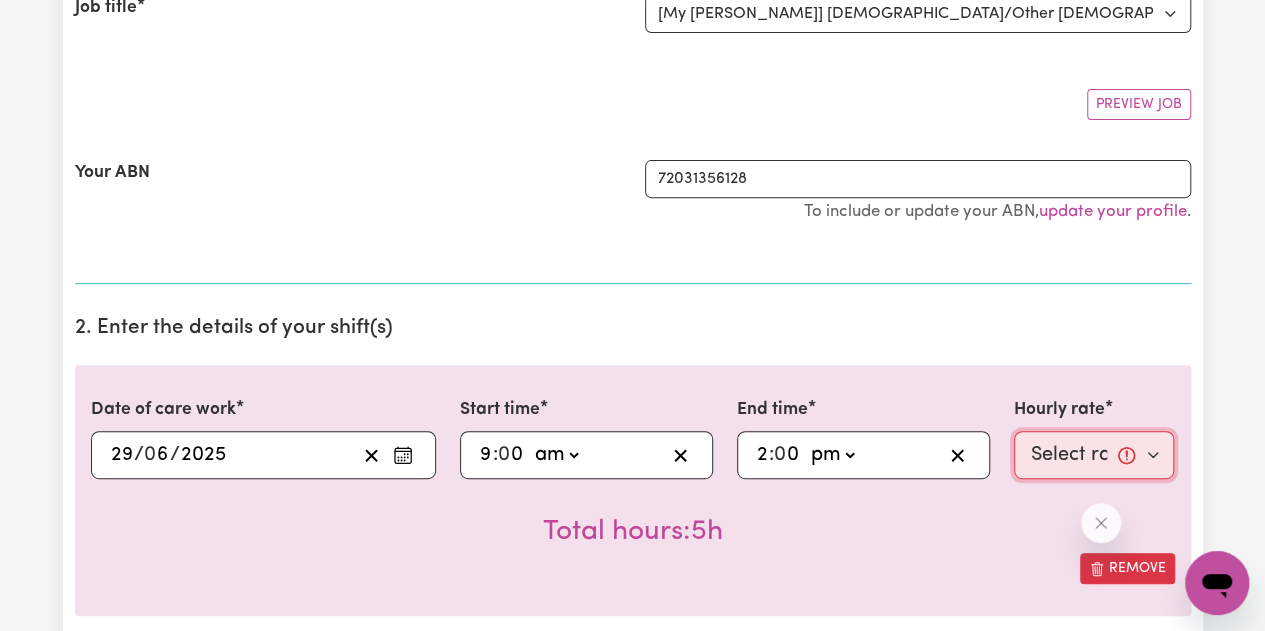 click on "Select rate... $50.00 (Weekday) $70.00 ([DATE])" at bounding box center (1094, 455) 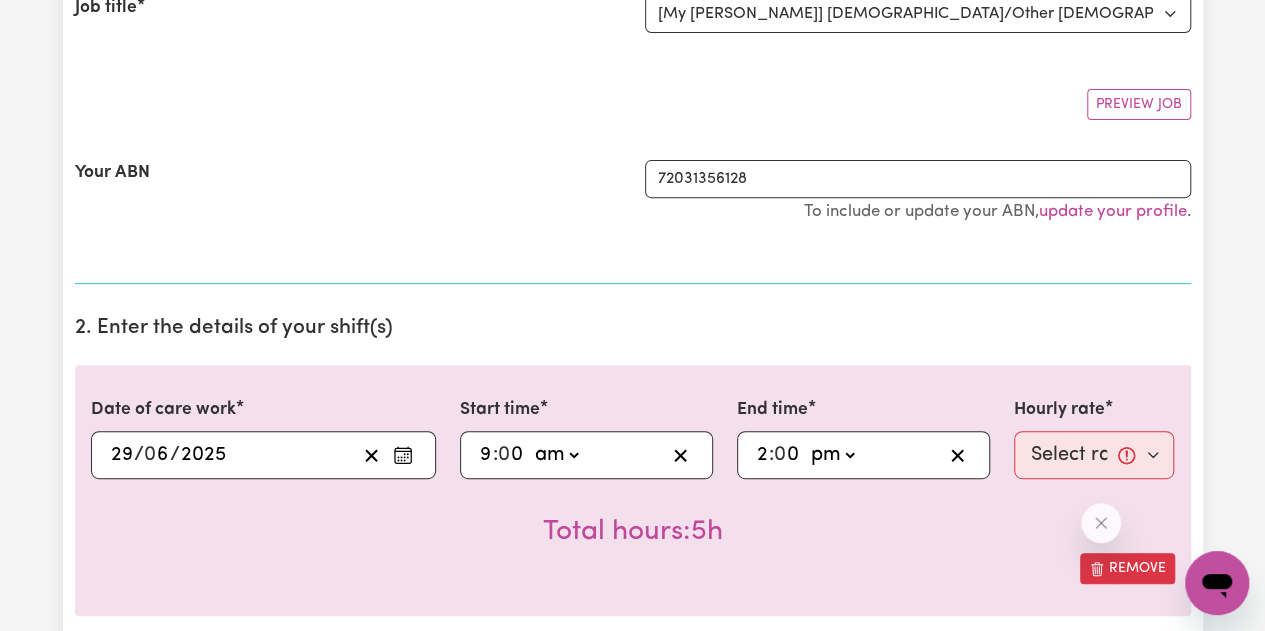 click on "Submit Hours 1. Fill in your details below to claim your payment Job title Select the job you're submitting hours for... [My [PERSON_NAME]] [DEMOGRAPHIC_DATA]/Other [DEMOGRAPHIC_DATA] decent [DEMOGRAPHIC_DATA] carers required for domestic assistance Preview Job Your ABN 72031356128 To include or update your ABN,  update your profile . 2. Enter the details of your shift(s) Date of care work [DATE] 29 / 0 6 / 2025 « ‹ [DATE] › » Mon Tue Wed Thu Fri Sat Sun 26 27 28 29 30 31 1 2 3 4 5 6 7 8 9 10 11 12 13 14 15 16 17 18 19 20 21 22 23 24 25 26 27 28 29 30 1 2 3 4 5 6 Start time 09:00 9 : 0 0   am pm End time 14:00 2 : 0 0   am pm Hourly rate Select rate... $50.00 (Weekday) $70.00 ([DATE]) Total hours:  5h  Remove Add shift 3. Include any additional expenses incurred, e.g. mileage, parking fees or other ad-hoc expenses (optional) No expenses have been included. Add an expense 4. Comments to be placed onto the invoice (optional) Comments 5. Shift notes How was your client's mental state? The same as the last time I saw him/her Not applicable" at bounding box center [632, 1165] 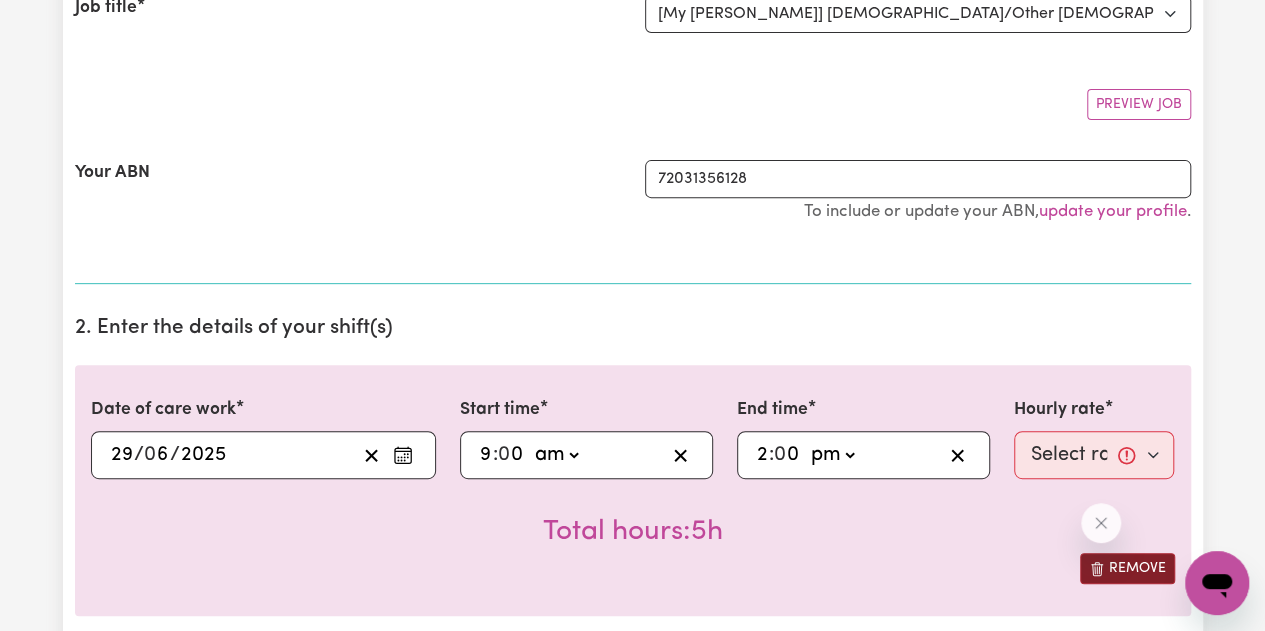click on "Remove" at bounding box center (1127, 568) 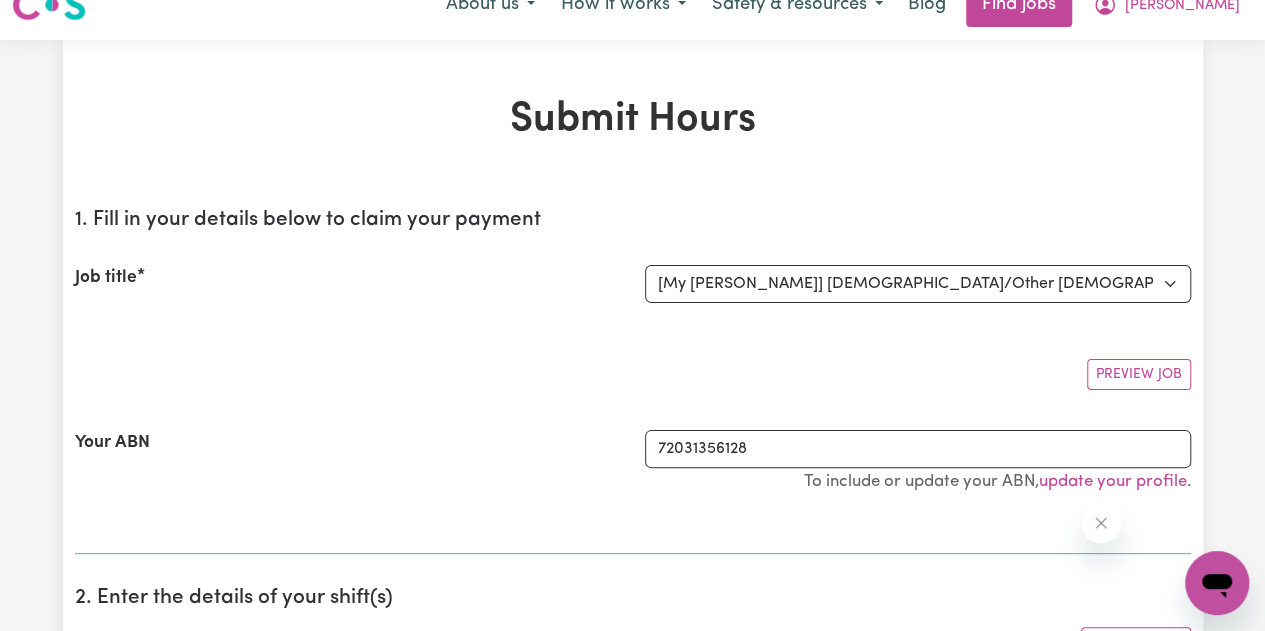 scroll, scrollTop: 0, scrollLeft: 0, axis: both 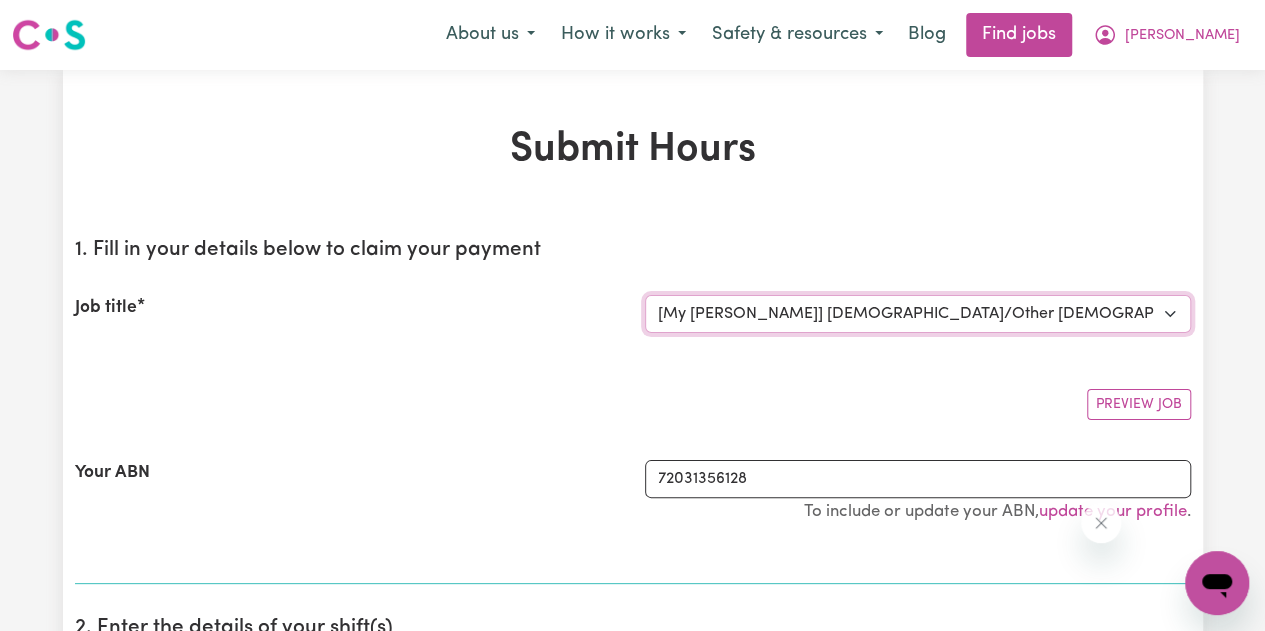 click on "Select the job you're submitting hours for... [My [PERSON_NAME]] [DEMOGRAPHIC_DATA]/Other [DEMOGRAPHIC_DATA] decent [DEMOGRAPHIC_DATA] carers required for domestic assistance" at bounding box center (918, 314) 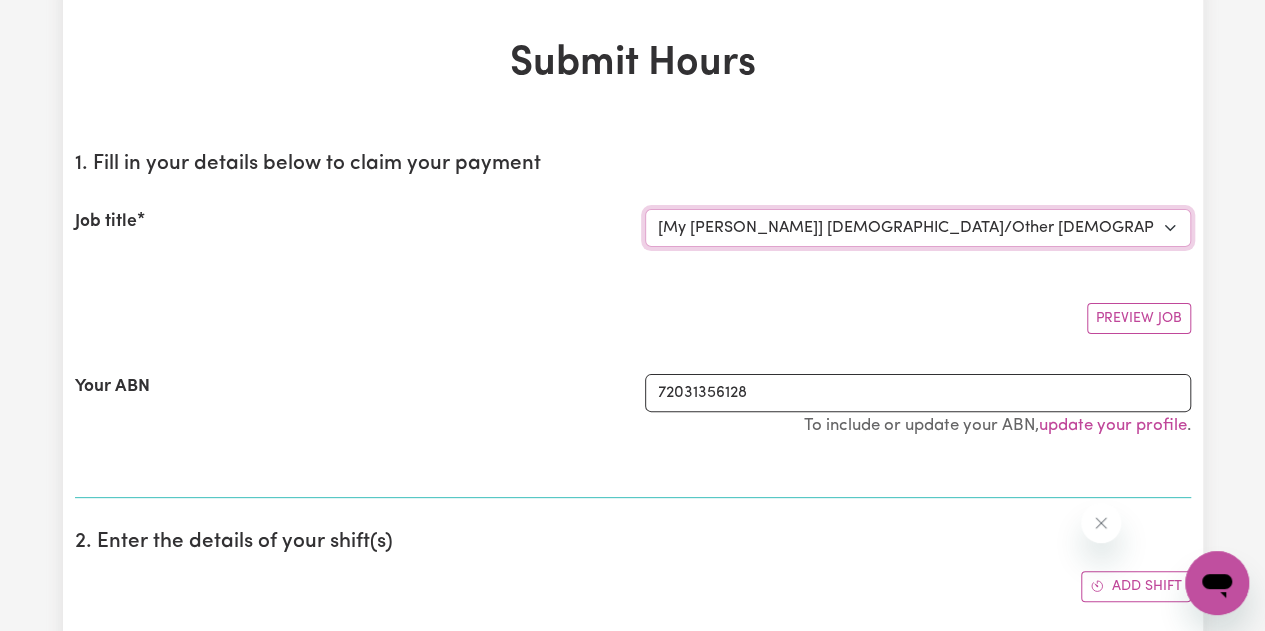 scroll, scrollTop: 0, scrollLeft: 0, axis: both 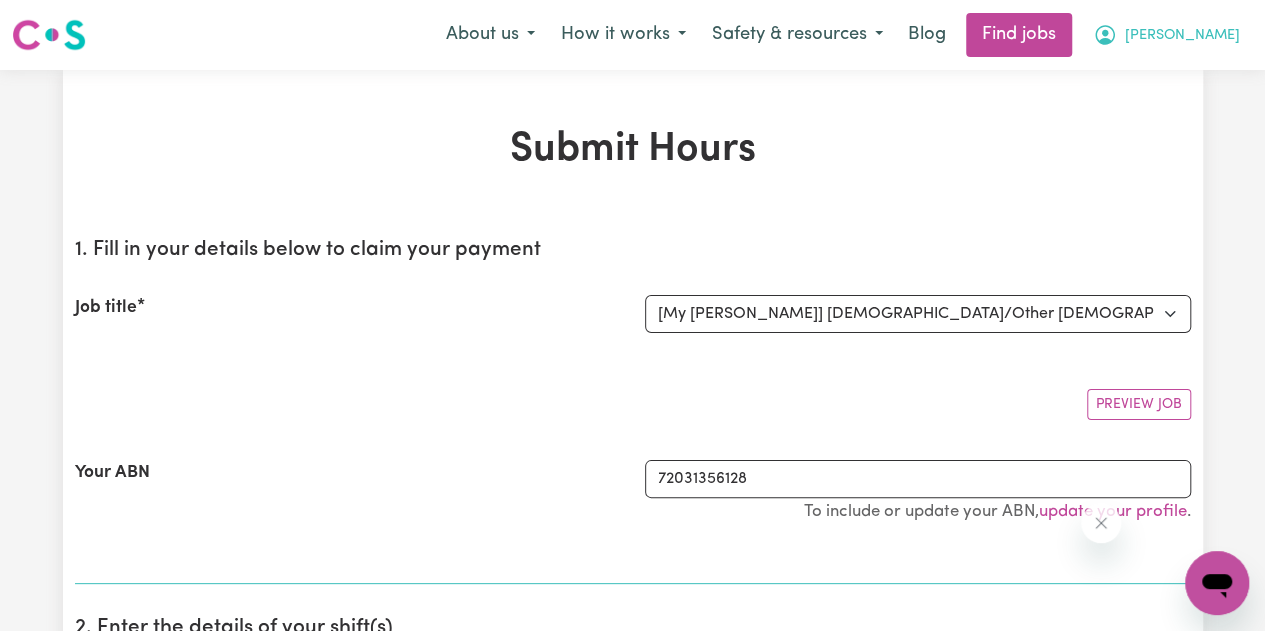 click on "[PERSON_NAME]" at bounding box center (1182, 36) 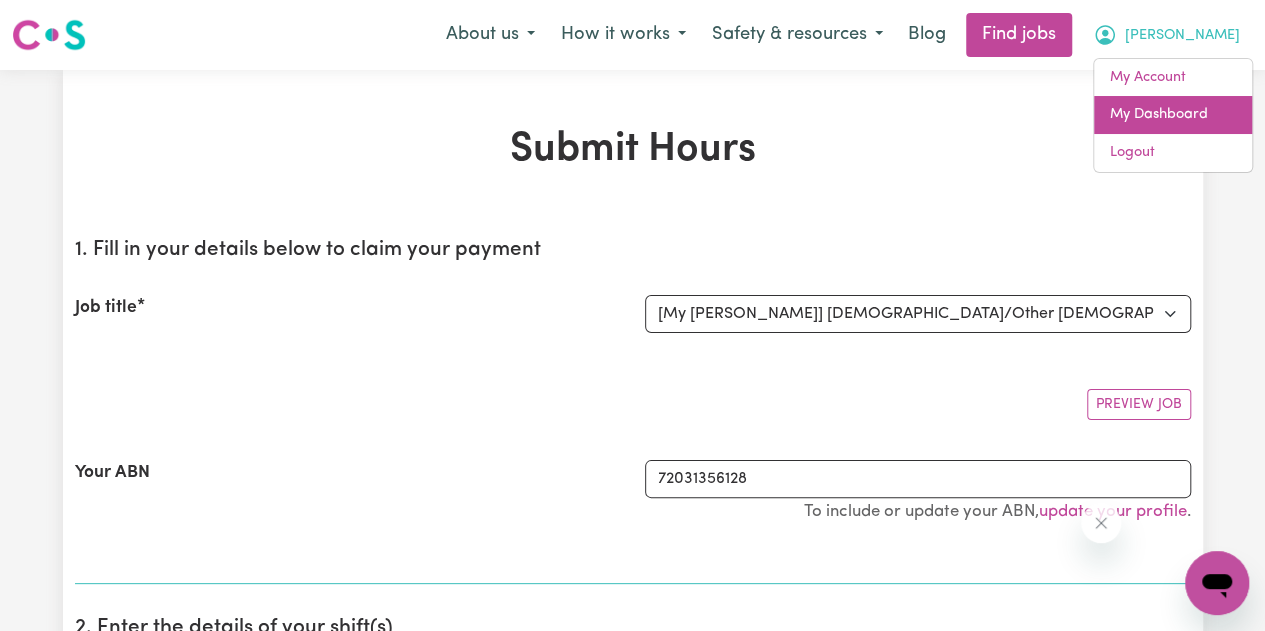 click on "My Dashboard" at bounding box center (1173, 115) 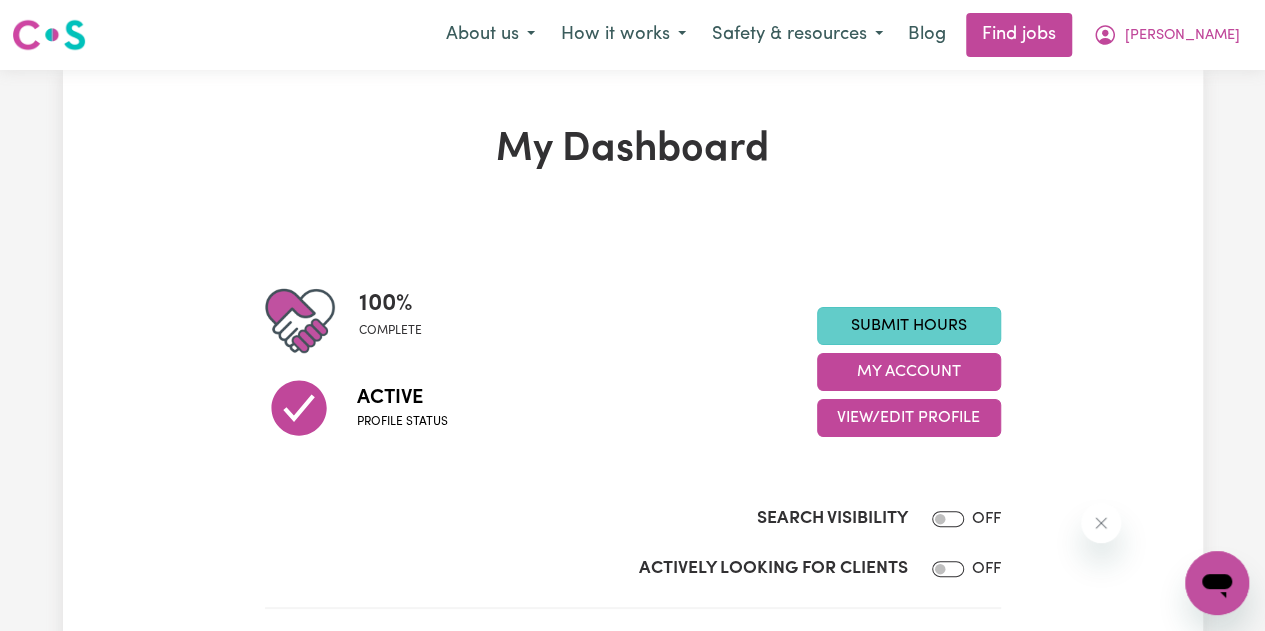 click on "Submit Hours" at bounding box center (909, 326) 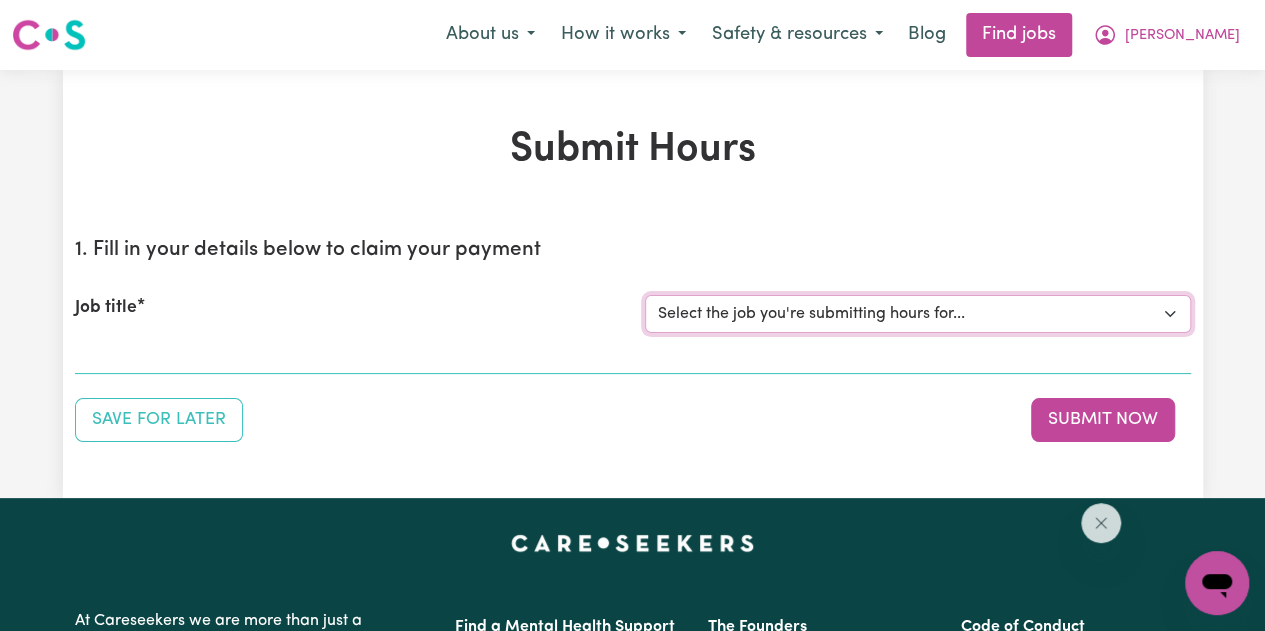 click on "Select the job you're submitting hours for... [My [PERSON_NAME]] [DEMOGRAPHIC_DATA]/Other [DEMOGRAPHIC_DATA] decent [DEMOGRAPHIC_DATA] carers required for domestic assistance" at bounding box center [918, 314] 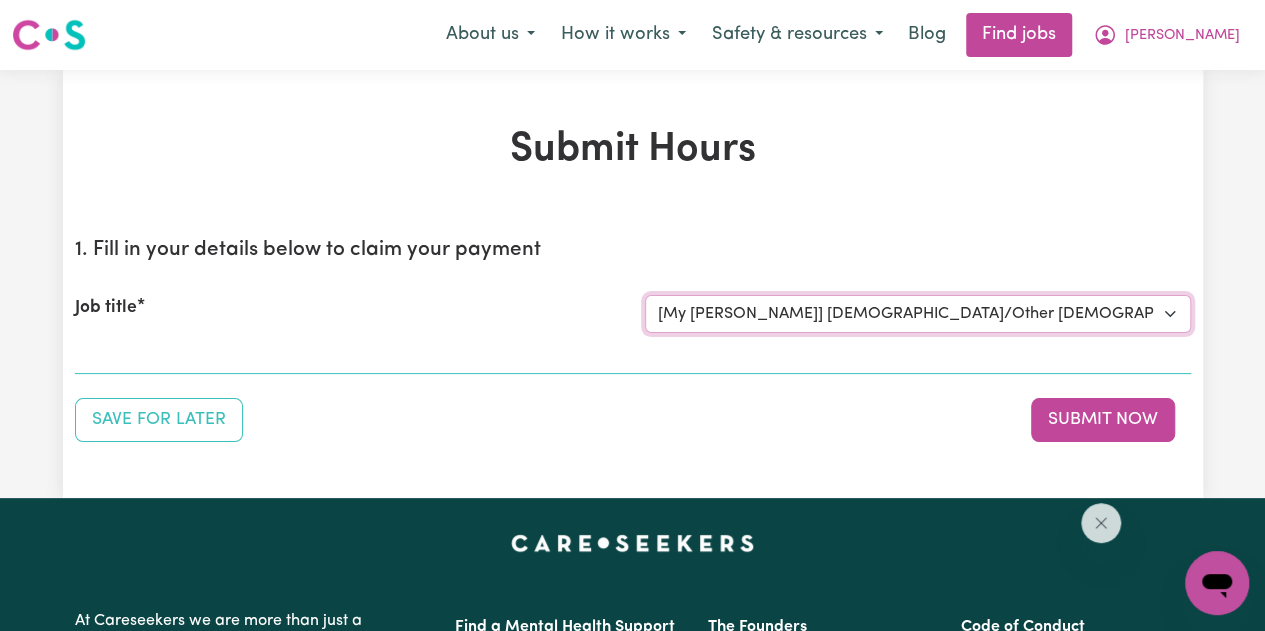 click on "Select the job you're submitting hours for... [My [PERSON_NAME]] [DEMOGRAPHIC_DATA]/Other [DEMOGRAPHIC_DATA] decent [DEMOGRAPHIC_DATA] carers required for domestic assistance" at bounding box center [918, 314] 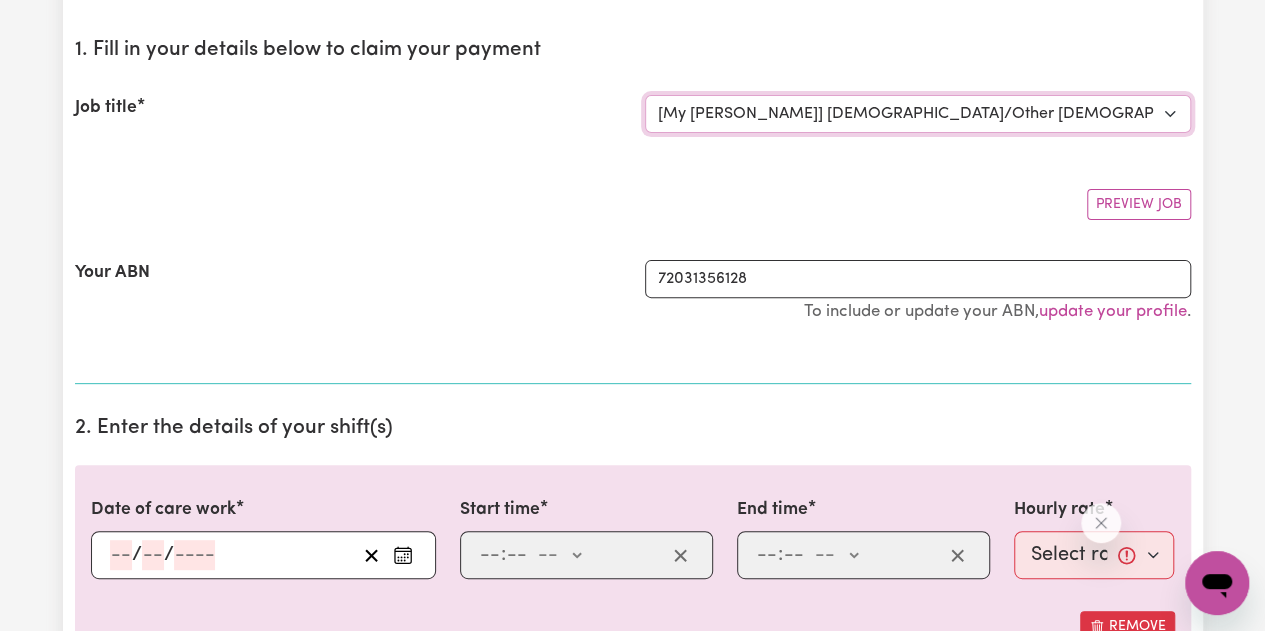 scroll, scrollTop: 400, scrollLeft: 0, axis: vertical 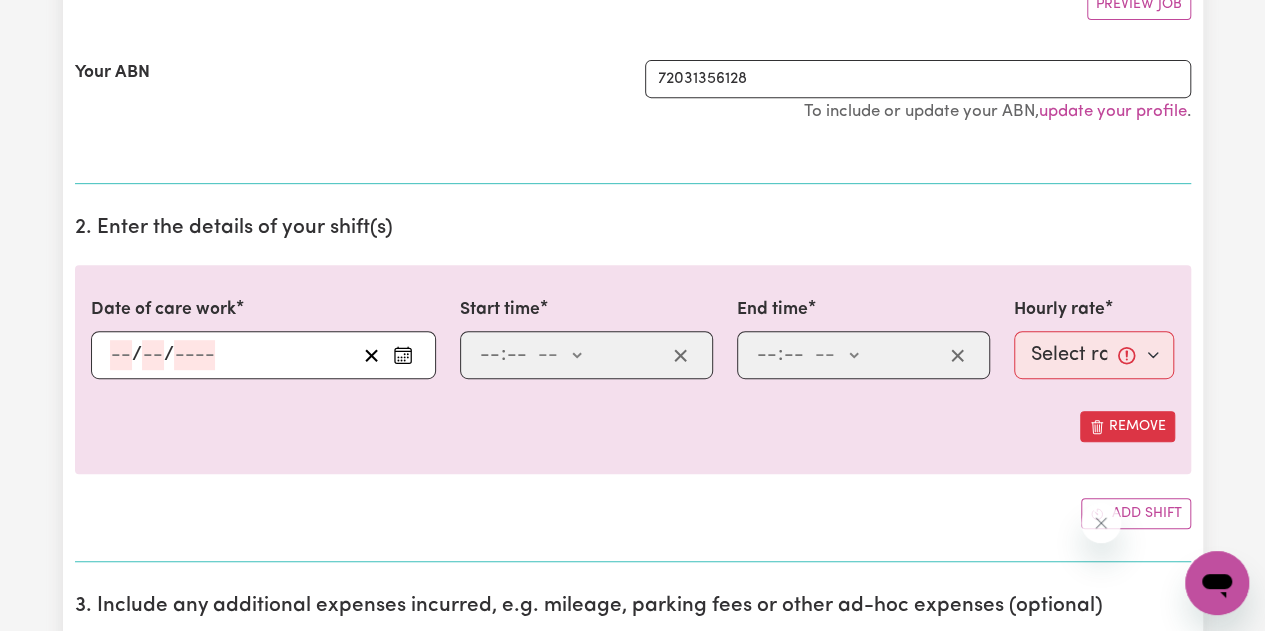 click 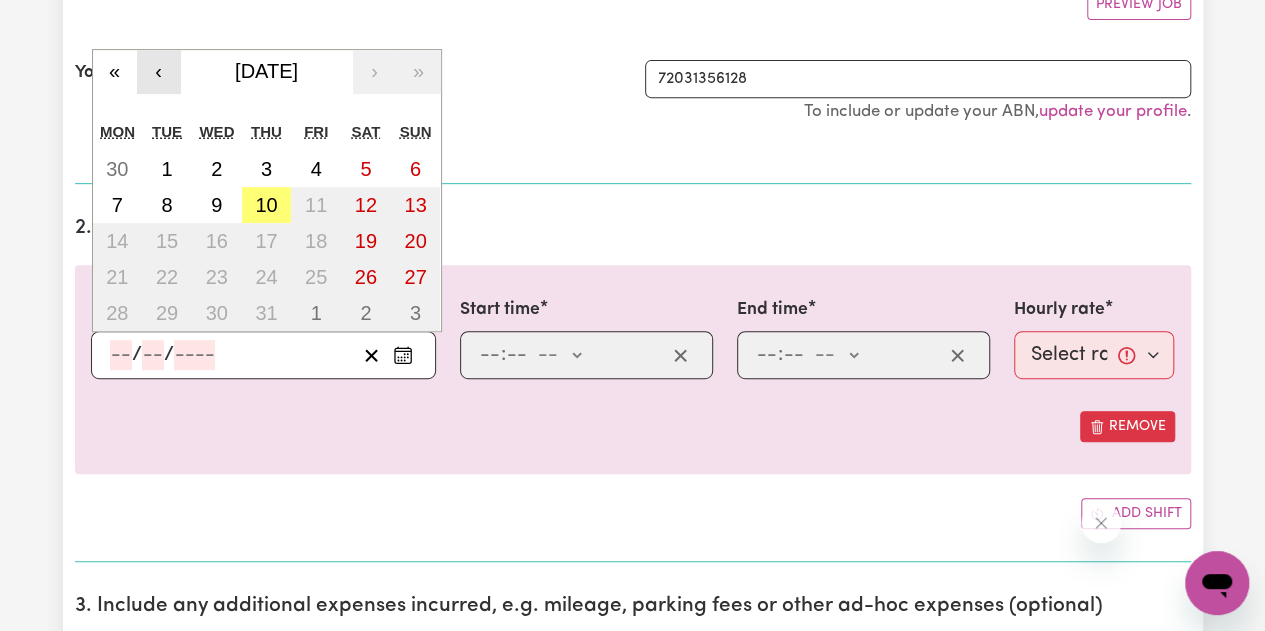 click on "‹" at bounding box center [159, 72] 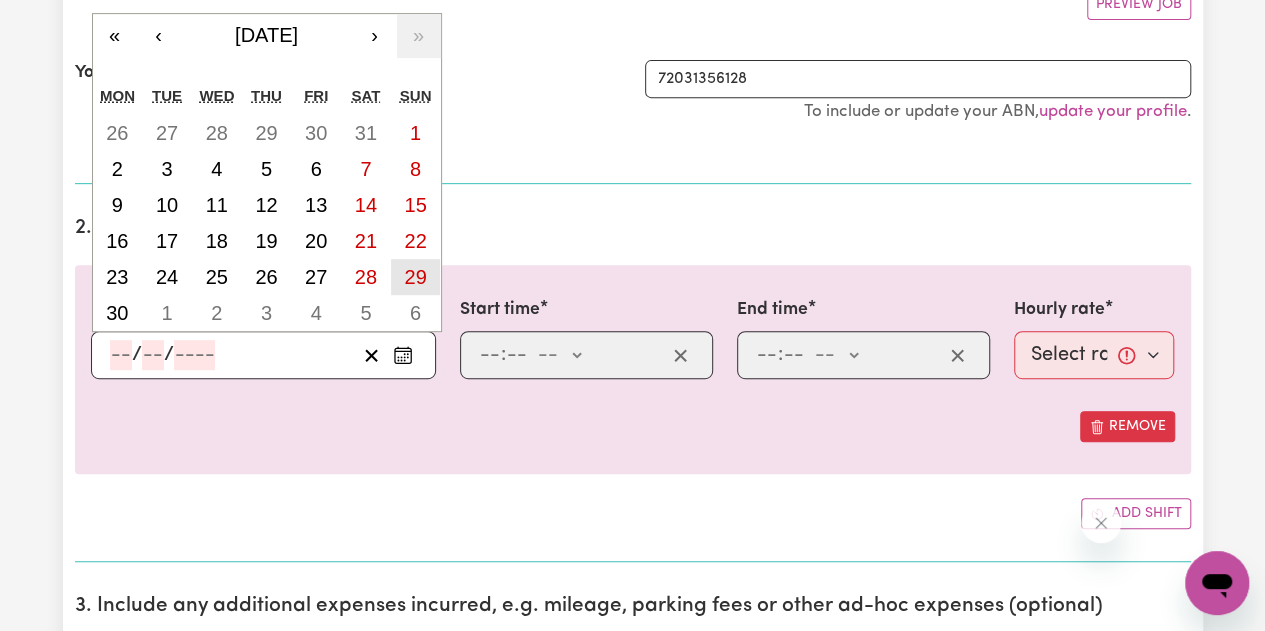 click on "29" at bounding box center [415, 277] 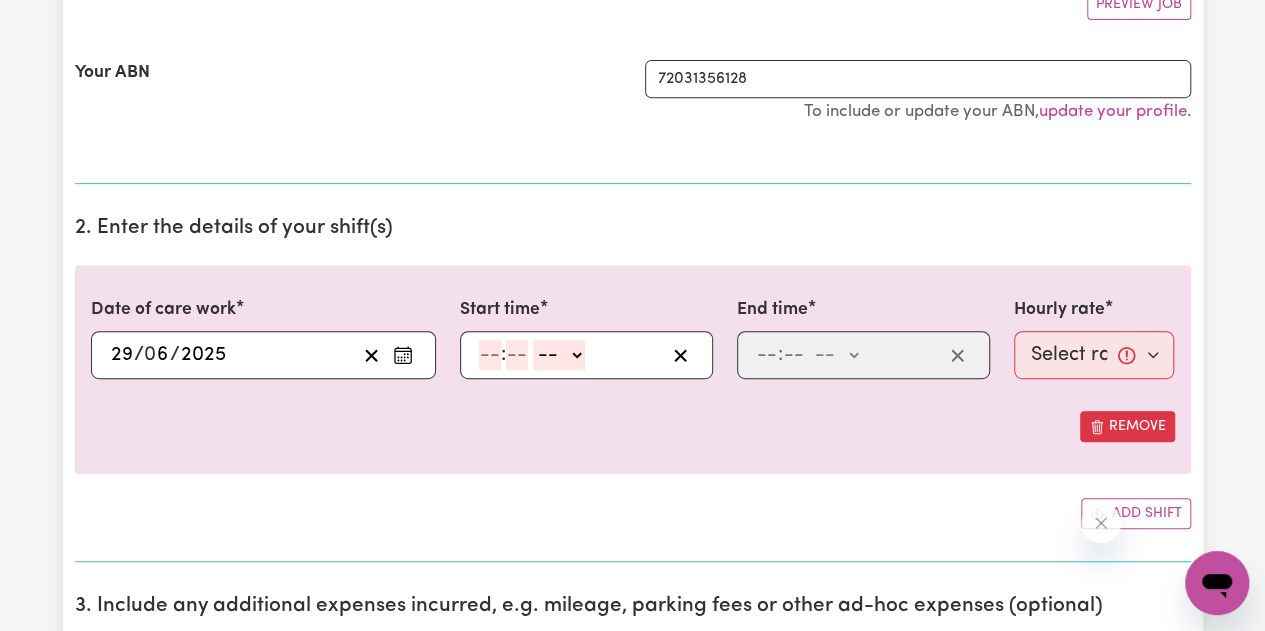 click 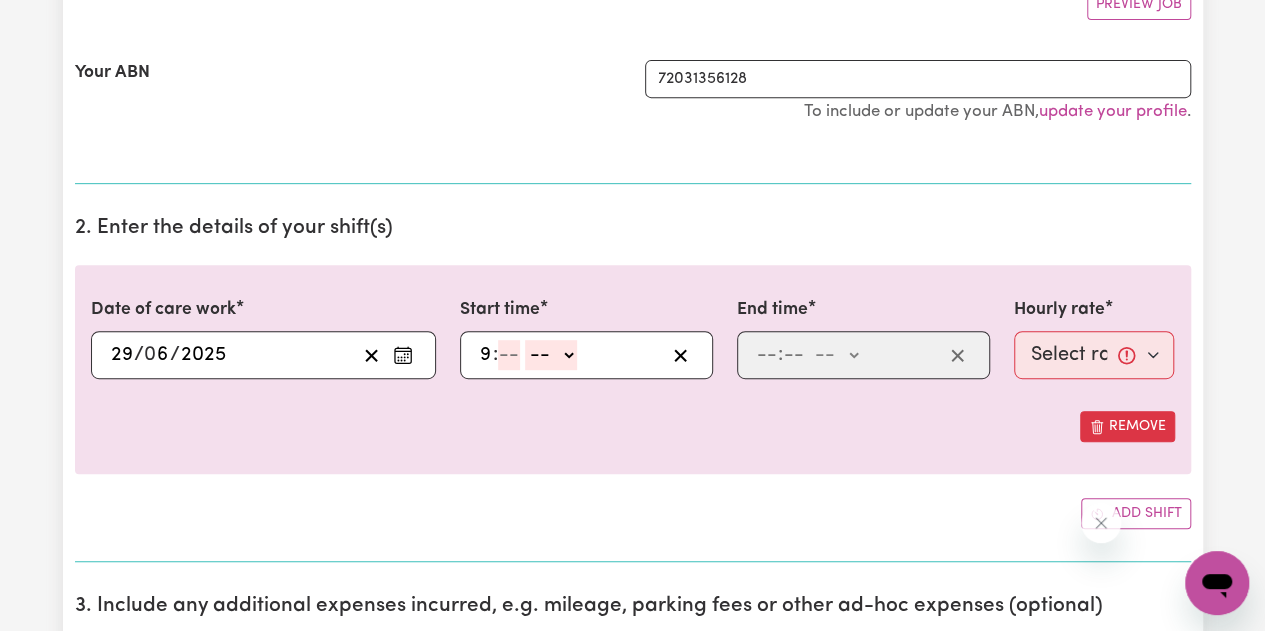 type on "9" 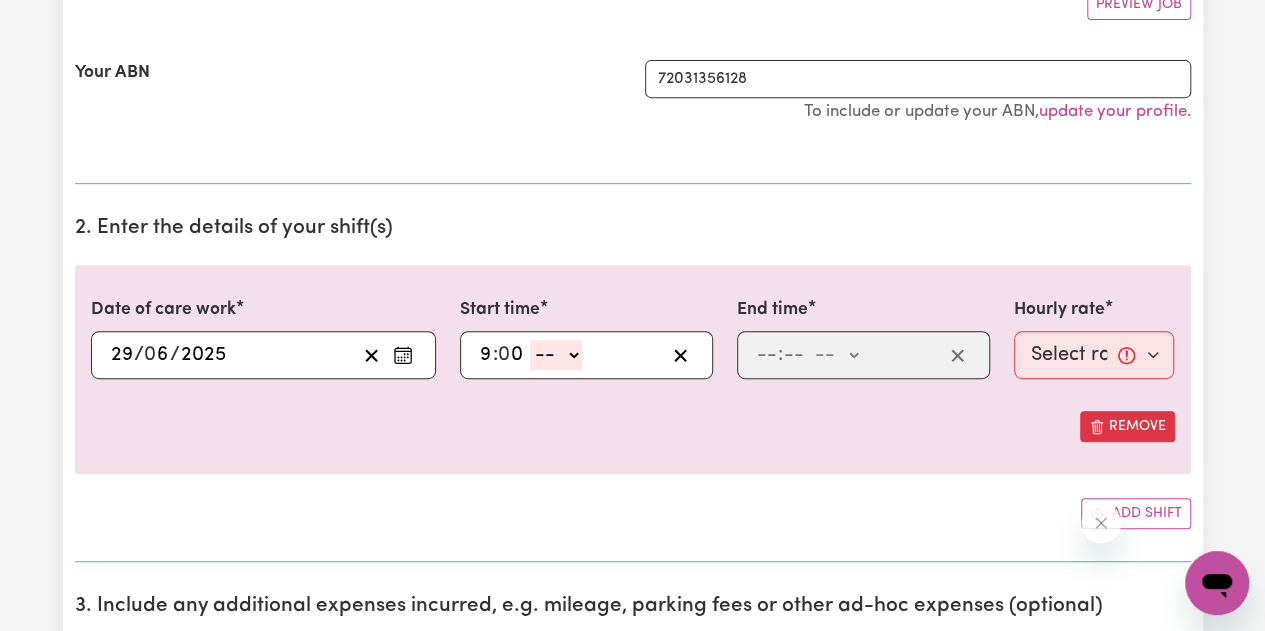 type on "0" 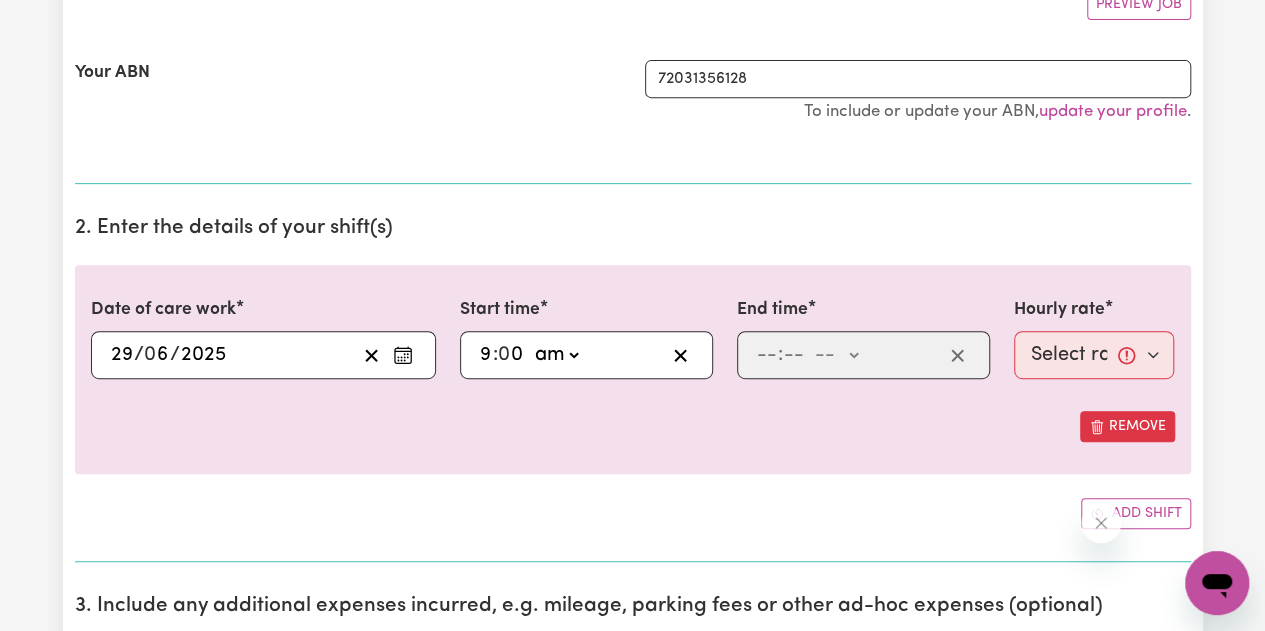 click on "-- am pm" 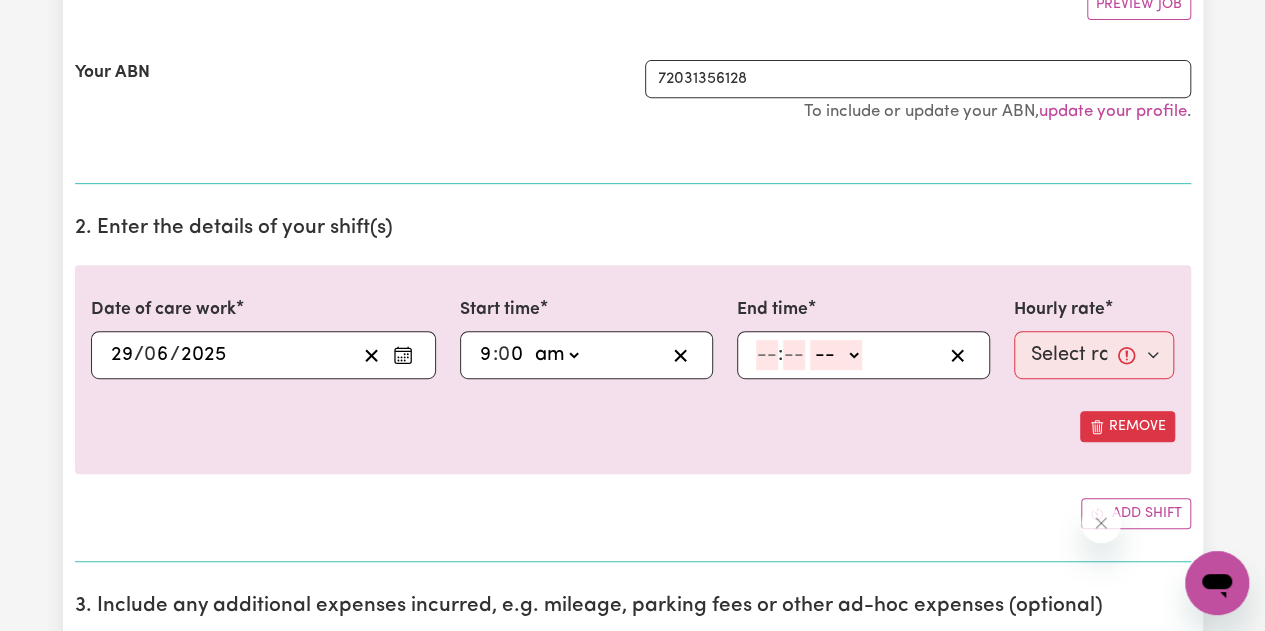click 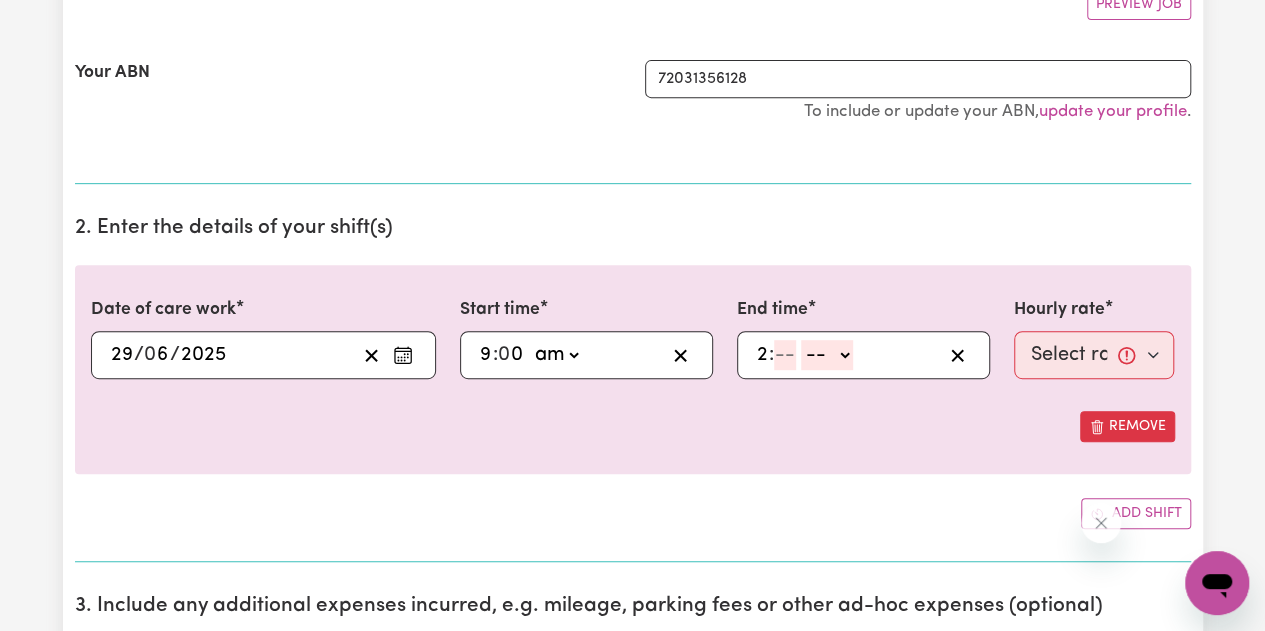 type on "2" 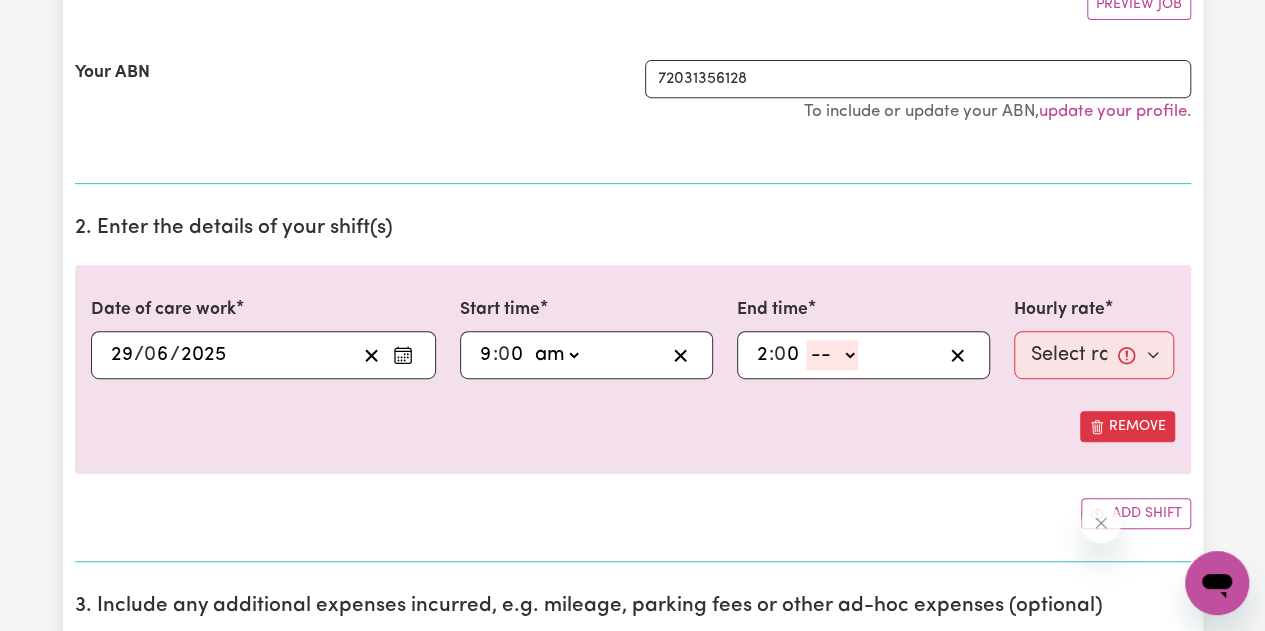 type on "0" 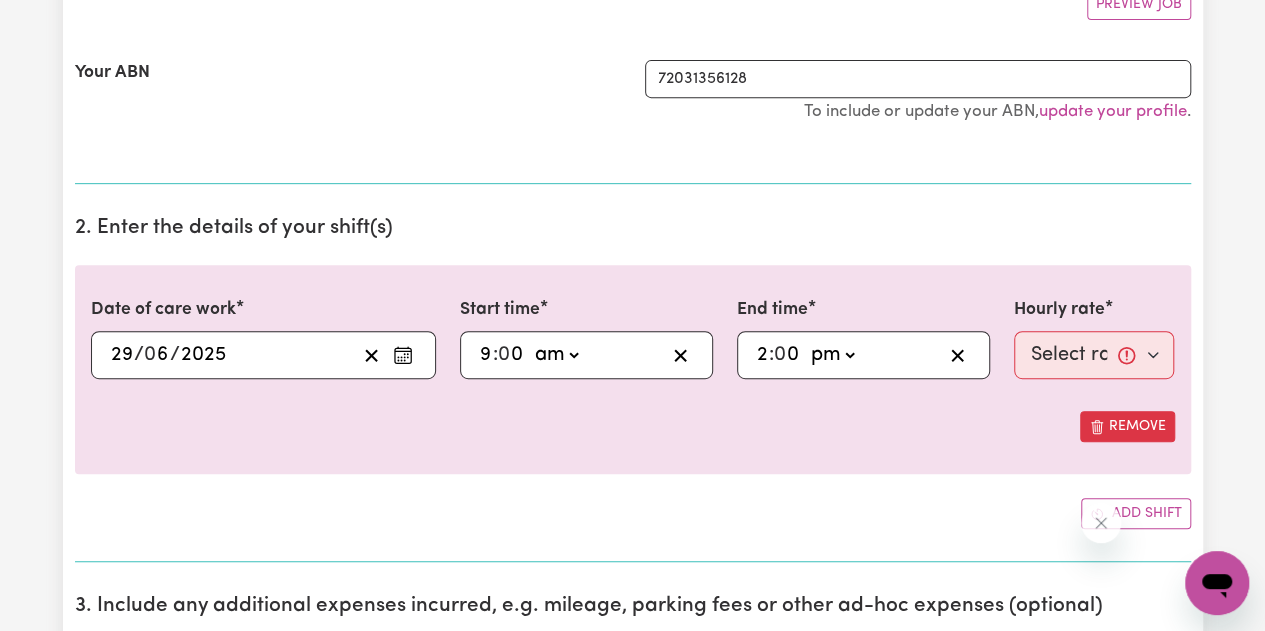click on "-- am pm" 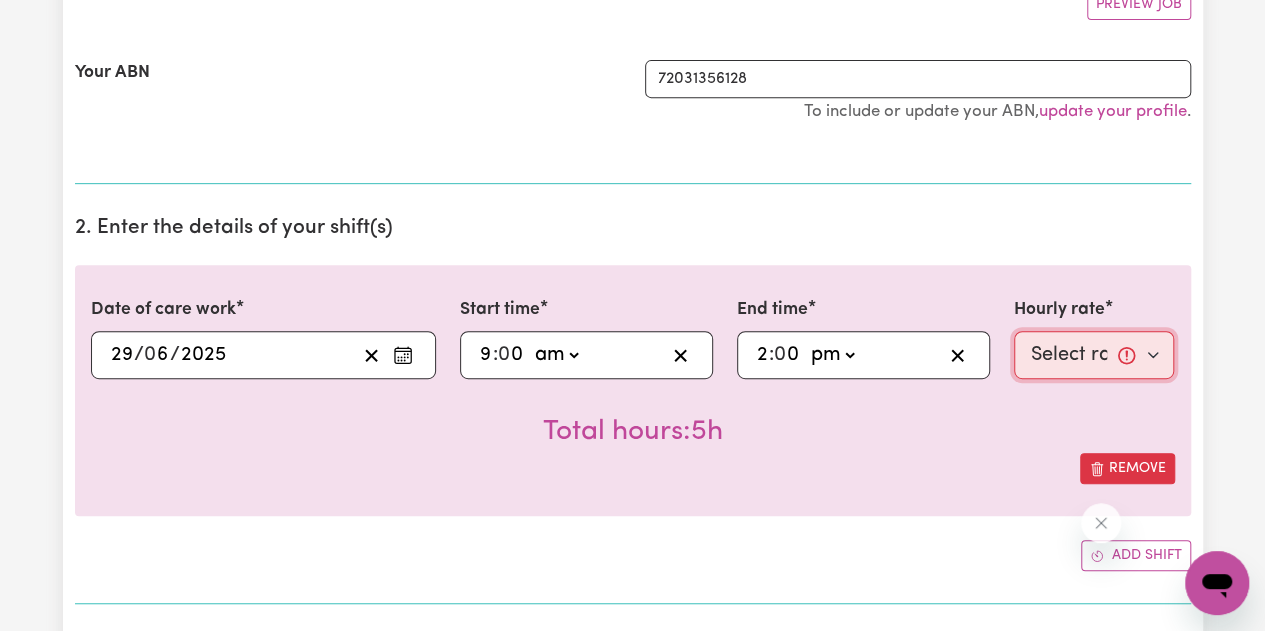 click on "Select rate... $45.00 (Weekday) $65.00 ([DATE])" at bounding box center (1094, 355) 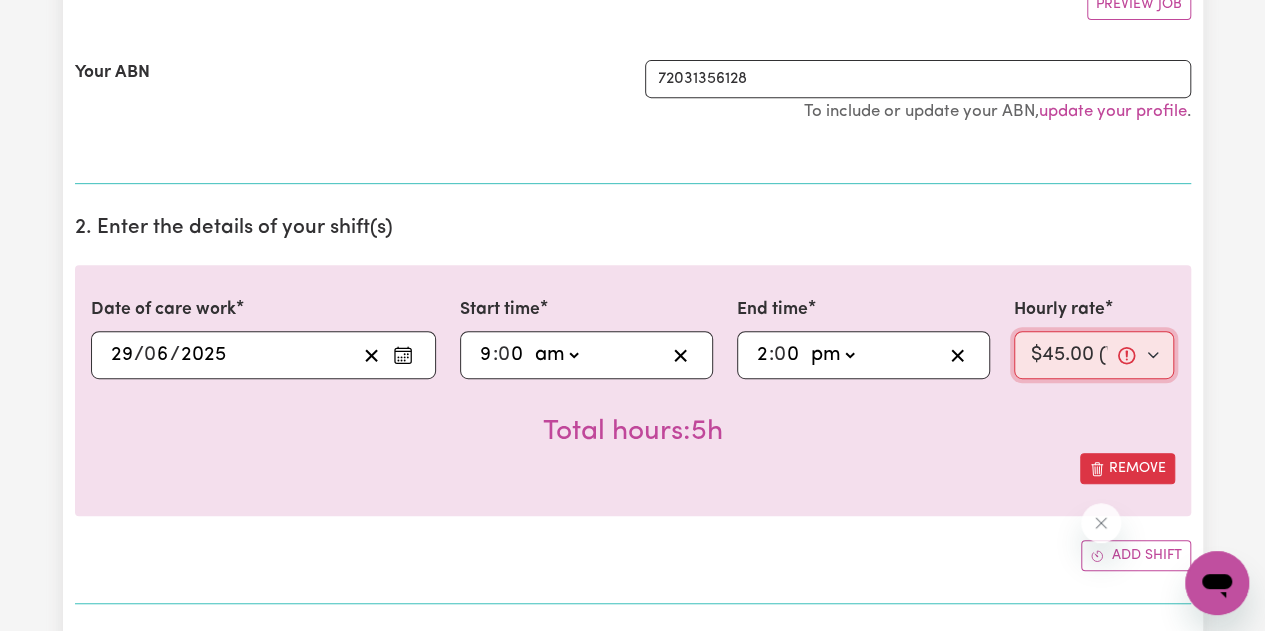 click on "Select rate... $45.00 (Weekday) $65.00 ([DATE])" at bounding box center [1094, 355] 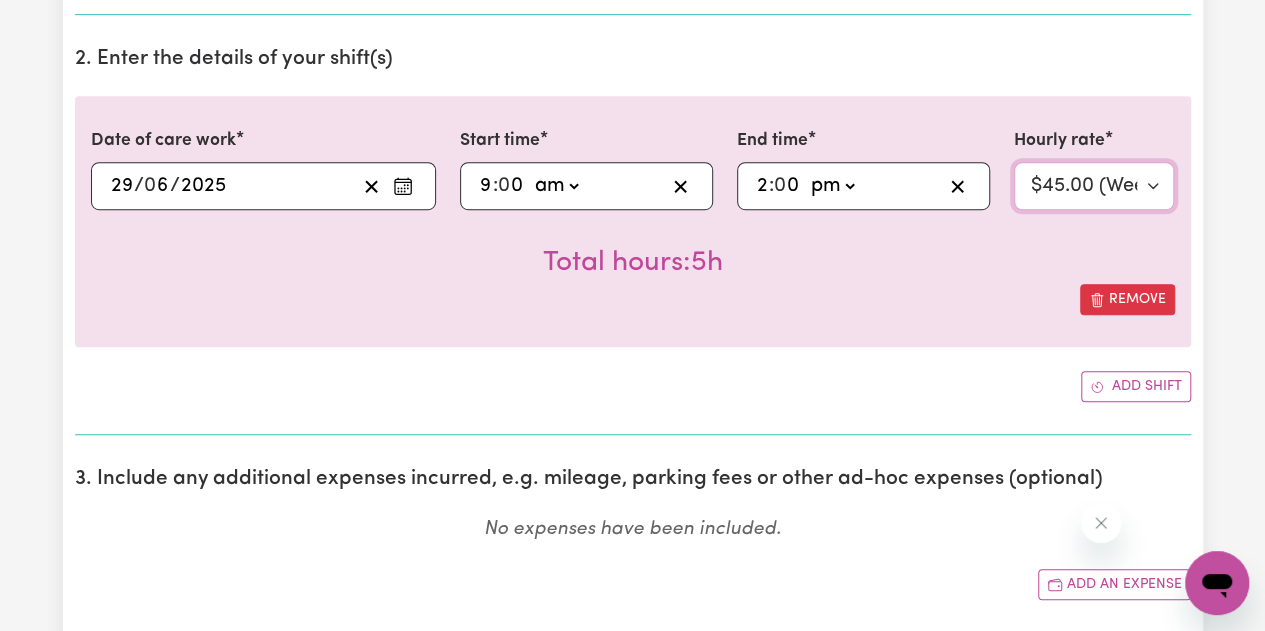 scroll, scrollTop: 600, scrollLeft: 0, axis: vertical 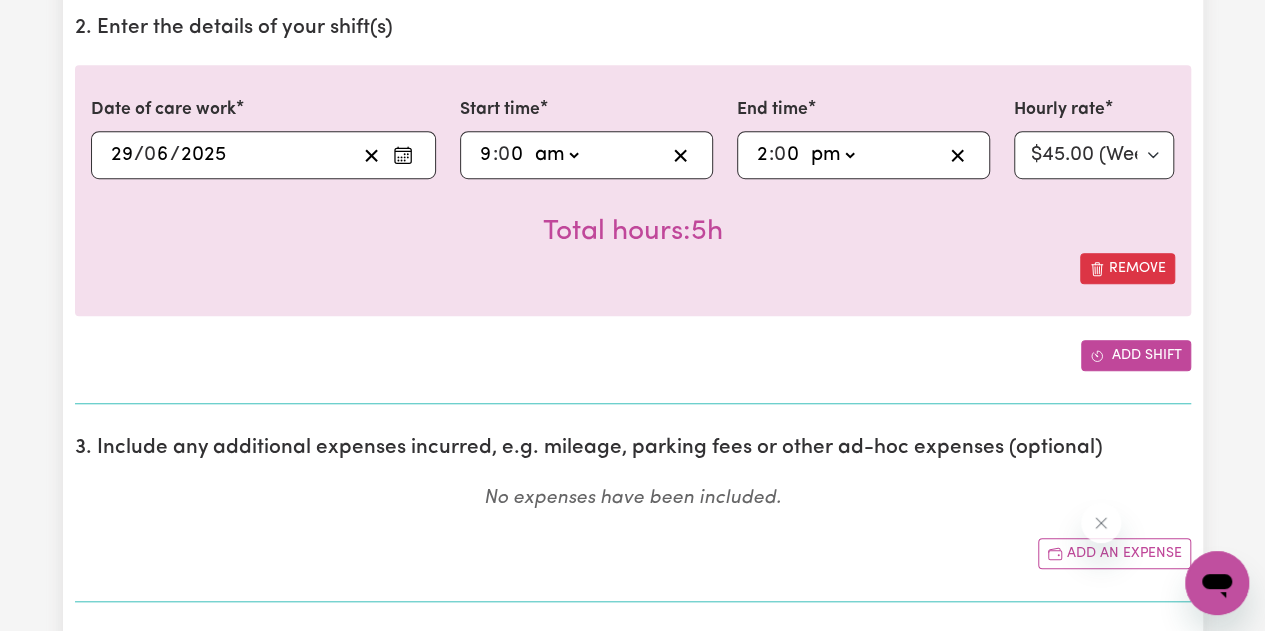 click on "Add shift" at bounding box center (1136, 355) 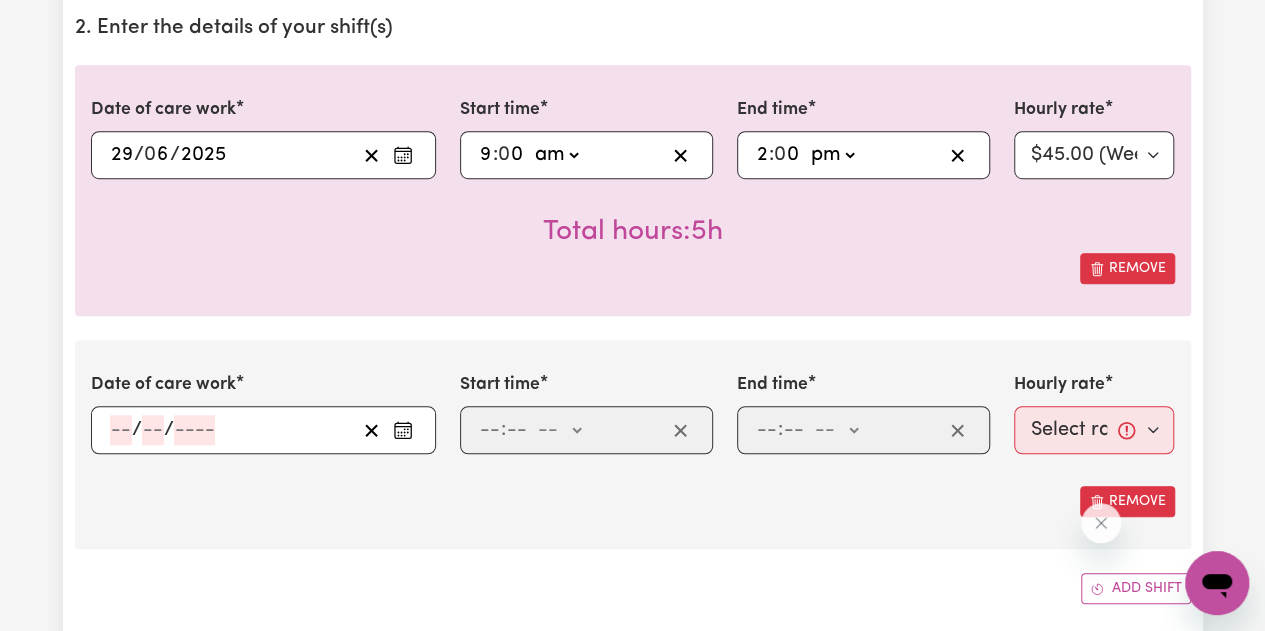click 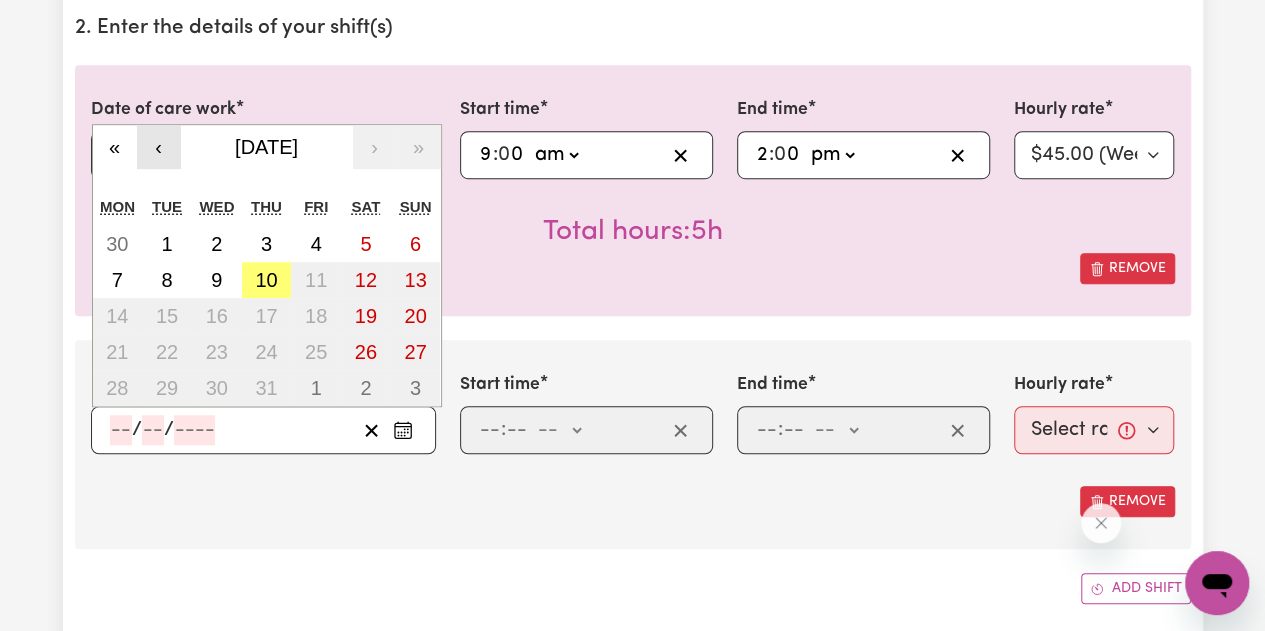 click on "‹" at bounding box center (159, 147) 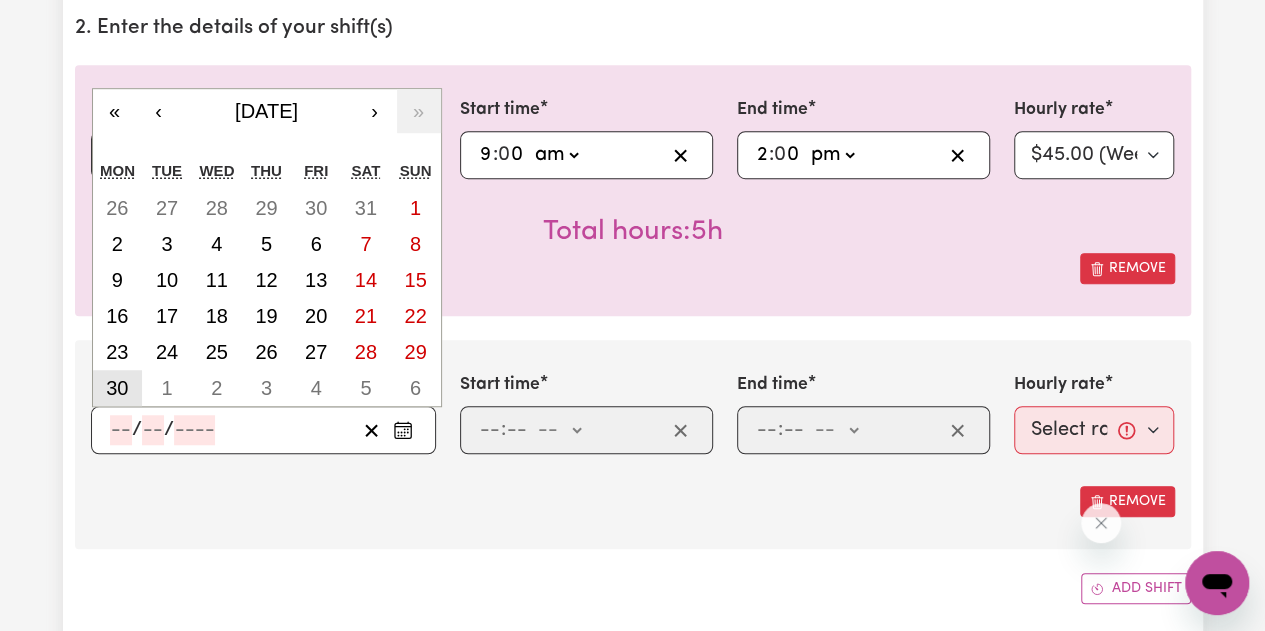 click on "30" at bounding box center [117, 388] 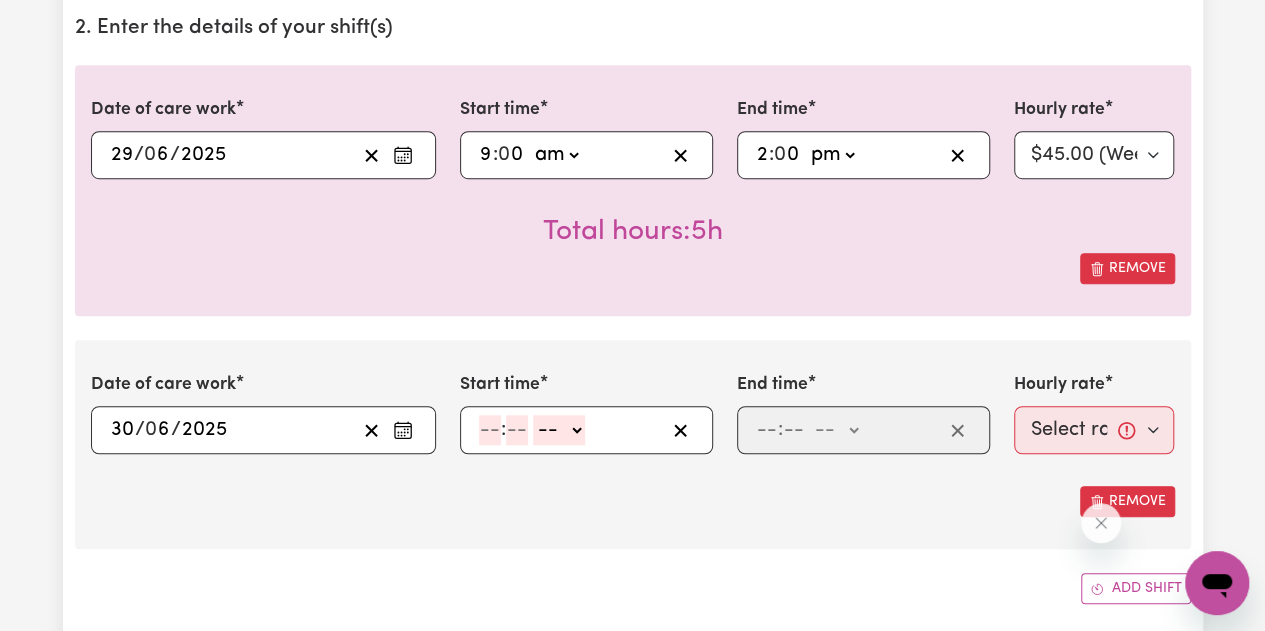click 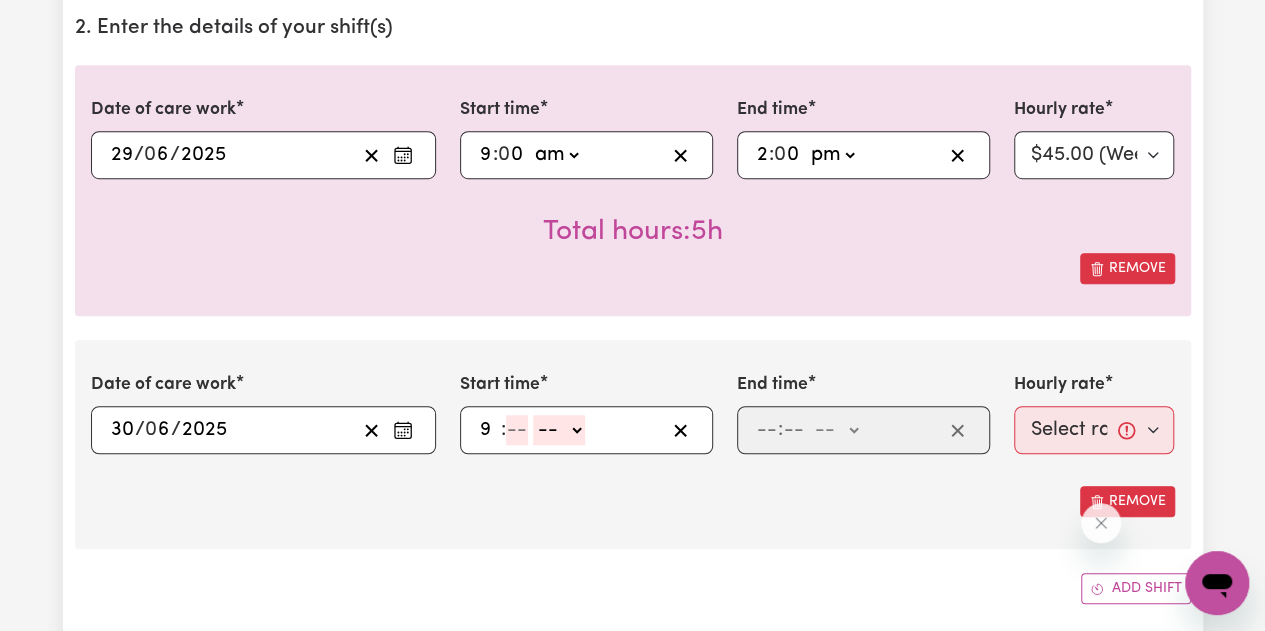 type on "9" 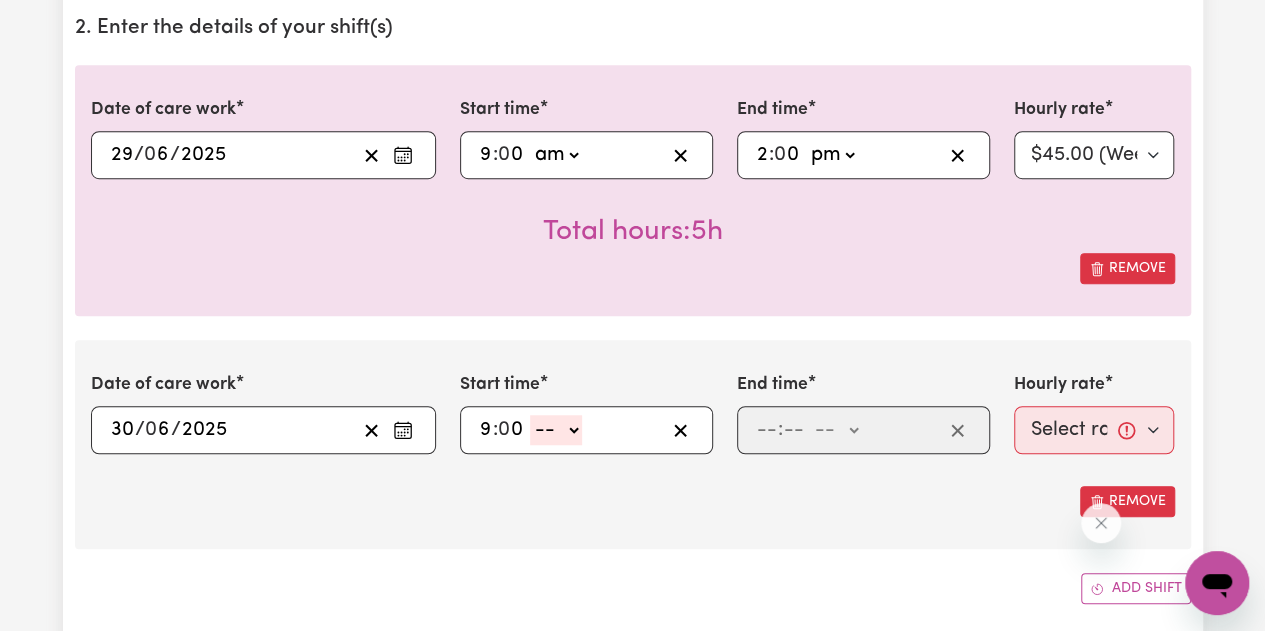 type on "0" 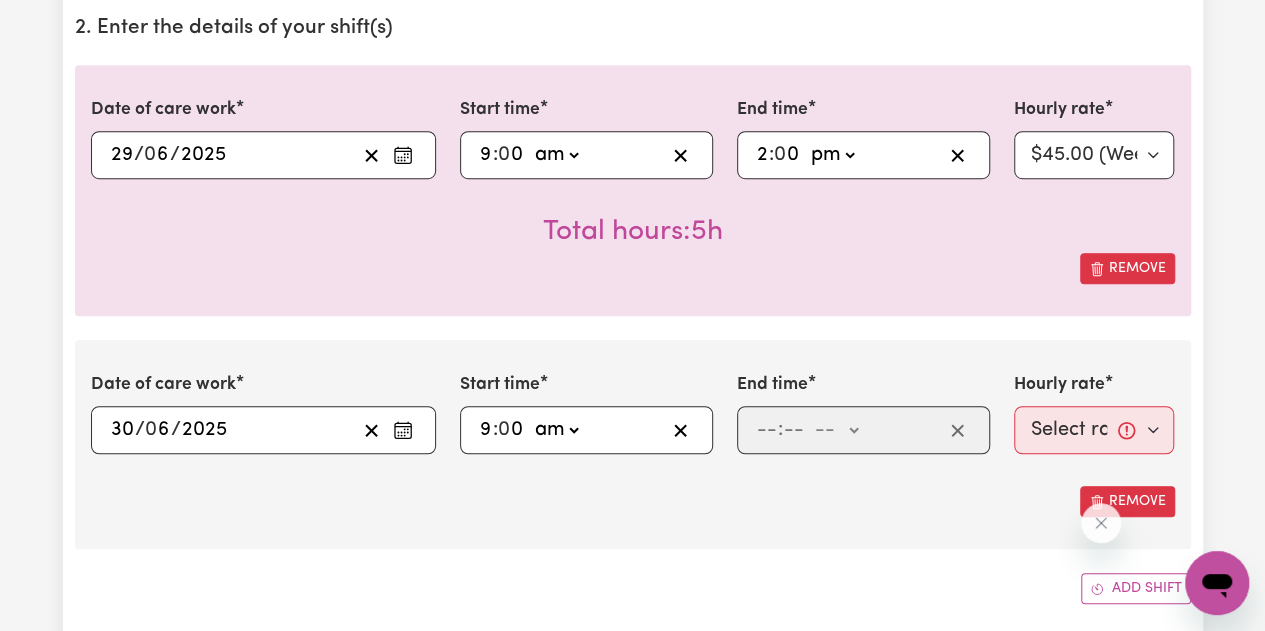 click on "-- am pm" 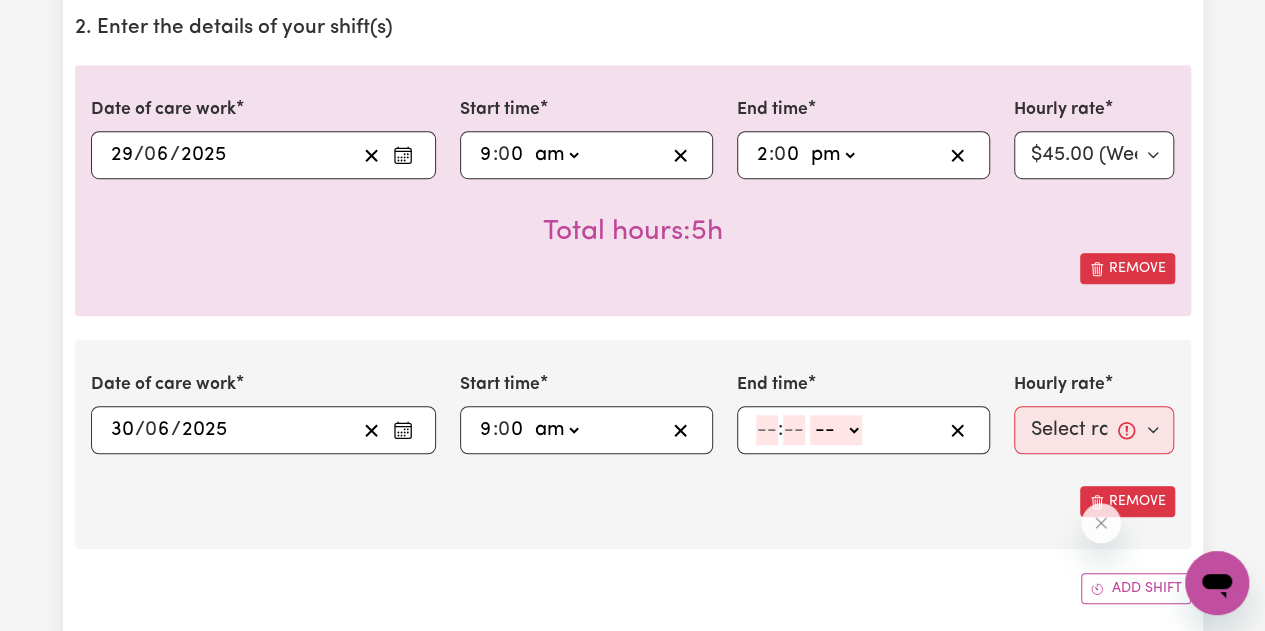 drag, startPoint x: 768, startPoint y: 432, endPoint x: 768, endPoint y: 454, distance: 22 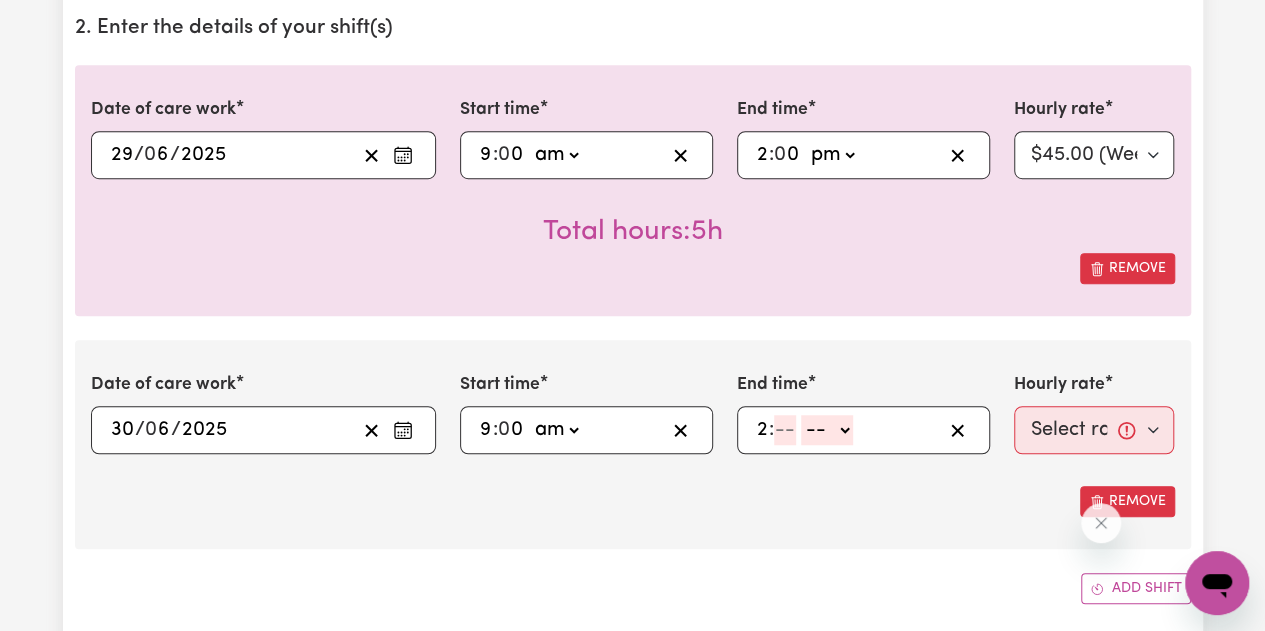 type on "2" 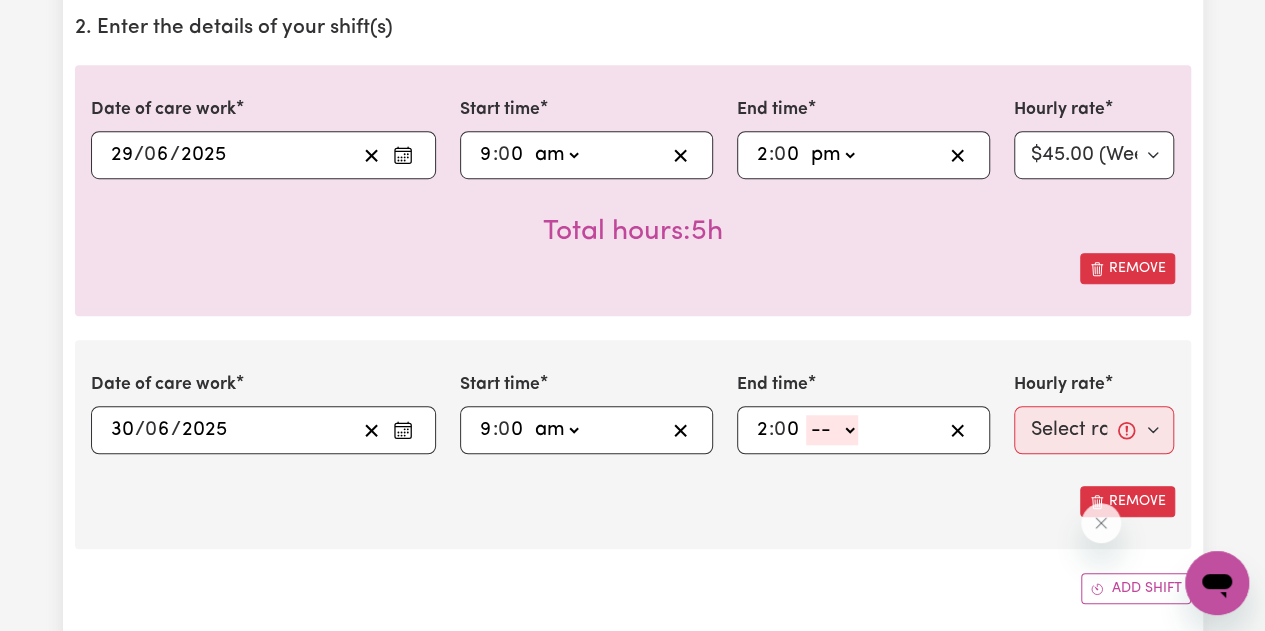 type on "0" 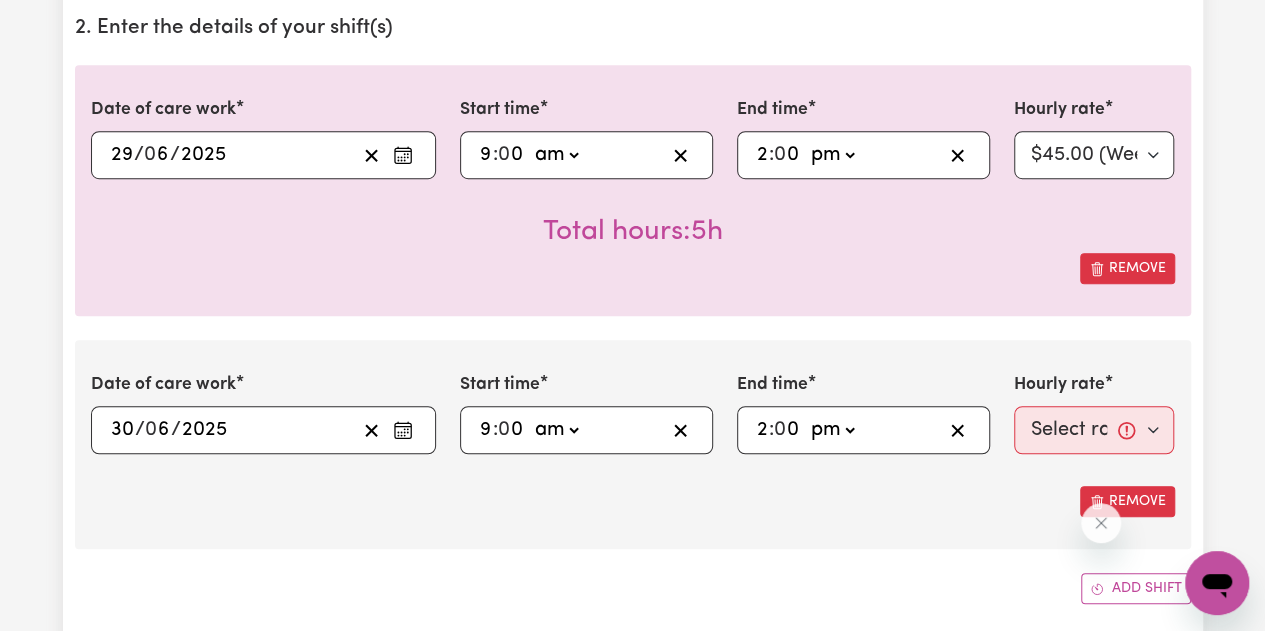 click on "-- am pm" 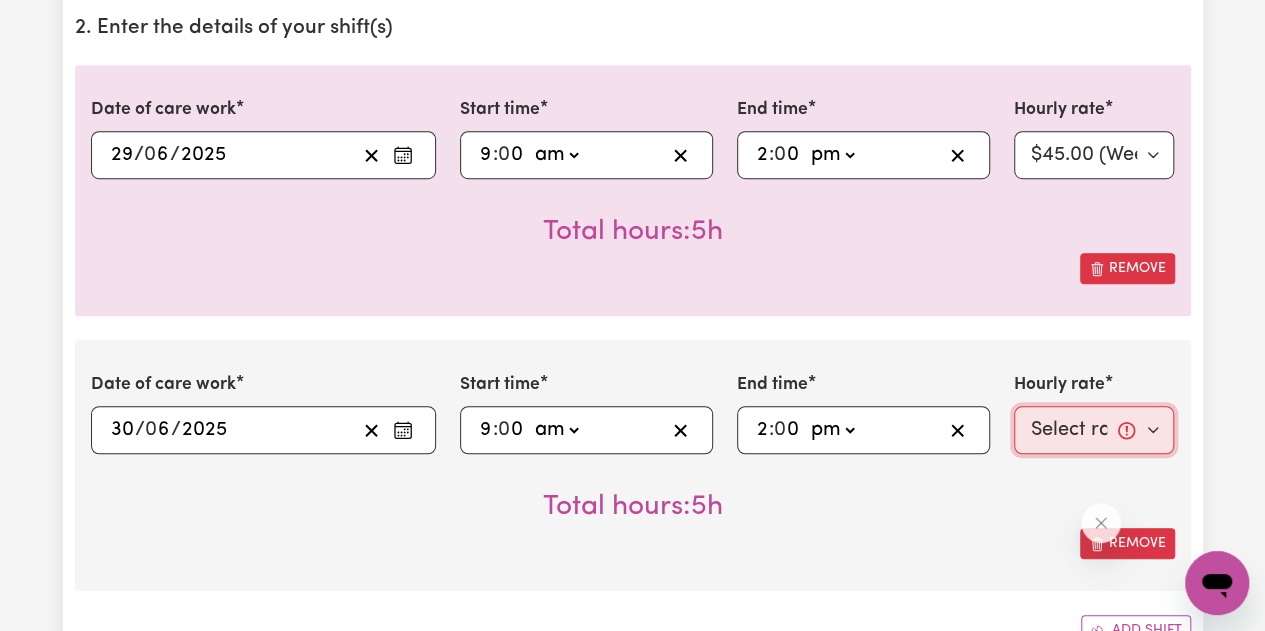 click on "Select rate... $45.00 (Weekday) $65.00 ([DATE])" at bounding box center [1094, 430] 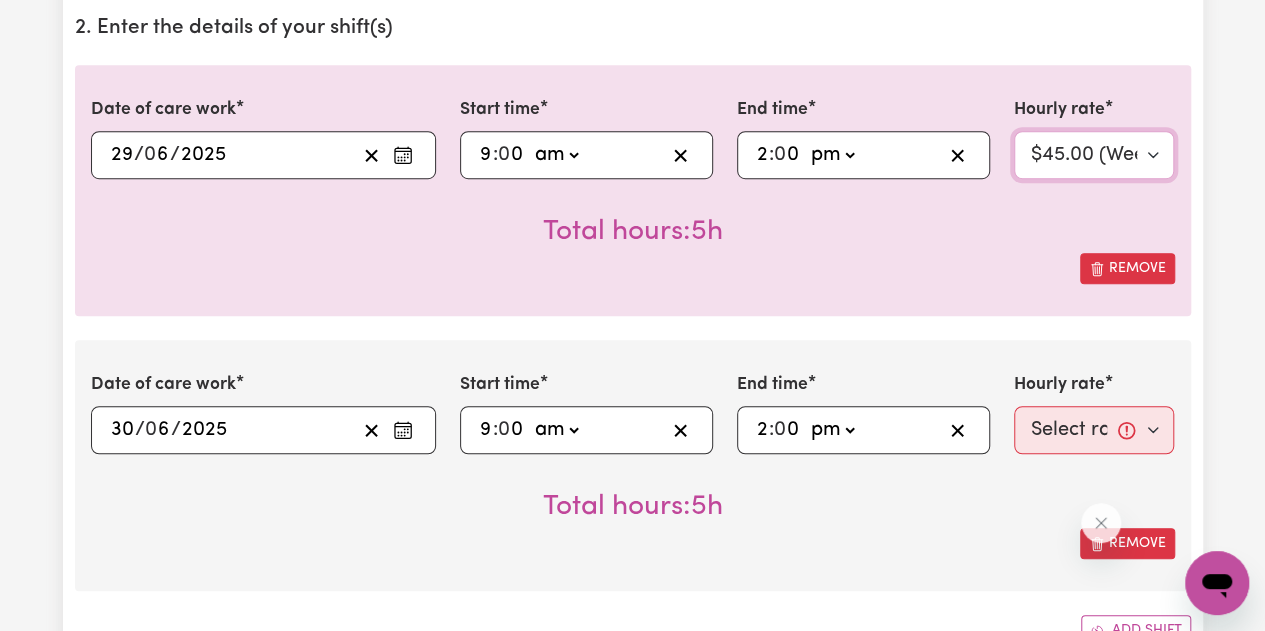 click on "Select rate... $45.00 (Weekday) $65.00 ([DATE])" at bounding box center [1094, 155] 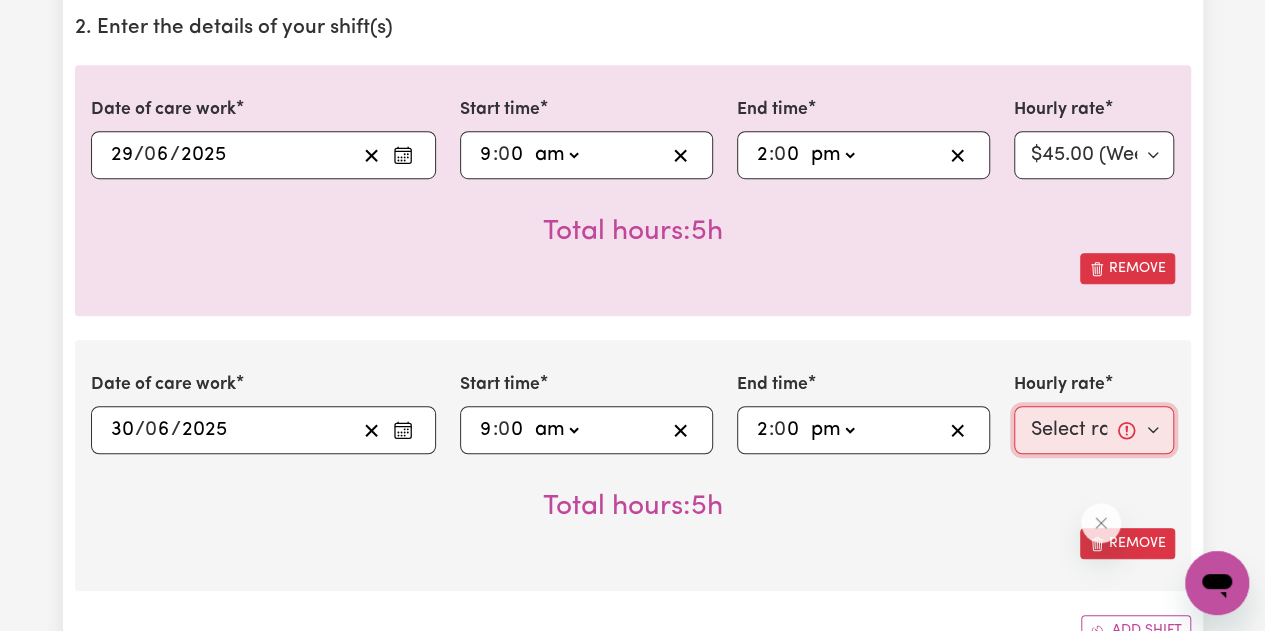 click on "Select rate... $45.00 (Weekday) $65.00 ([DATE])" at bounding box center (1094, 430) 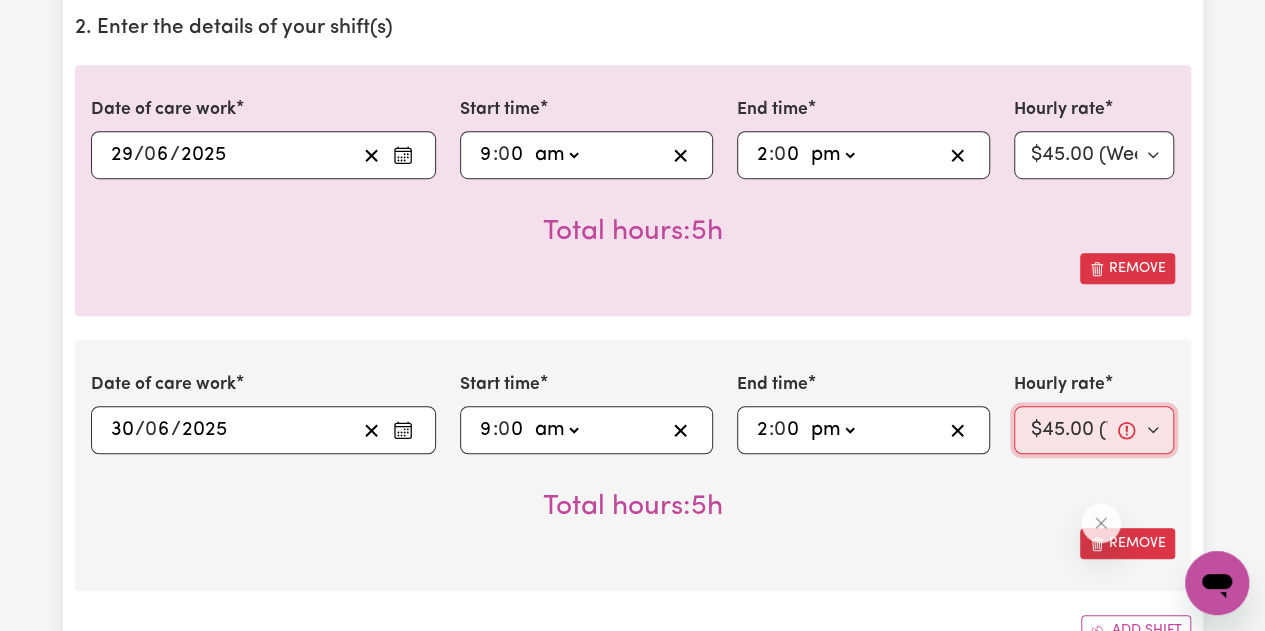 click on "Select rate... $45.00 (Weekday) $65.00 ([DATE])" at bounding box center (1094, 430) 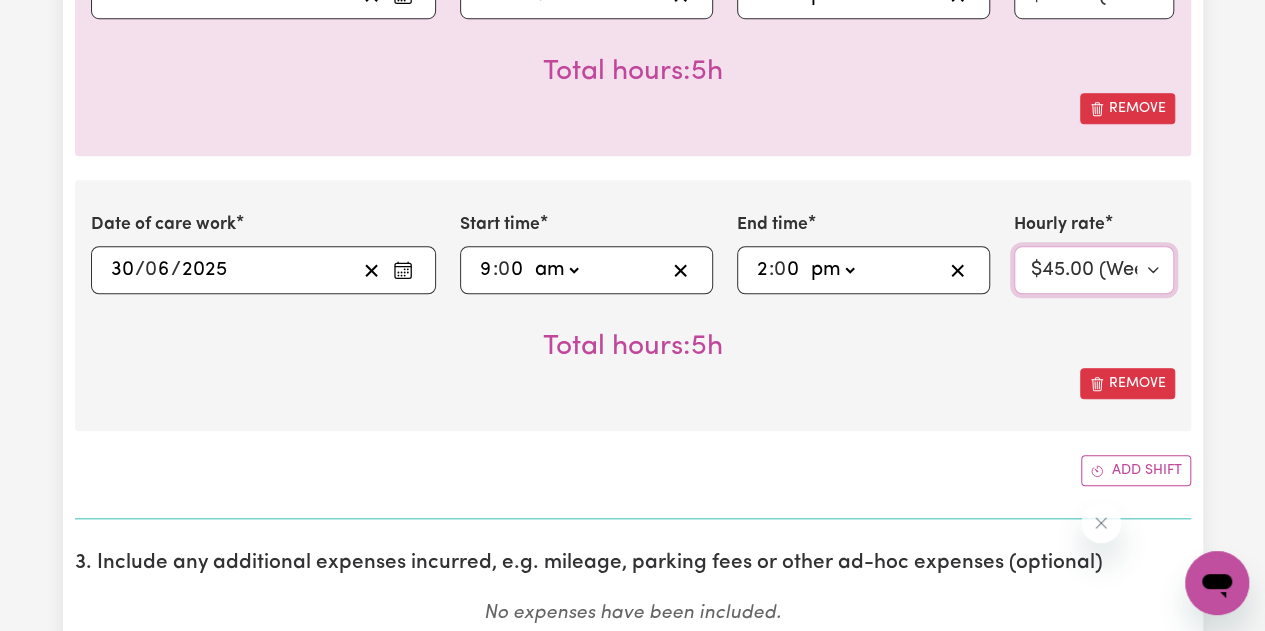 scroll, scrollTop: 800, scrollLeft: 0, axis: vertical 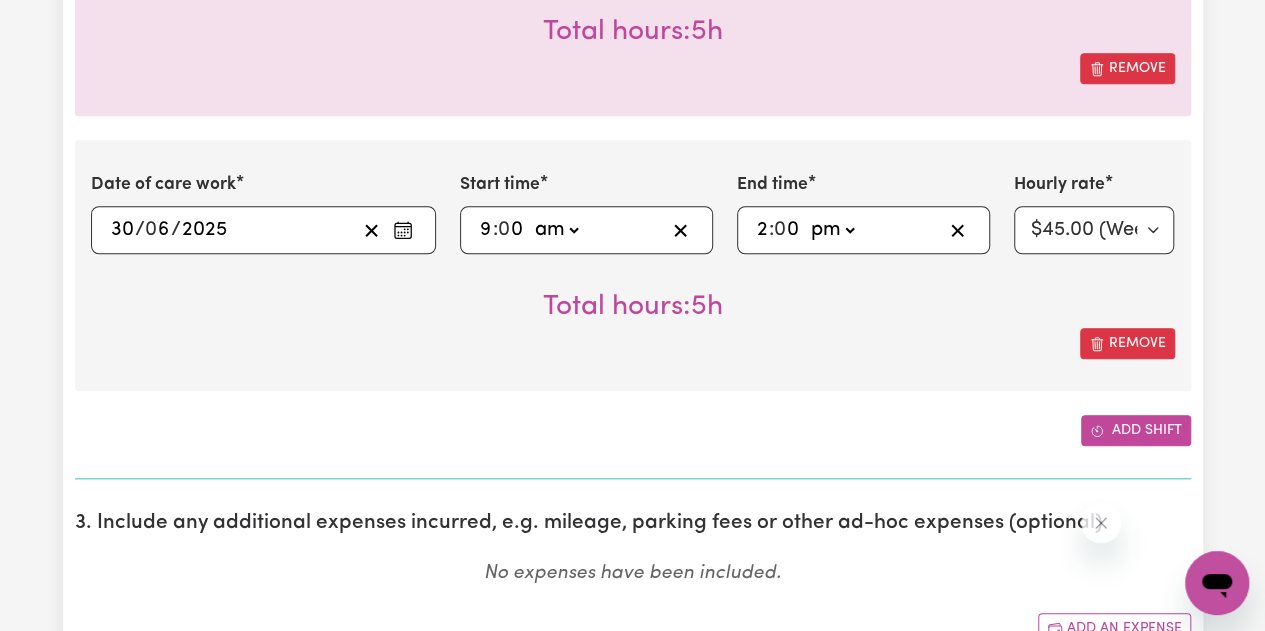 click on "Add shift" at bounding box center (1136, 430) 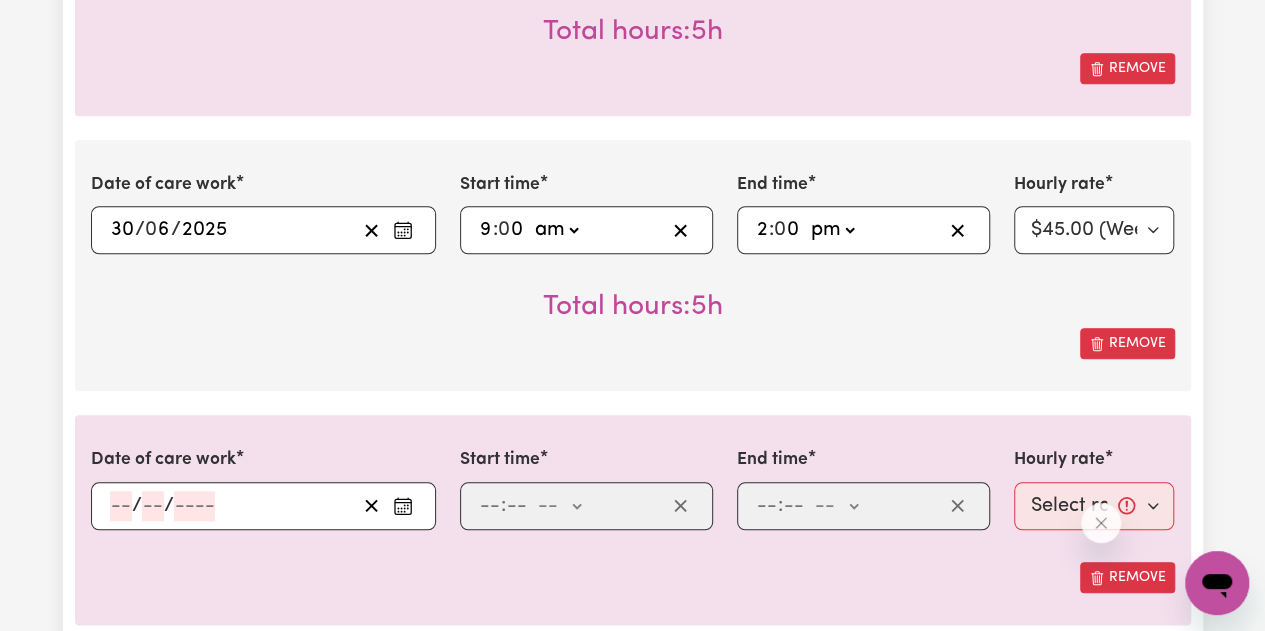 click 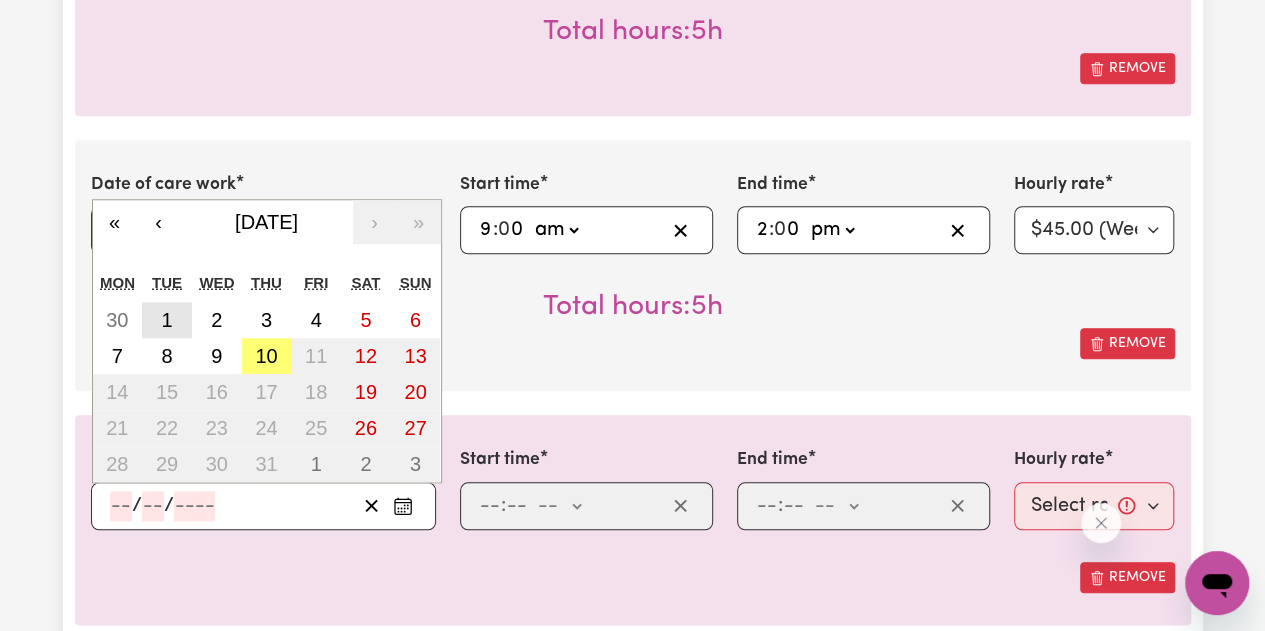 click on "1" at bounding box center (167, 320) 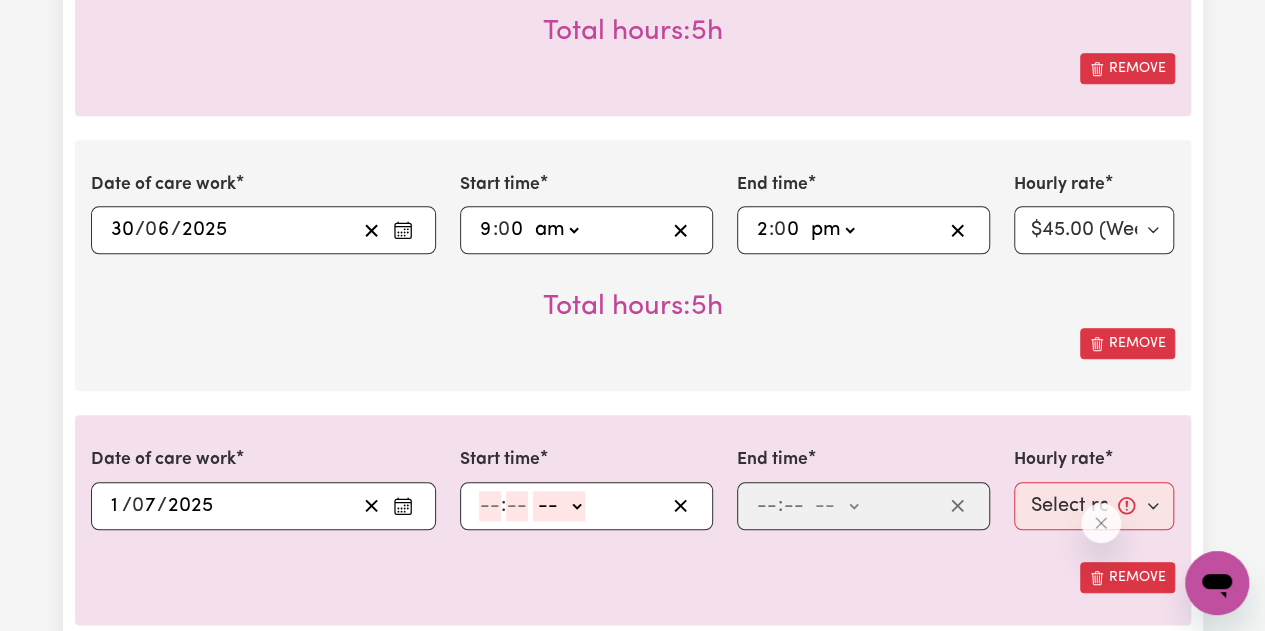drag, startPoint x: 482, startPoint y: 507, endPoint x: 557, endPoint y: 630, distance: 144.06248 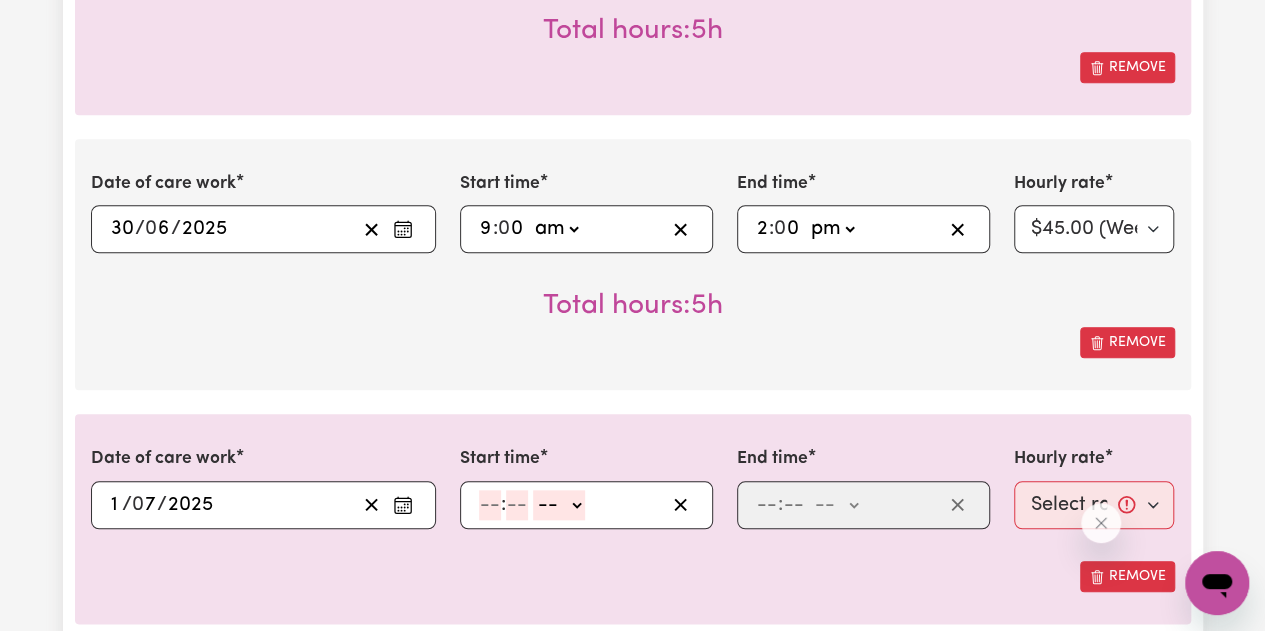scroll, scrollTop: 900, scrollLeft: 0, axis: vertical 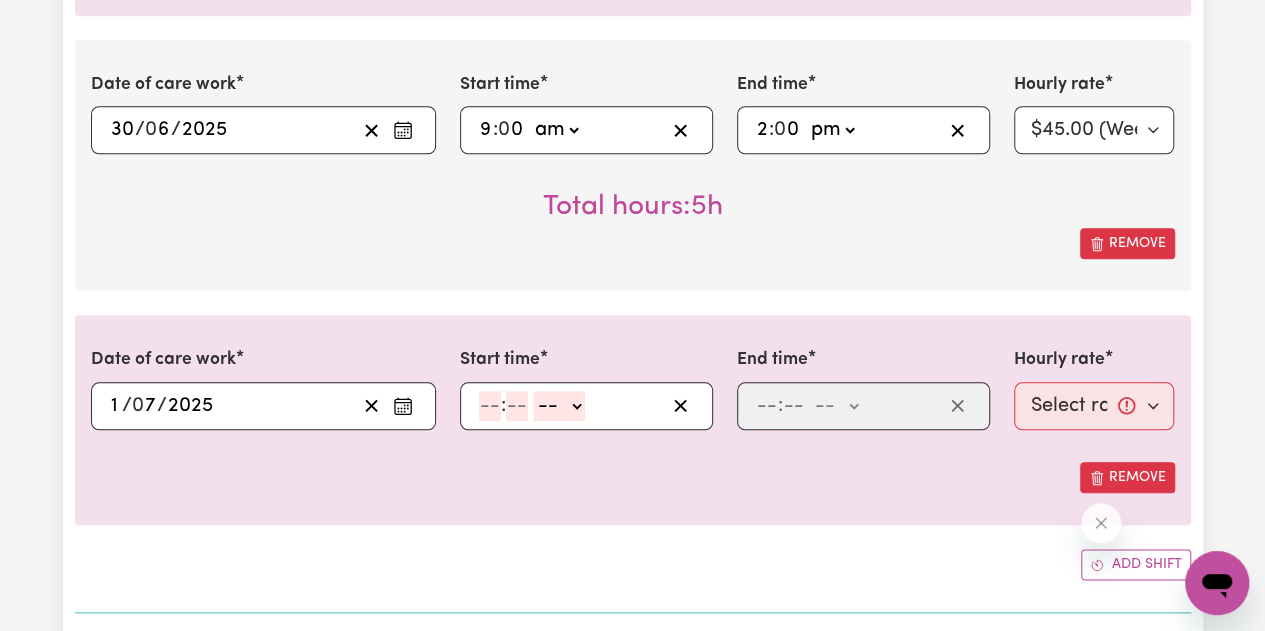 click 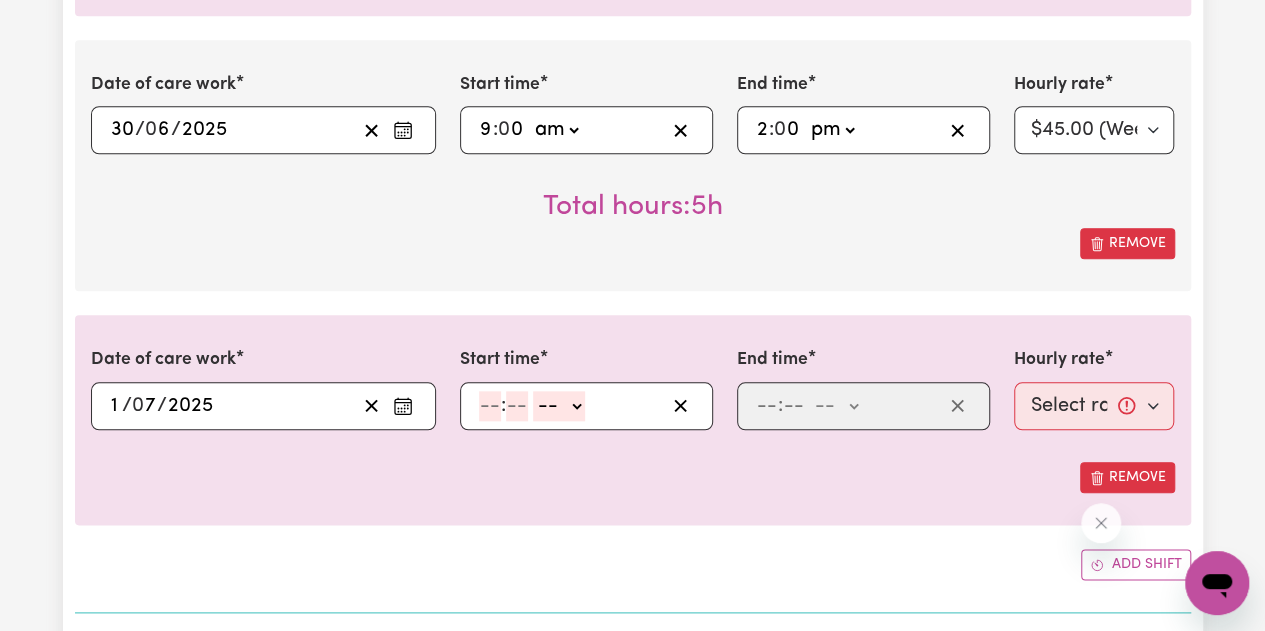 click at bounding box center (633, 446) 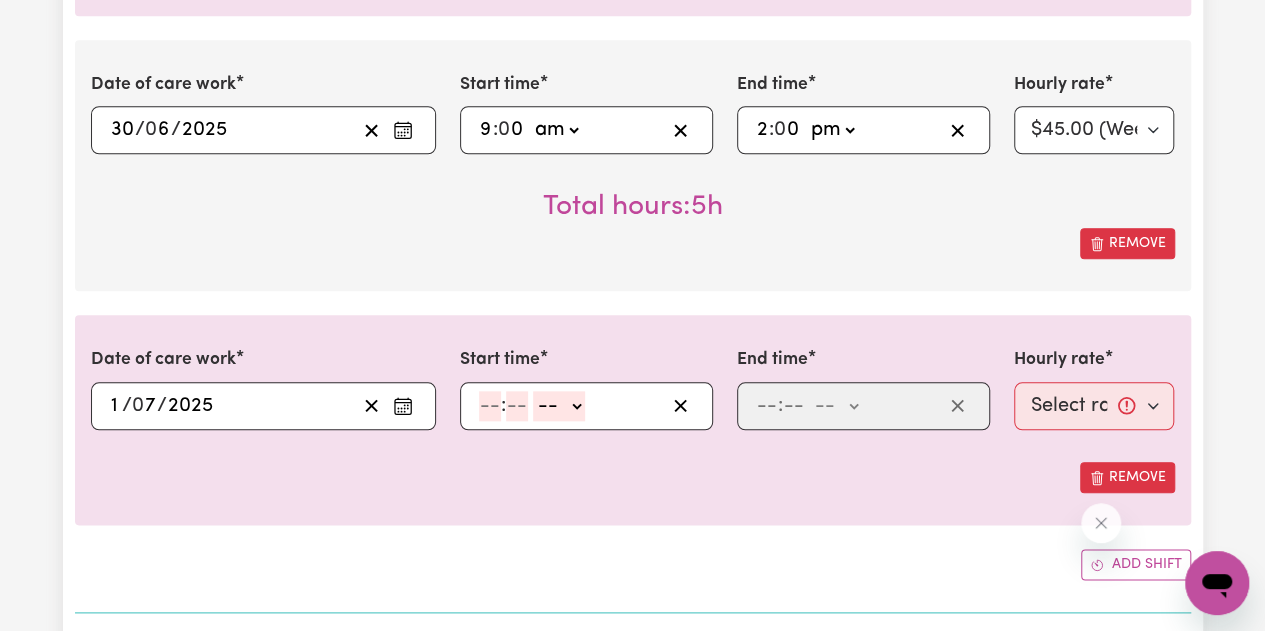 click 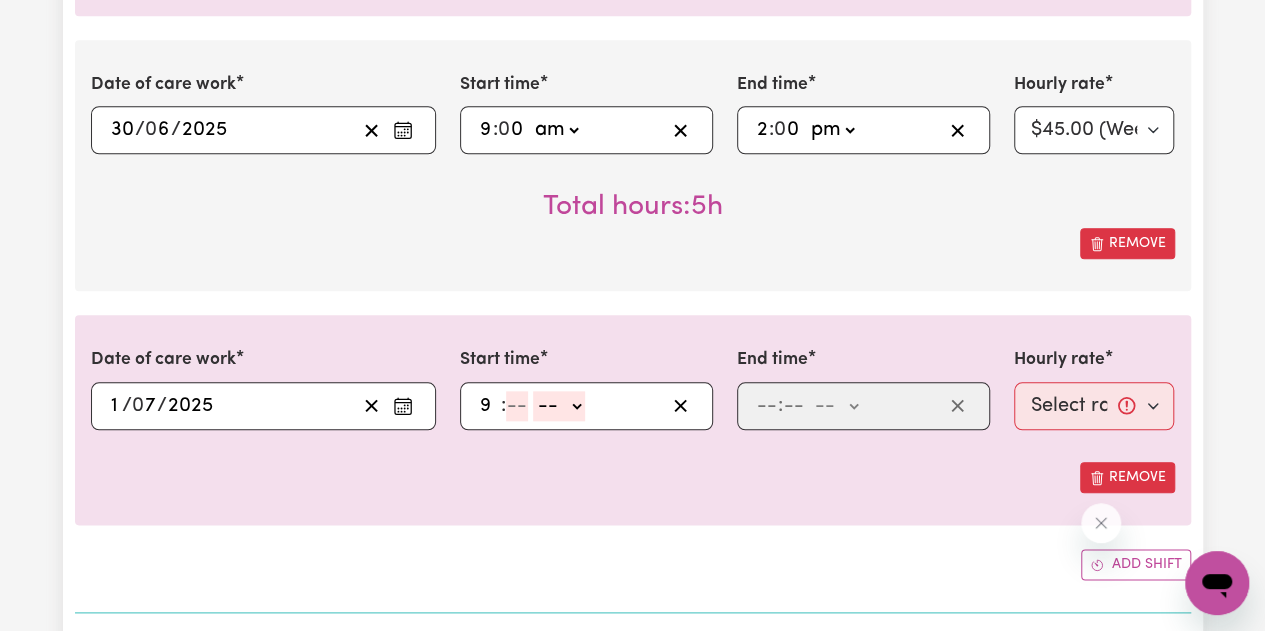type on "9" 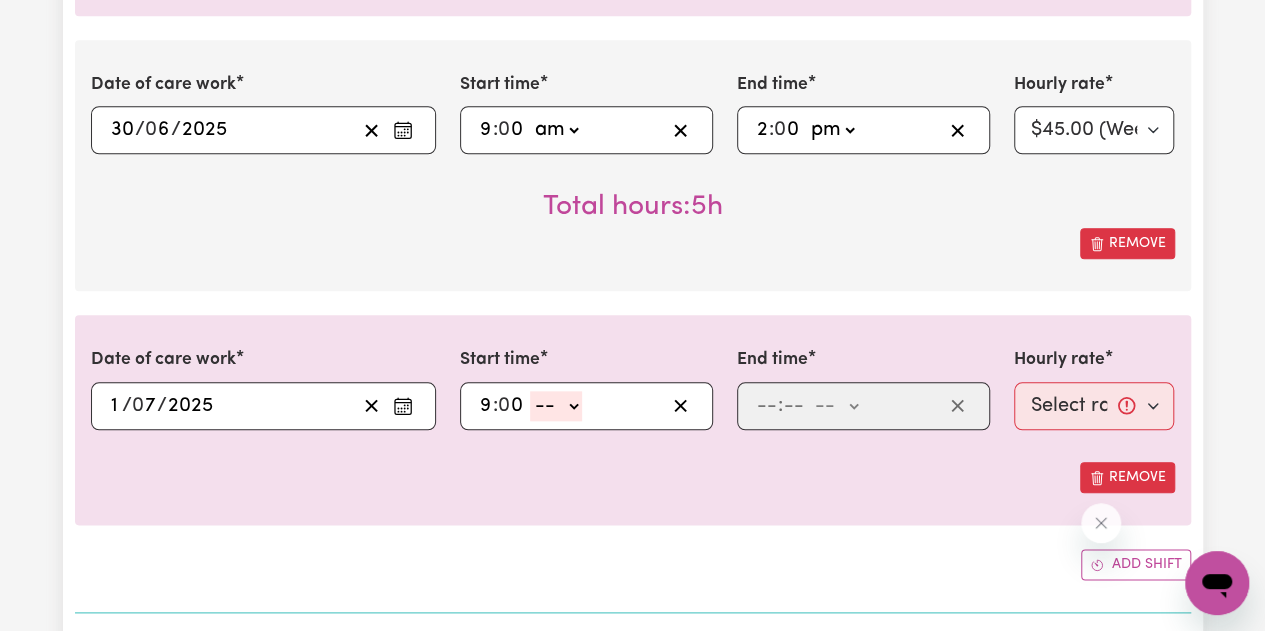 type on "0" 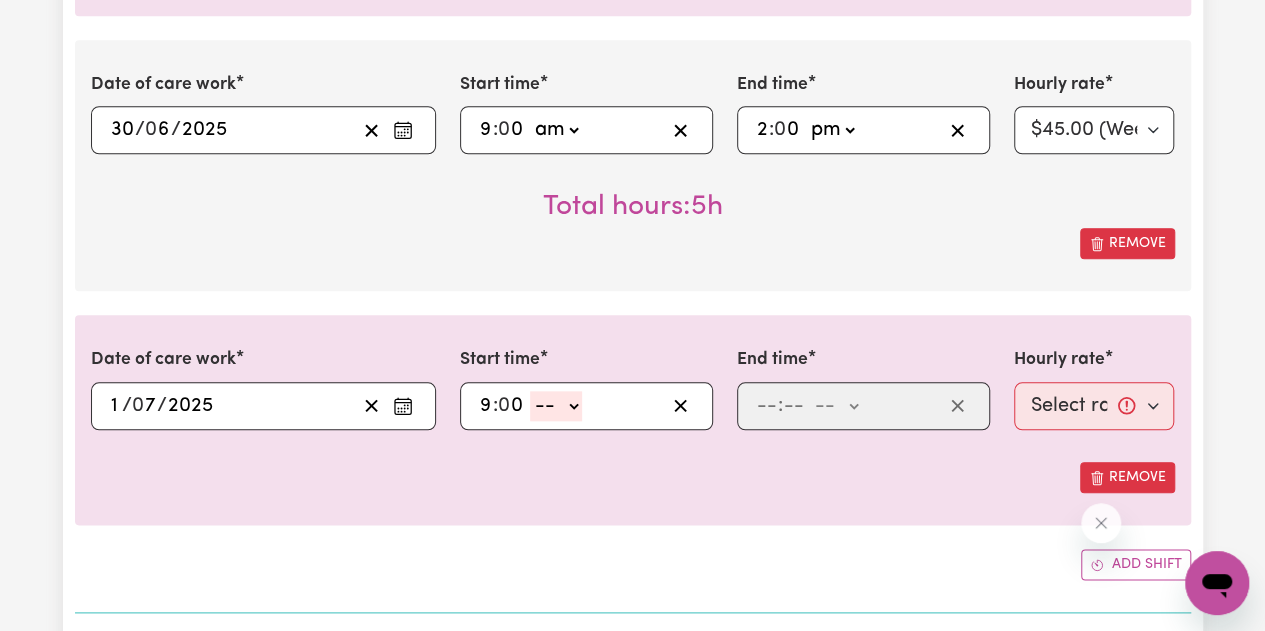 select on "am" 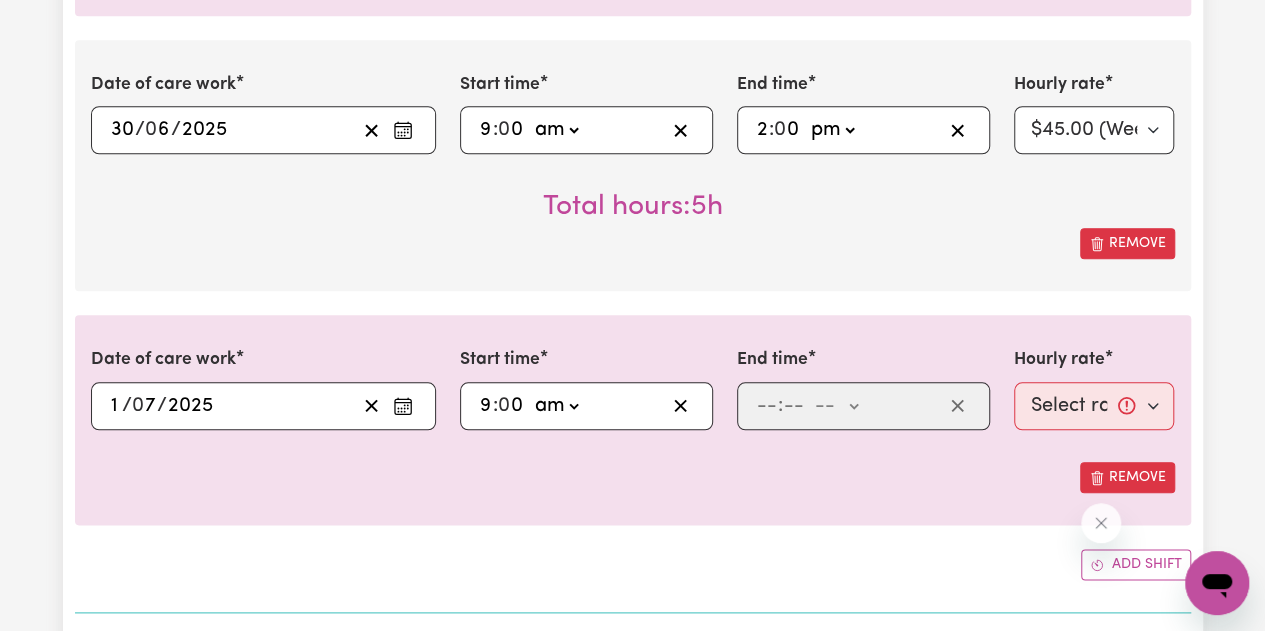 click on "-- am pm" 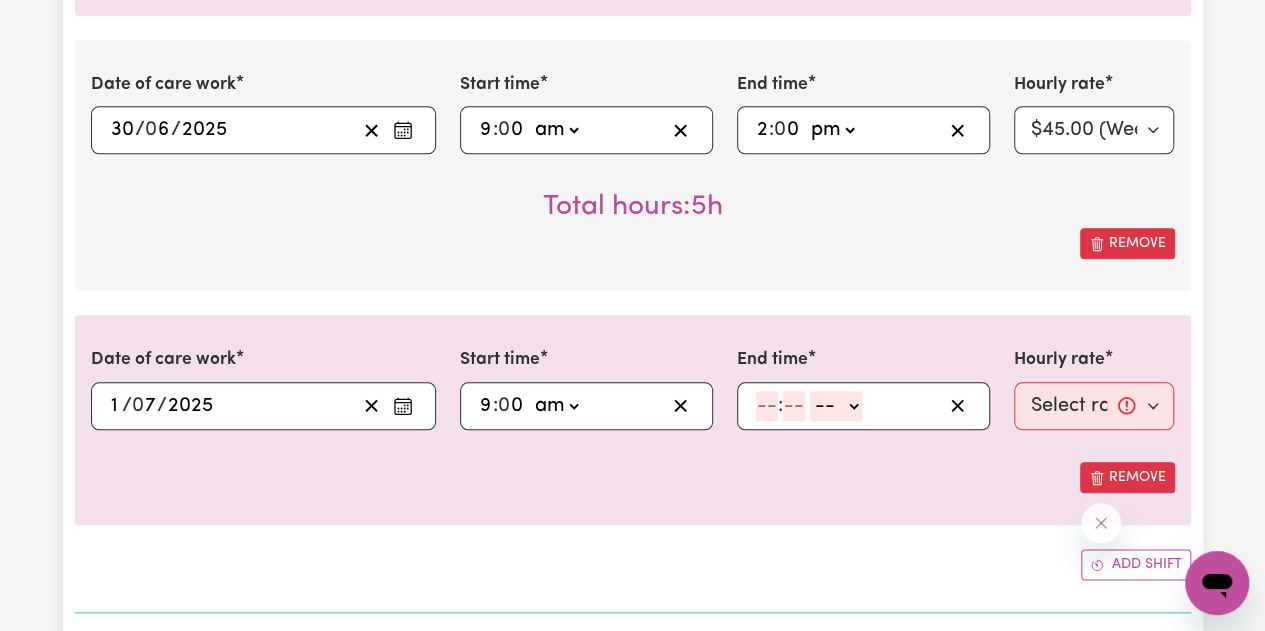 drag, startPoint x: 770, startPoint y: 403, endPoint x: 804, endPoint y: 525, distance: 126.649124 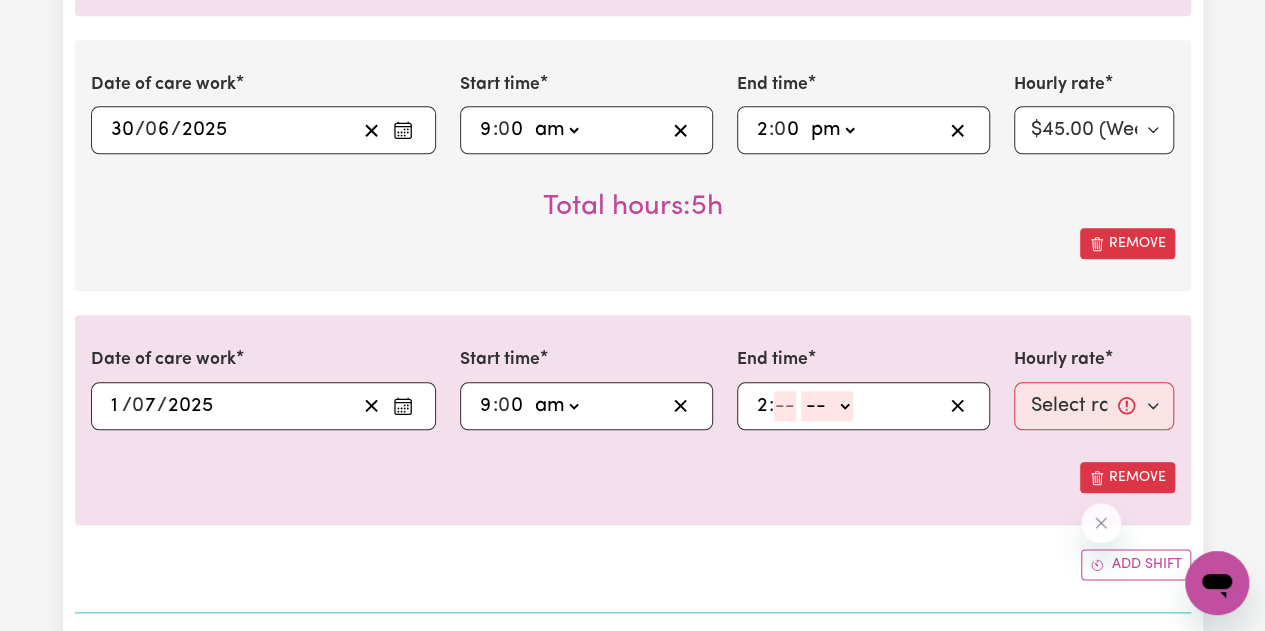 type on "2" 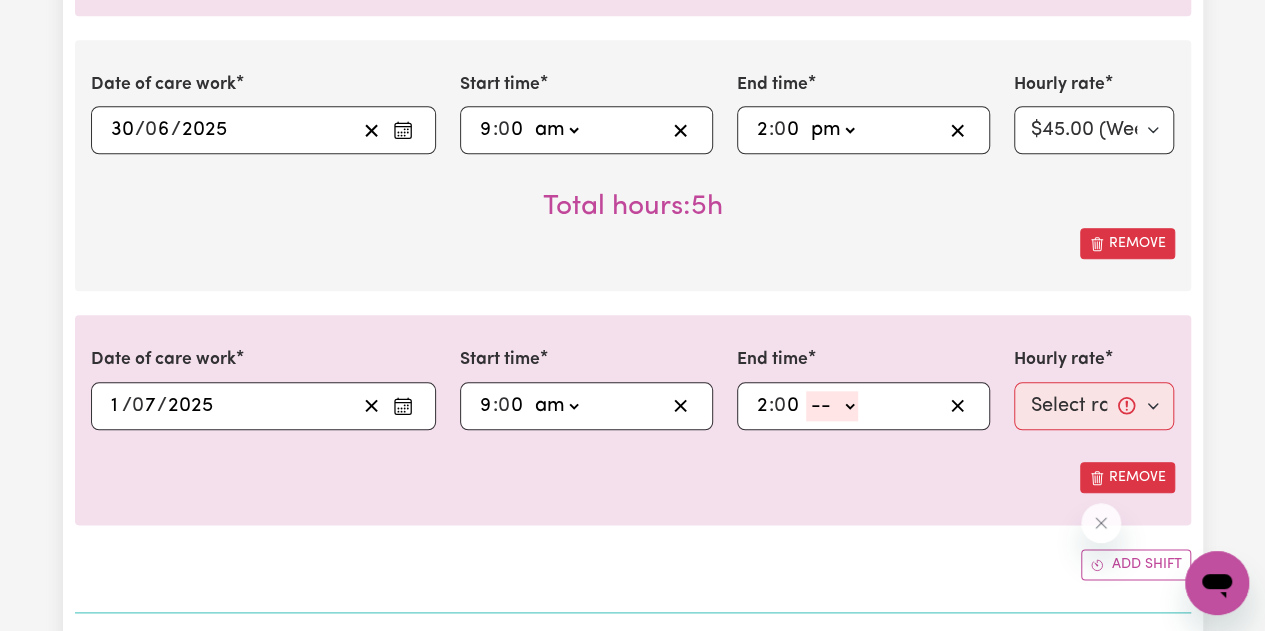 type on "0" 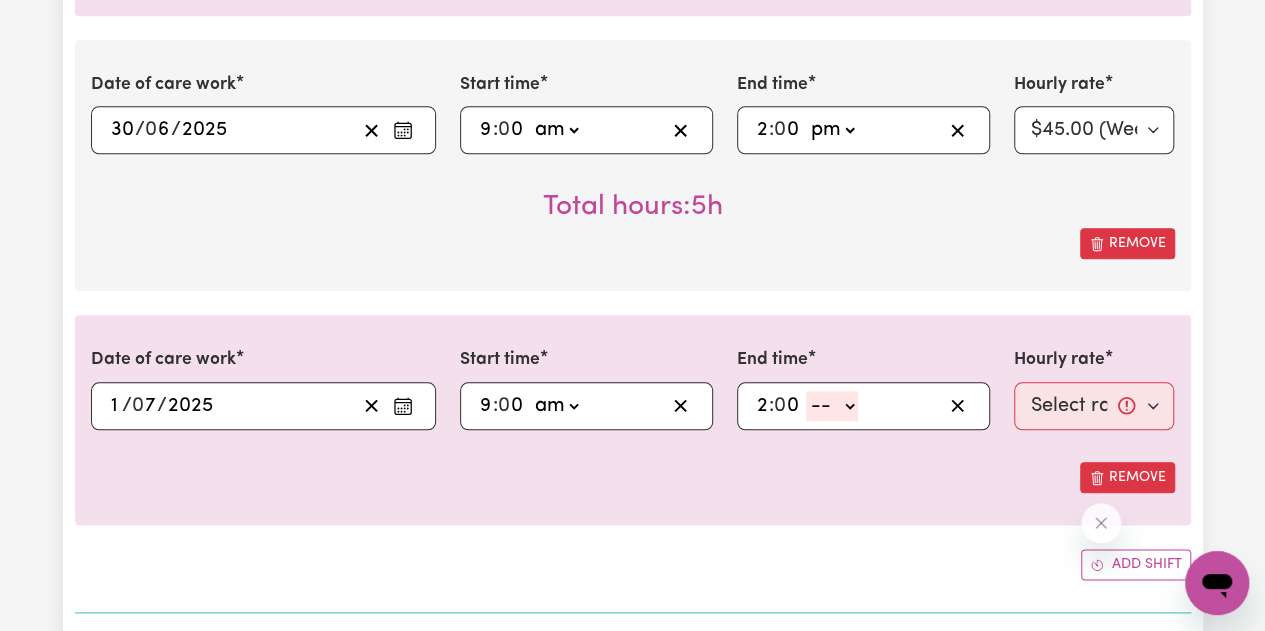 select on "pm" 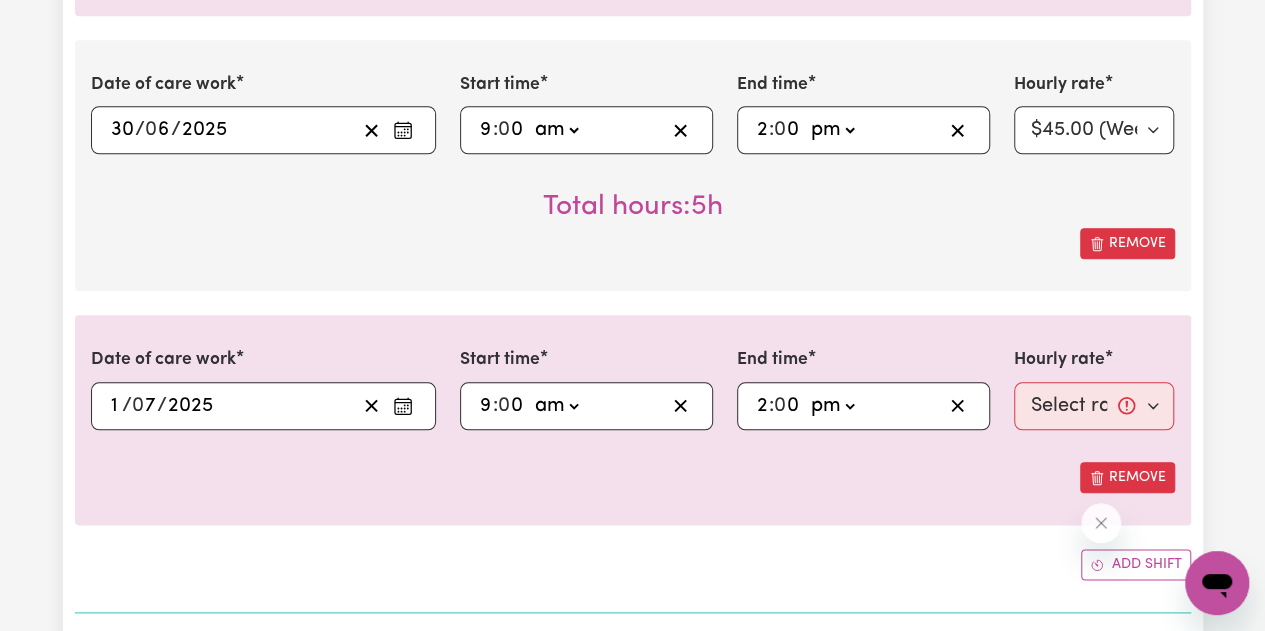 click on "-- am pm" 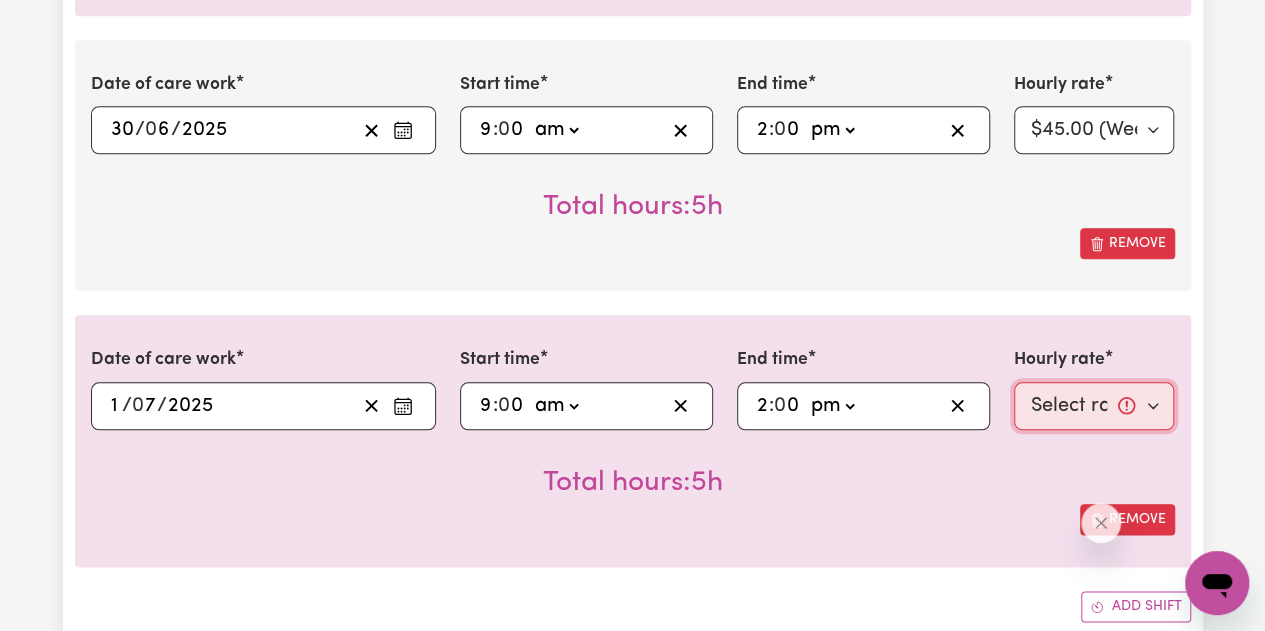 click on "Select rate... $45.00 (Weekday) $65.00 ([DATE])" at bounding box center [1094, 406] 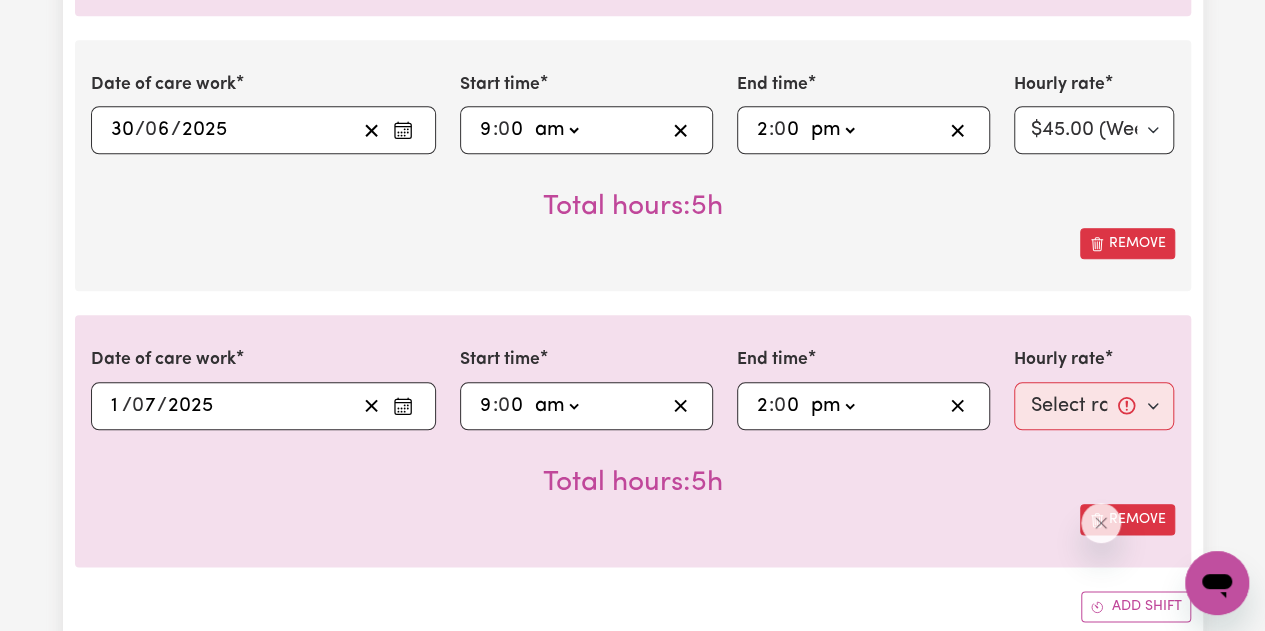 click on "Total hours:  5h" at bounding box center (633, 467) 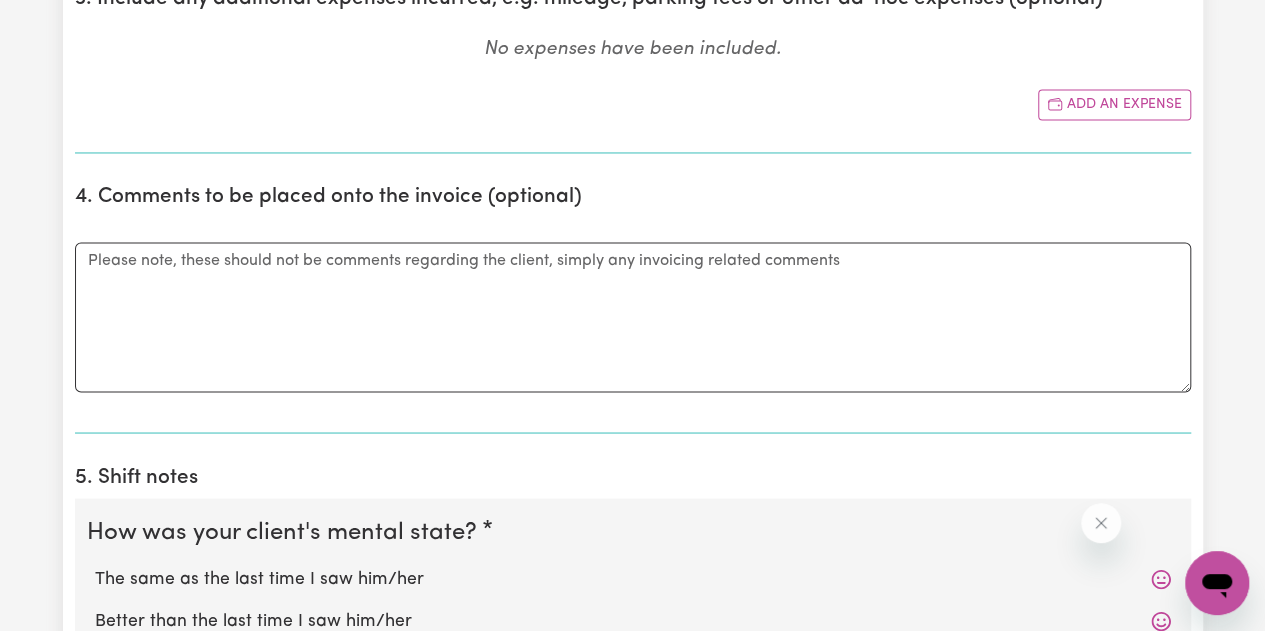 scroll, scrollTop: 1700, scrollLeft: 0, axis: vertical 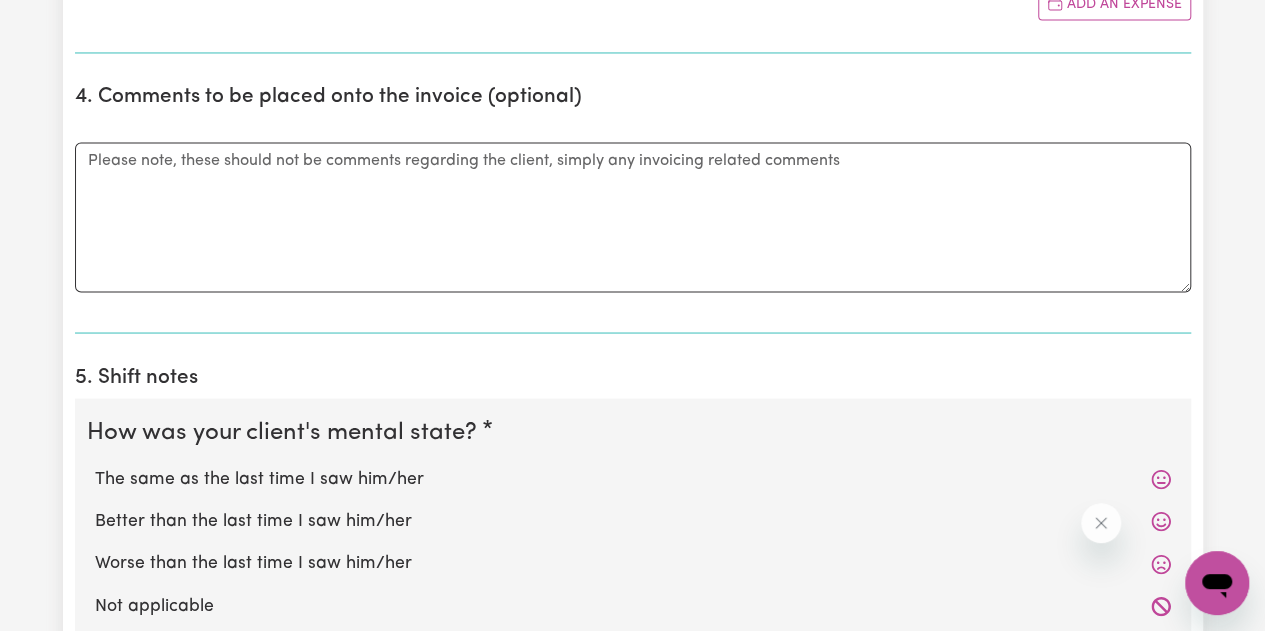 click on "The same as the last time I saw him/her" at bounding box center (633, 479) 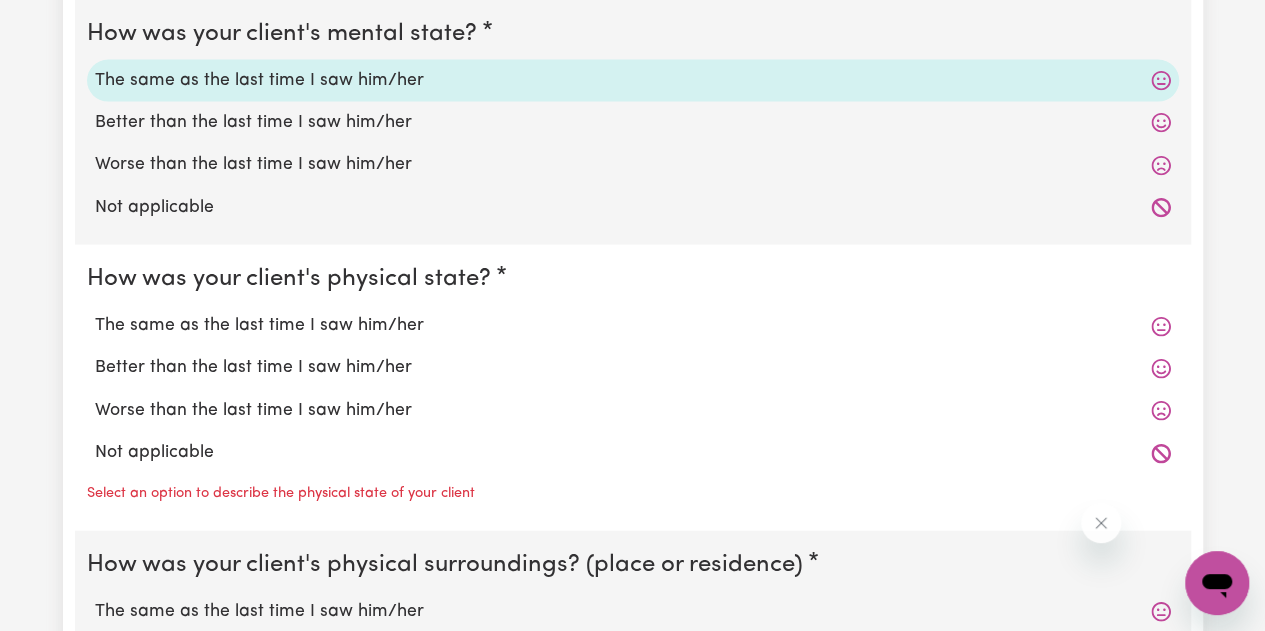 scroll, scrollTop: 2100, scrollLeft: 0, axis: vertical 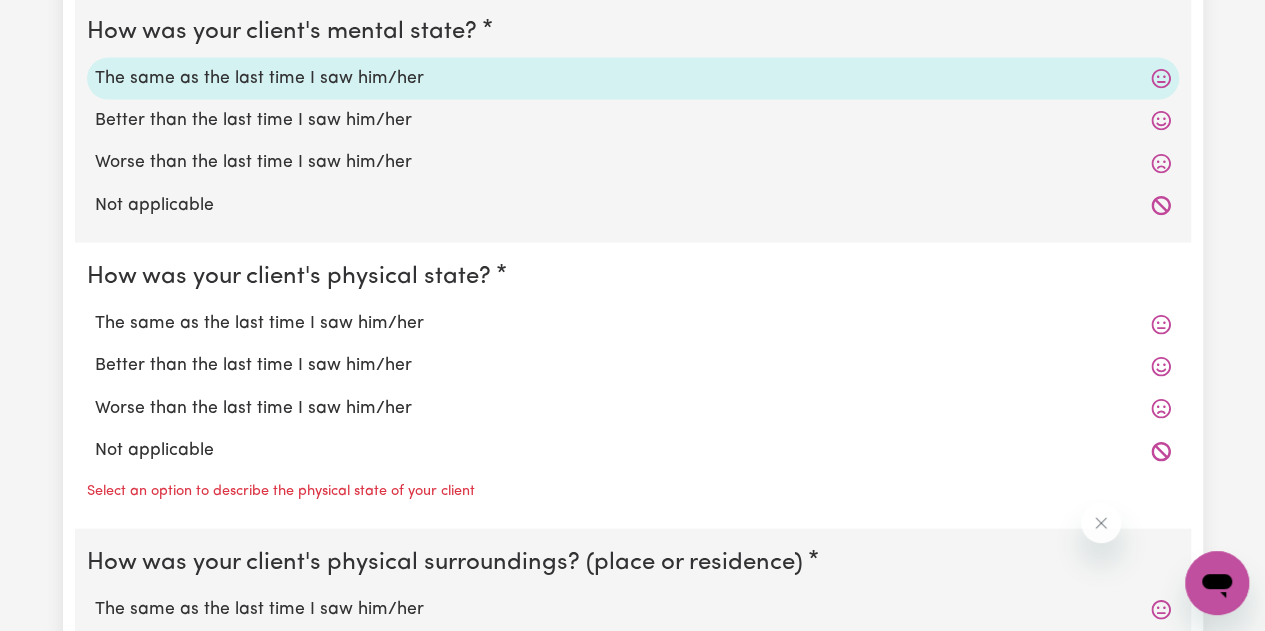 click on "The same as the last time I saw him/her" at bounding box center (633, 324) 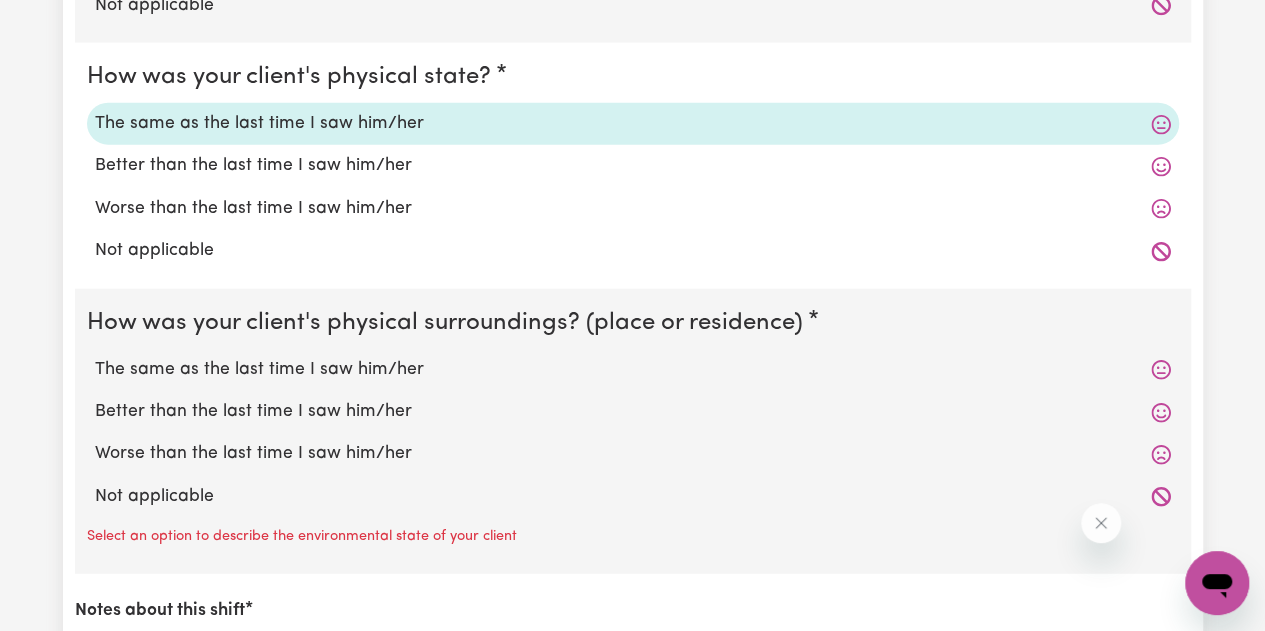 scroll, scrollTop: 2400, scrollLeft: 0, axis: vertical 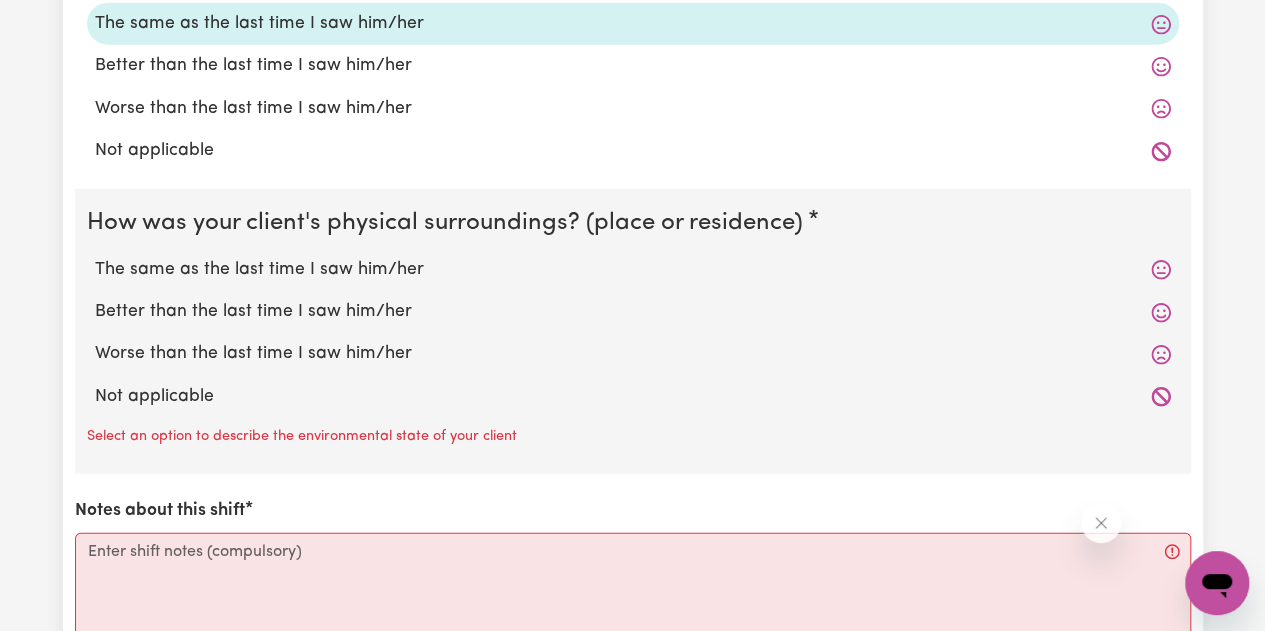 click on "The same as the last time I saw him/her" at bounding box center [633, 270] 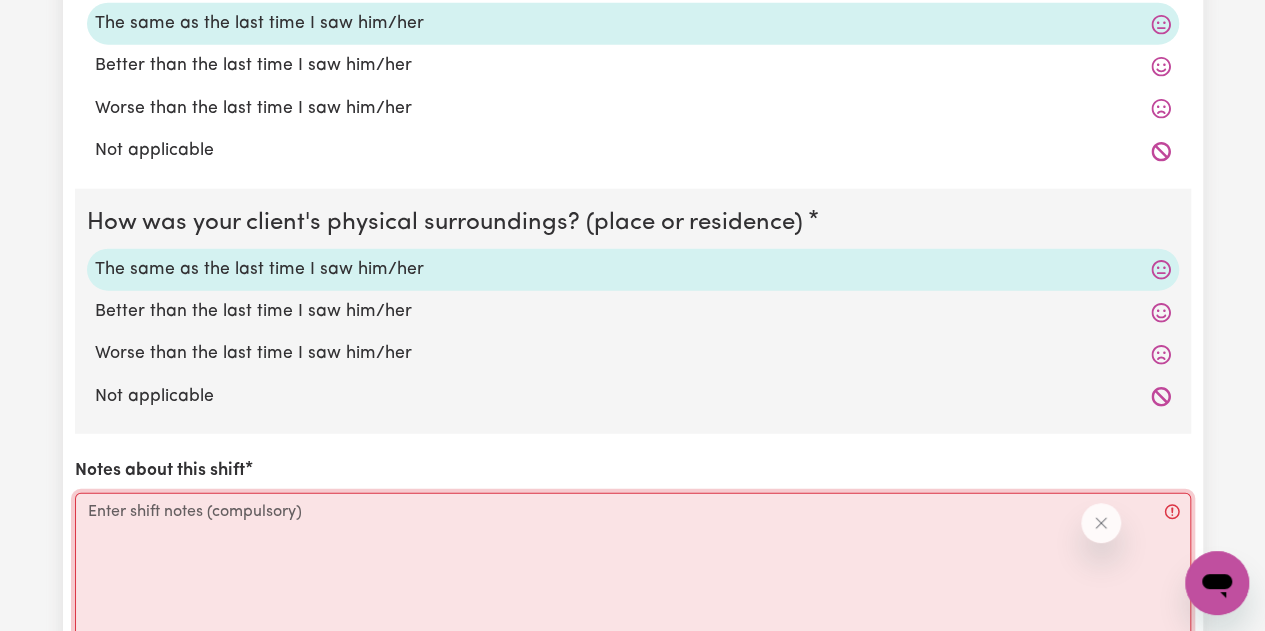 click on "Notes about this shift" at bounding box center (633, 568) 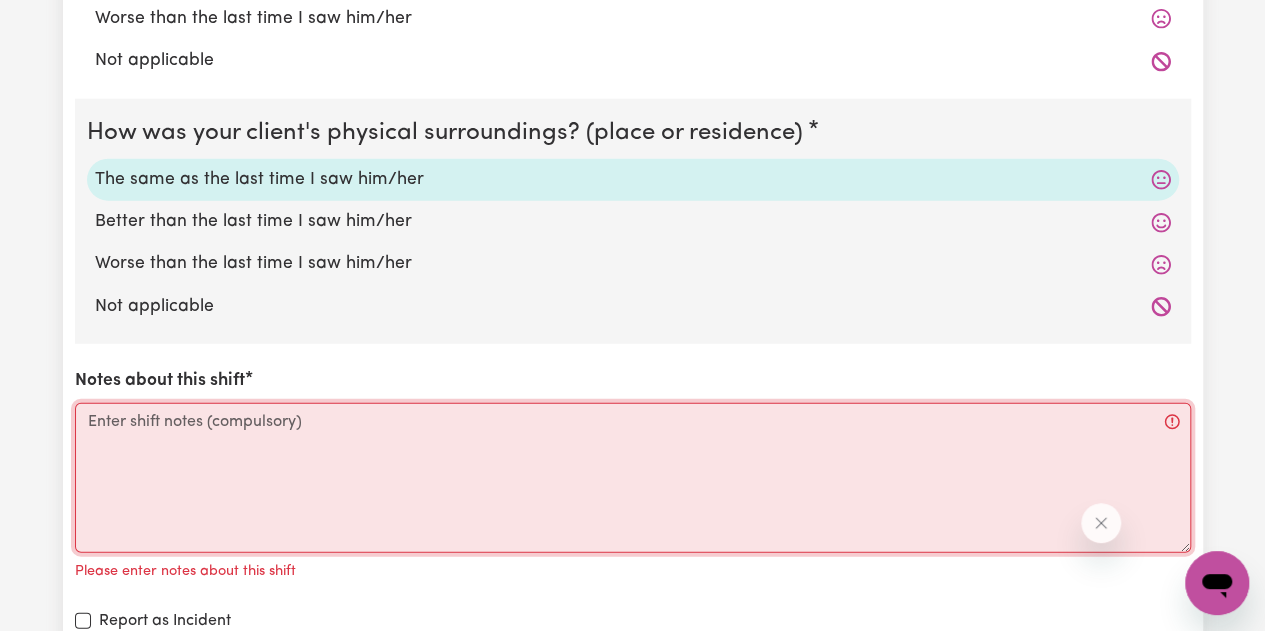 scroll, scrollTop: 2600, scrollLeft: 0, axis: vertical 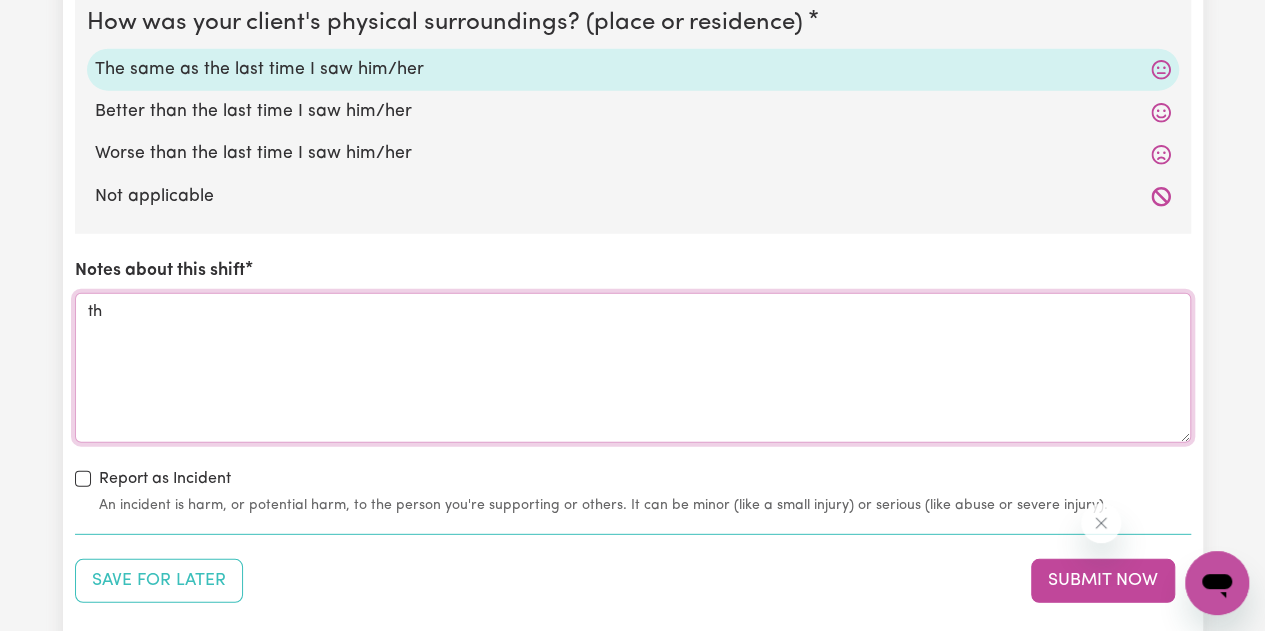 type on "t" 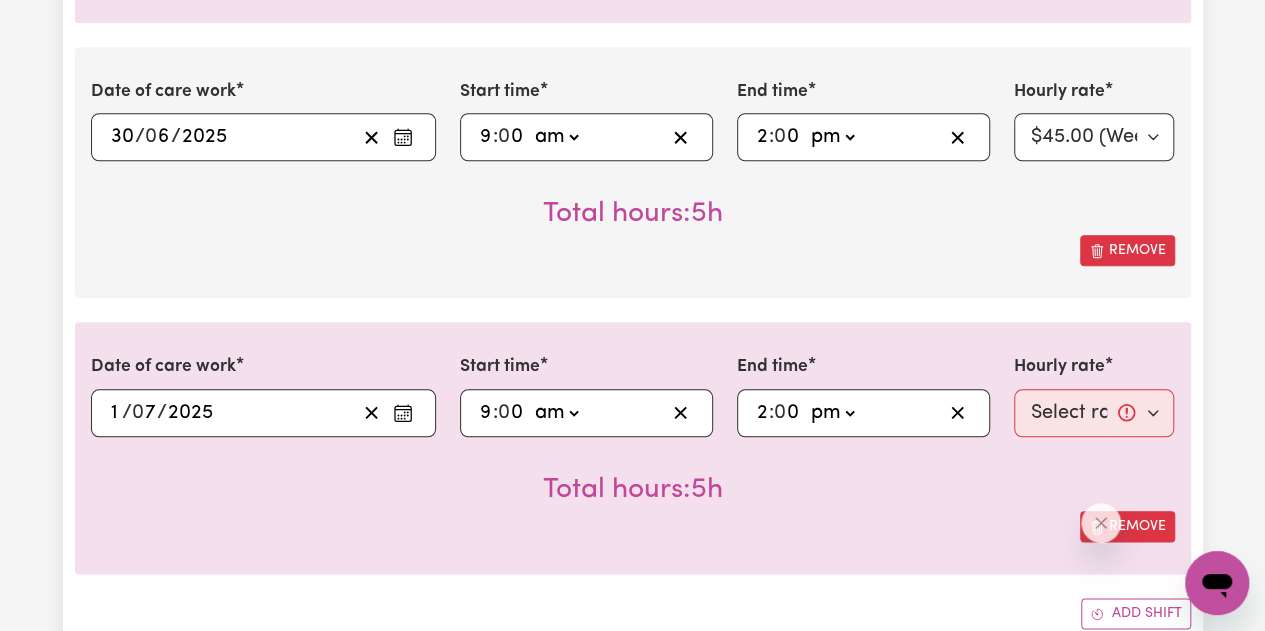 scroll, scrollTop: 1000, scrollLeft: 0, axis: vertical 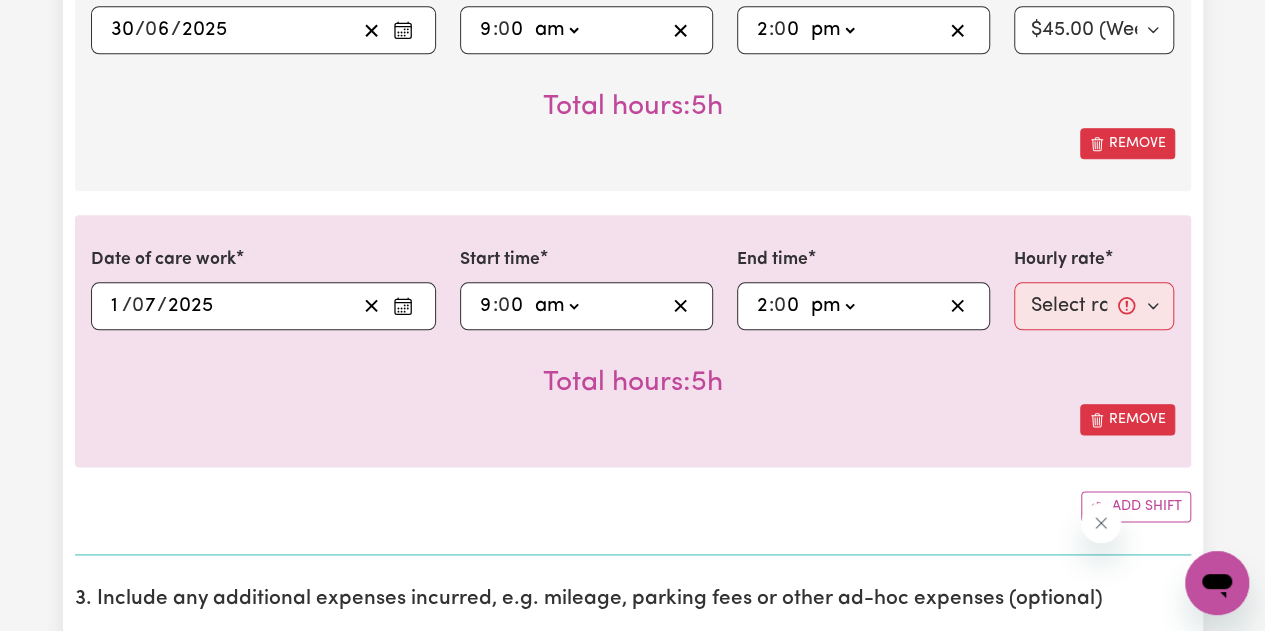 type on "The client is the same" 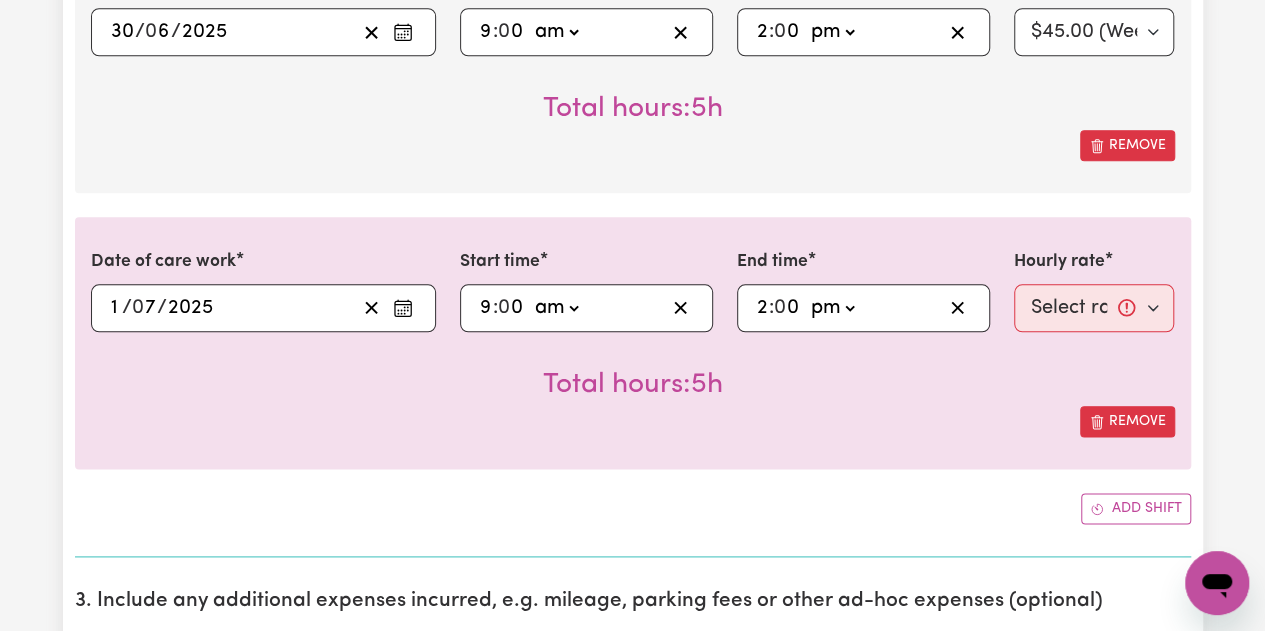 scroll, scrollTop: 1000, scrollLeft: 0, axis: vertical 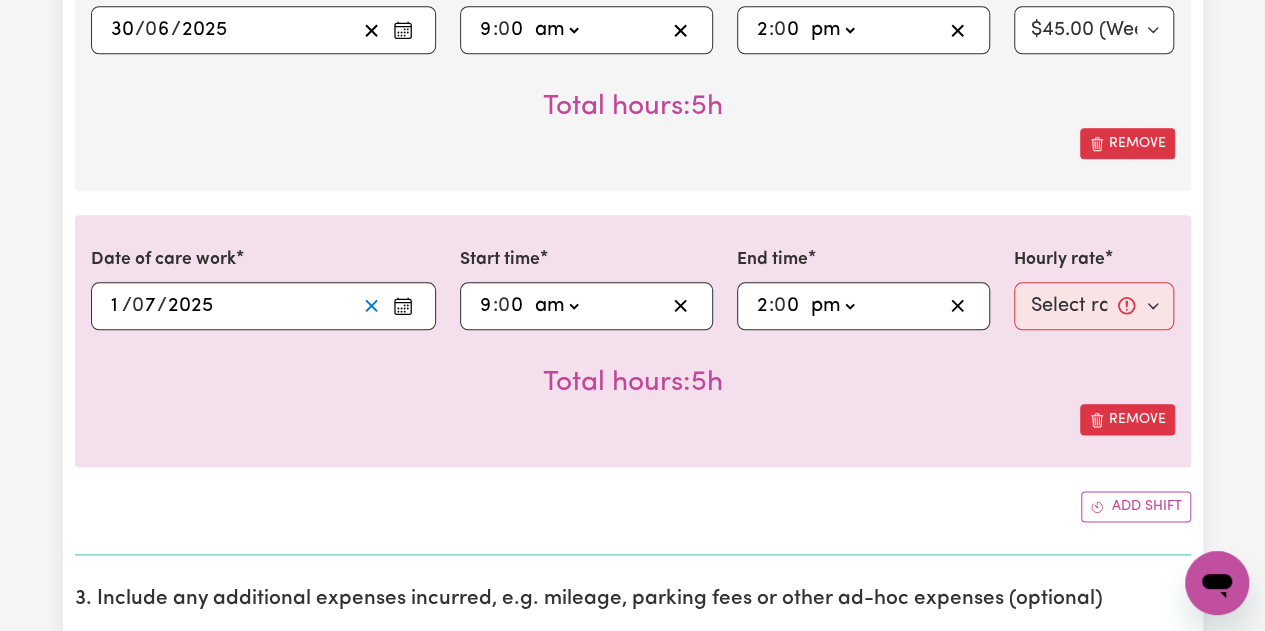 click 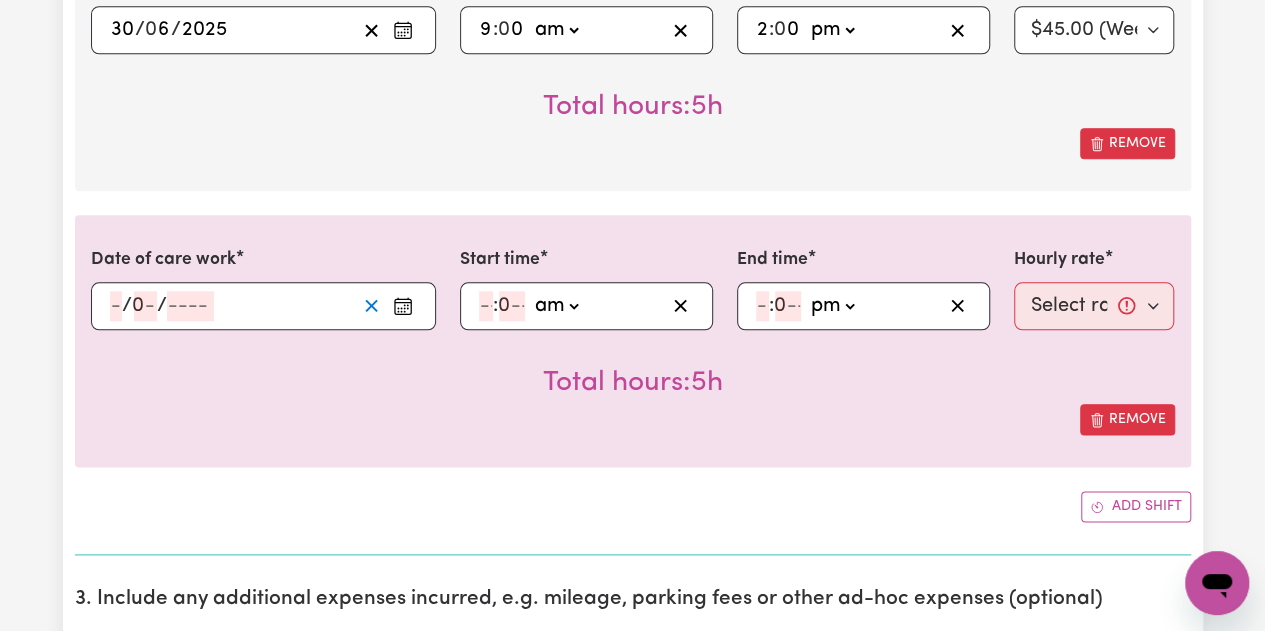 select 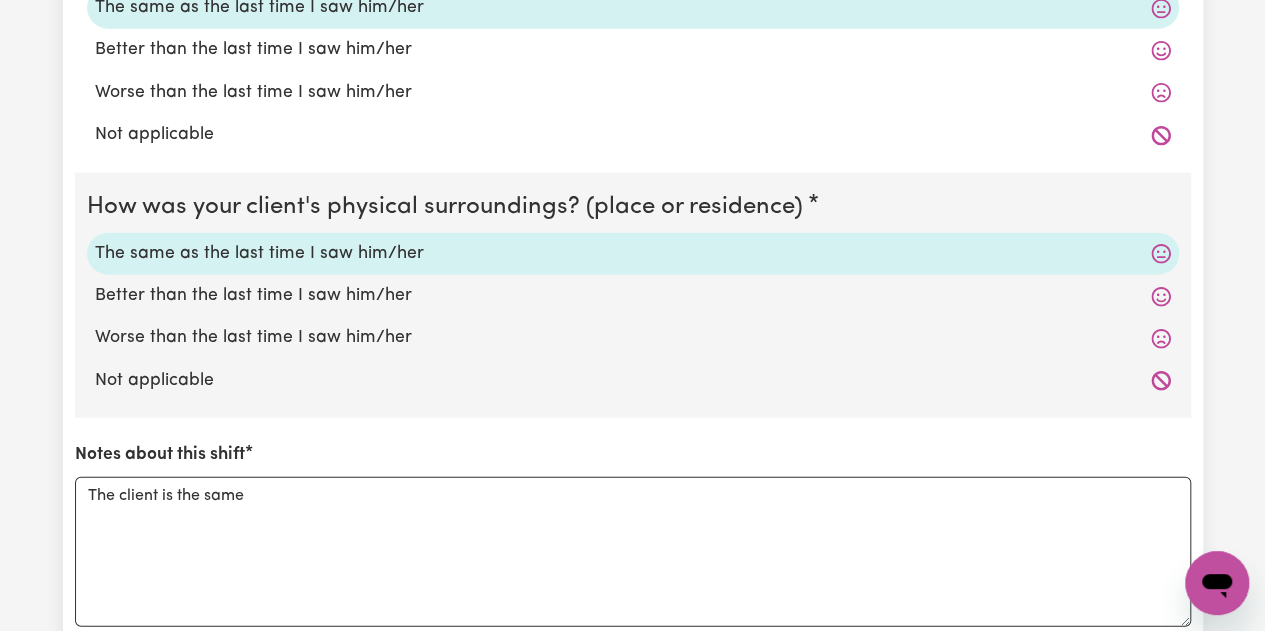 scroll, scrollTop: 2500, scrollLeft: 0, axis: vertical 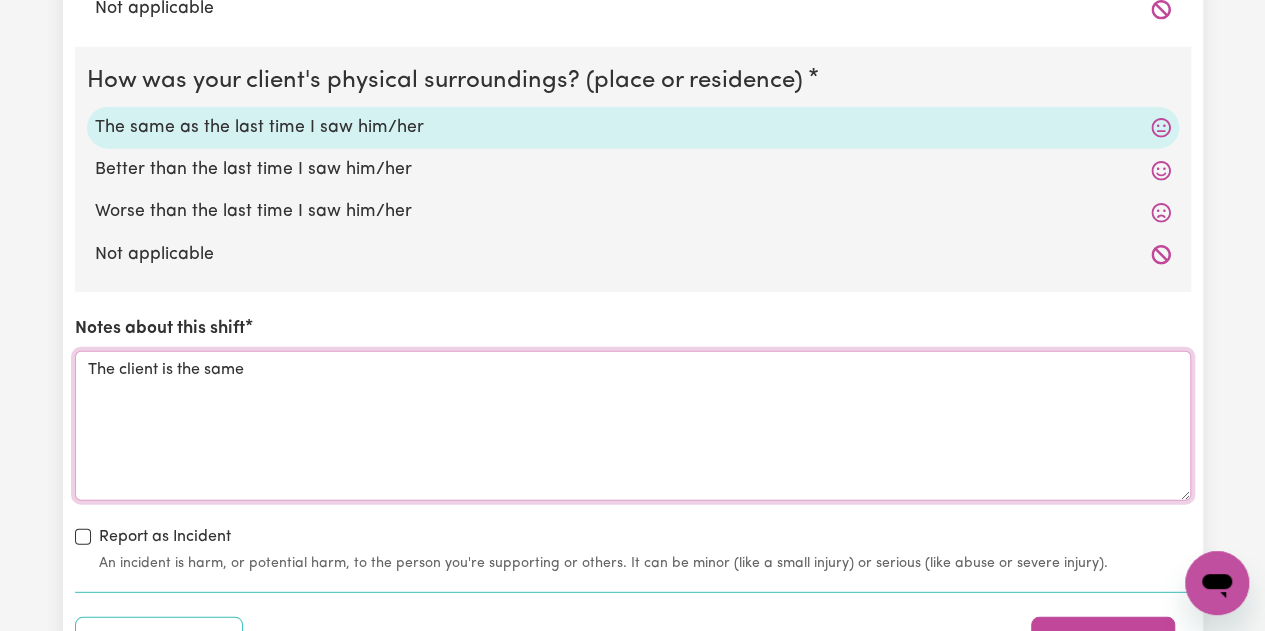 drag, startPoint x: 270, startPoint y: 371, endPoint x: 320, endPoint y: 377, distance: 50.358715 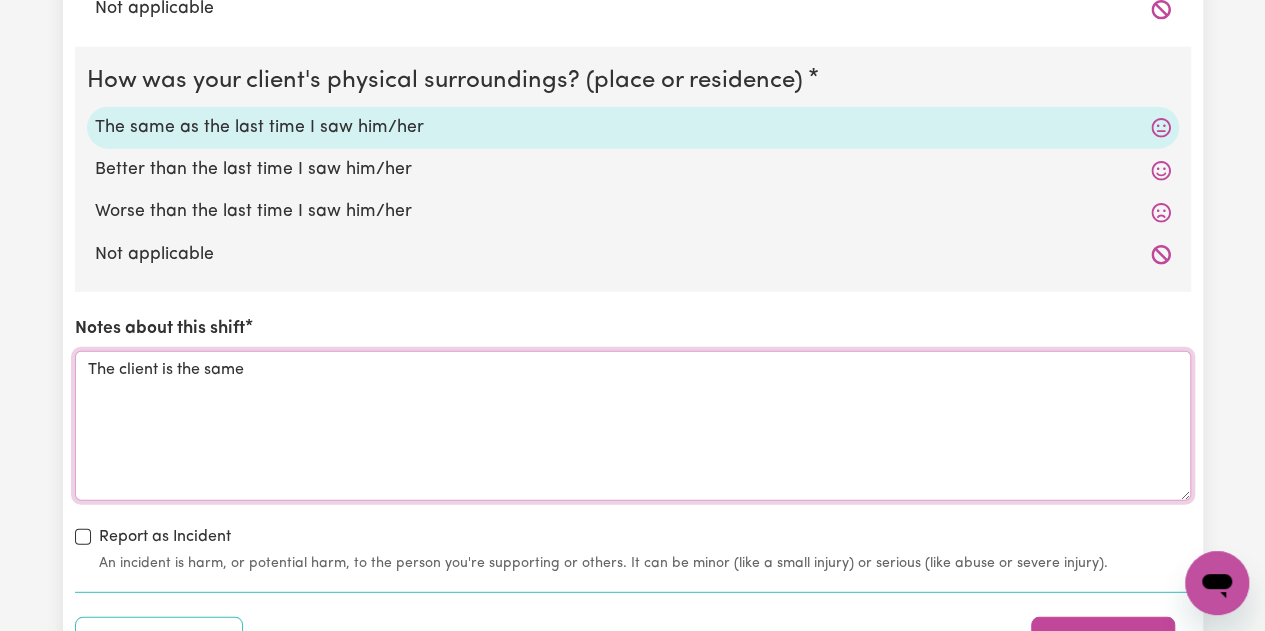 click on "The client is the same" at bounding box center [633, 426] 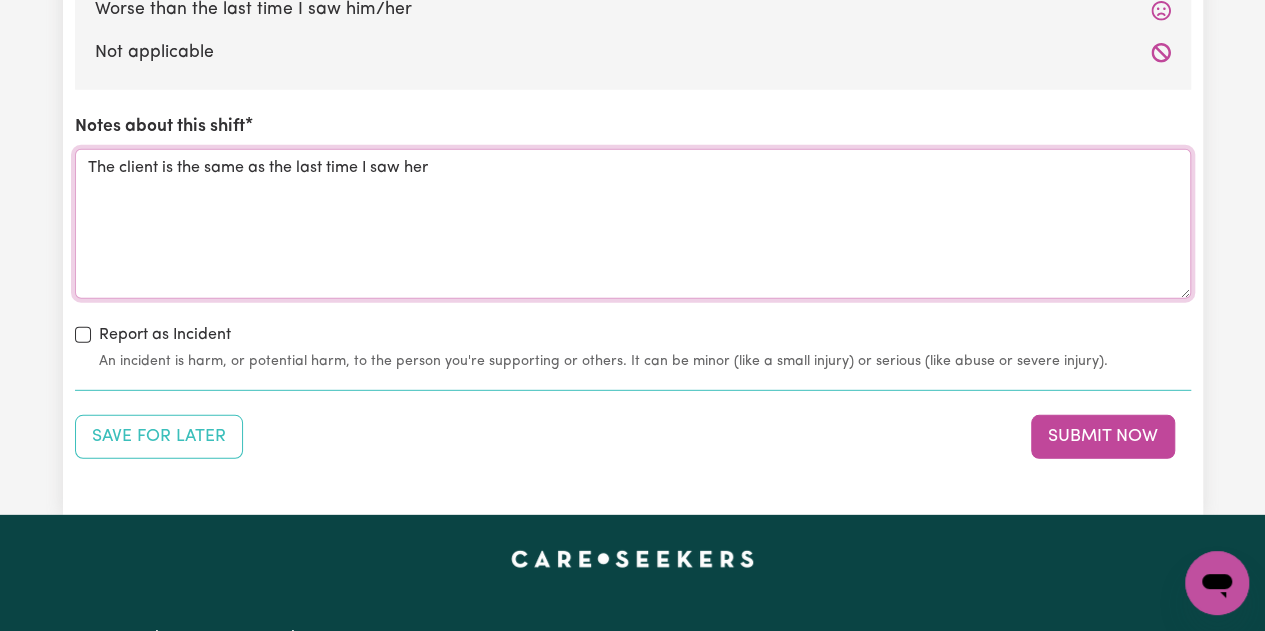 scroll, scrollTop: 2800, scrollLeft: 0, axis: vertical 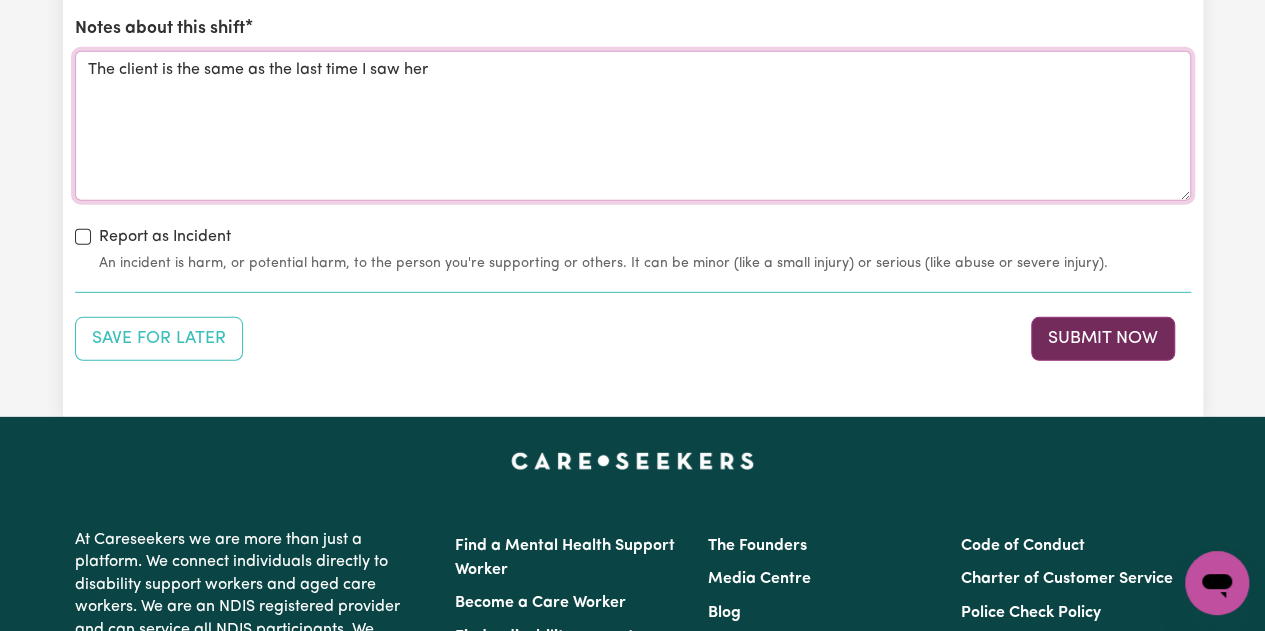 type on "The client is the same as the last time I saw her" 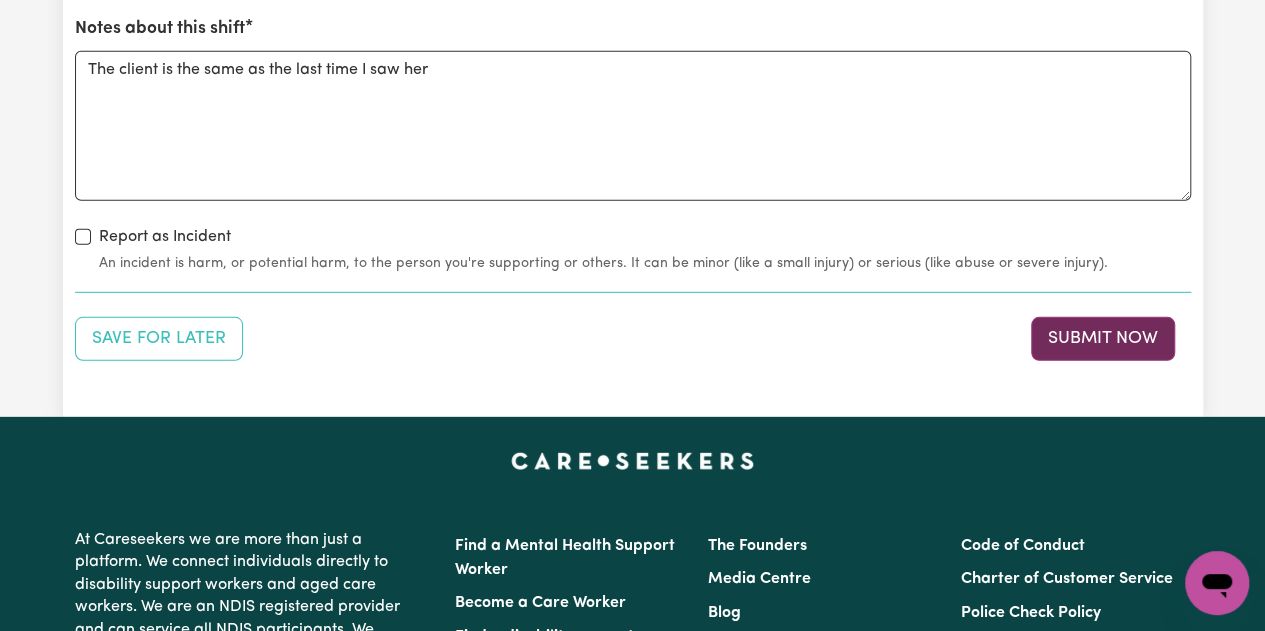 click on "Submit Now" at bounding box center (1103, 339) 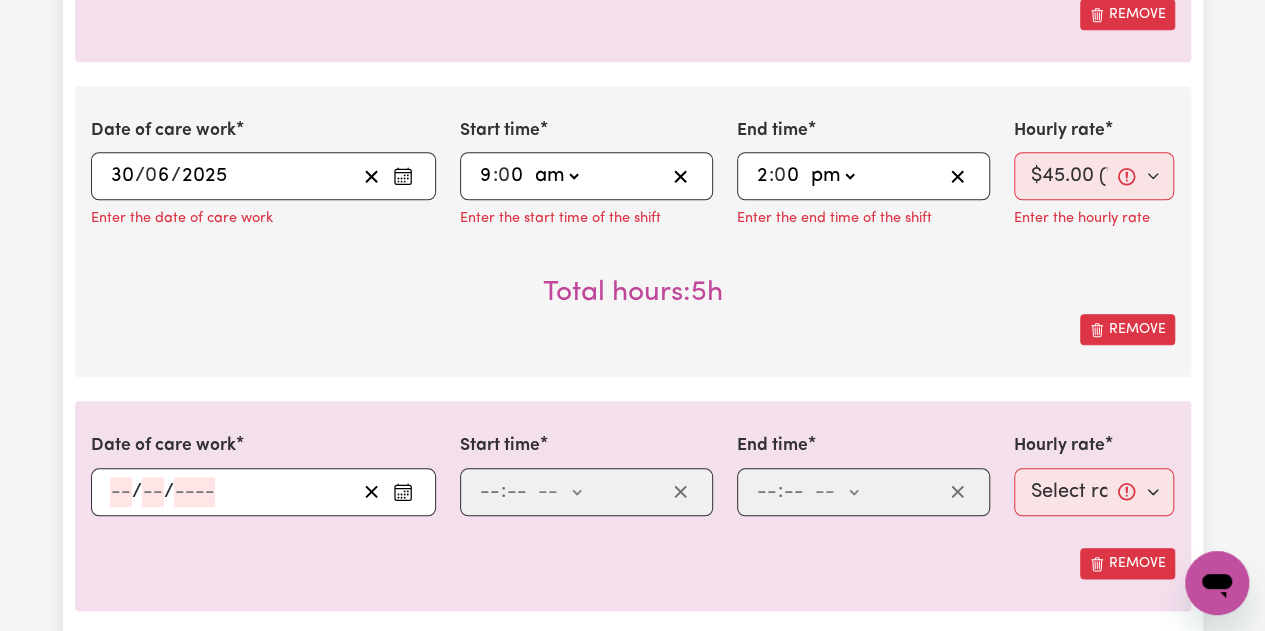 scroll, scrollTop: 1040, scrollLeft: 0, axis: vertical 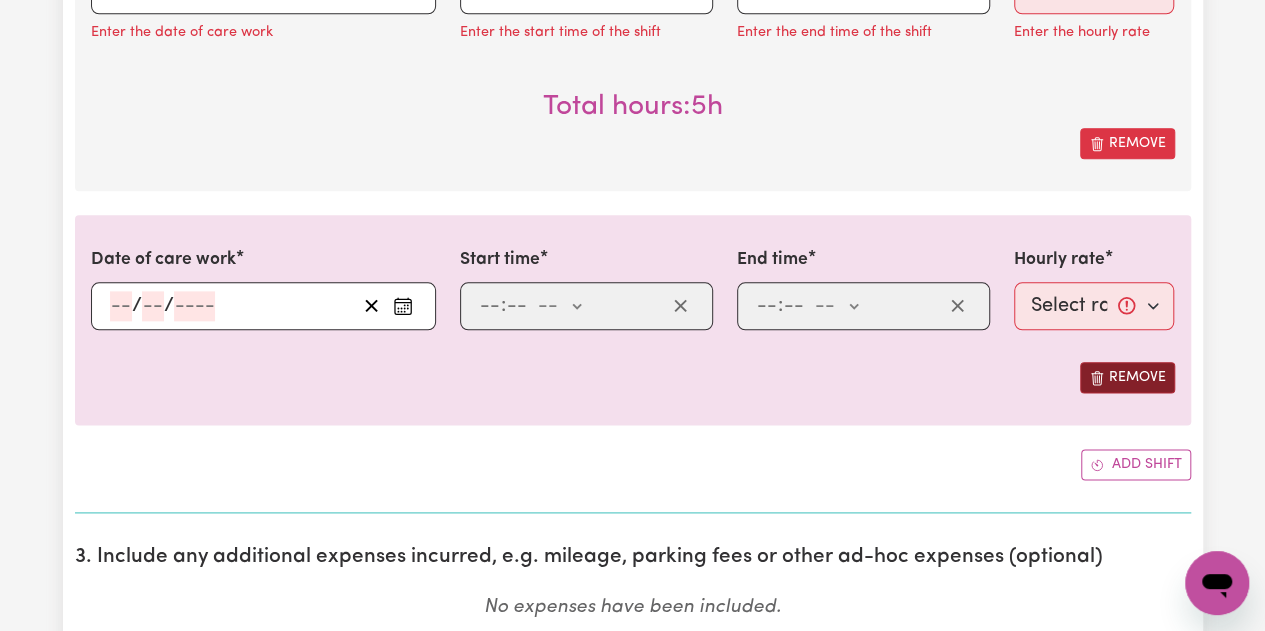 click on "Remove" at bounding box center (1127, 377) 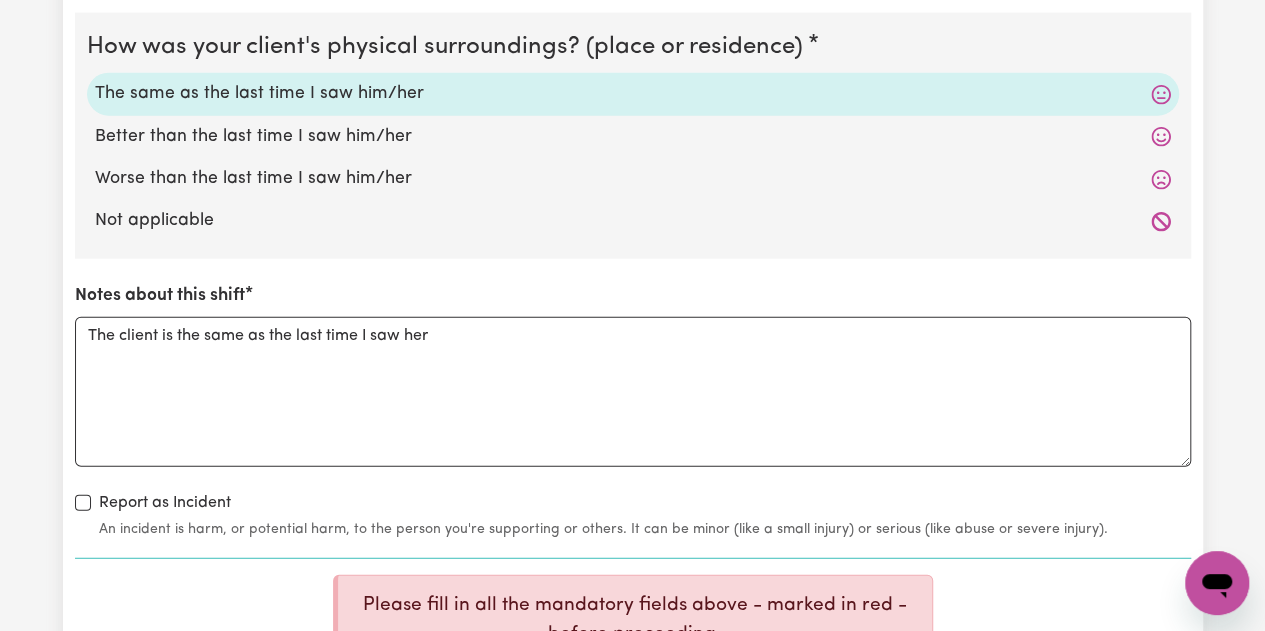 scroll, scrollTop: 2640, scrollLeft: 0, axis: vertical 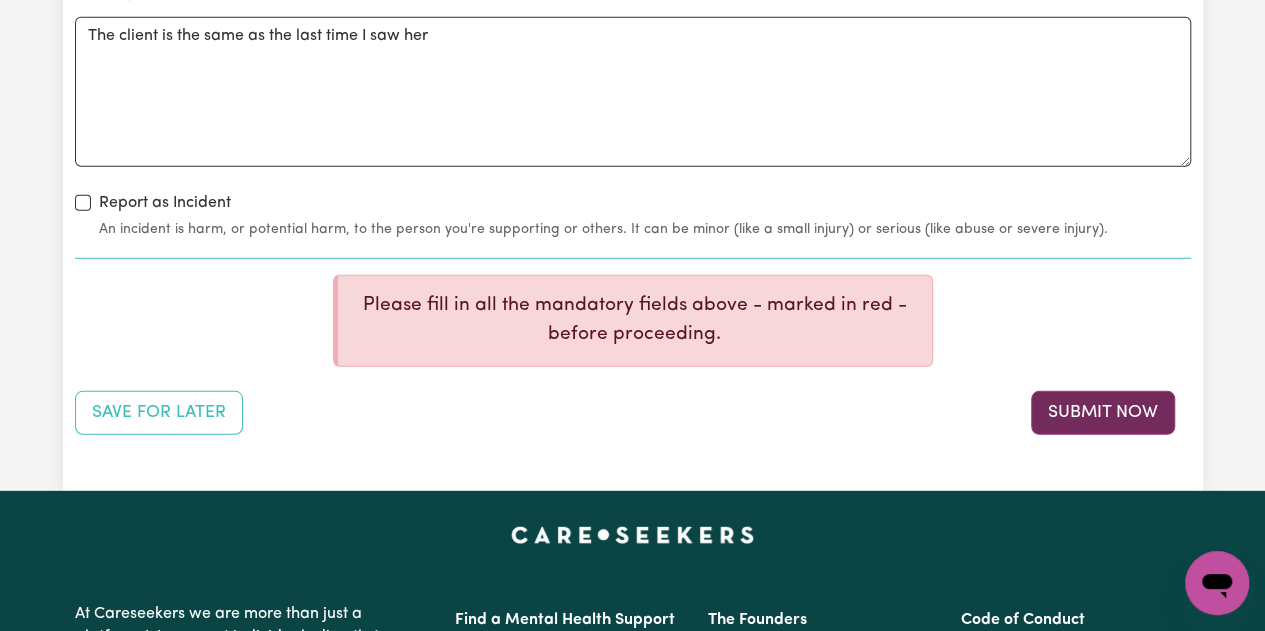 click on "Submit Now" at bounding box center [1103, 413] 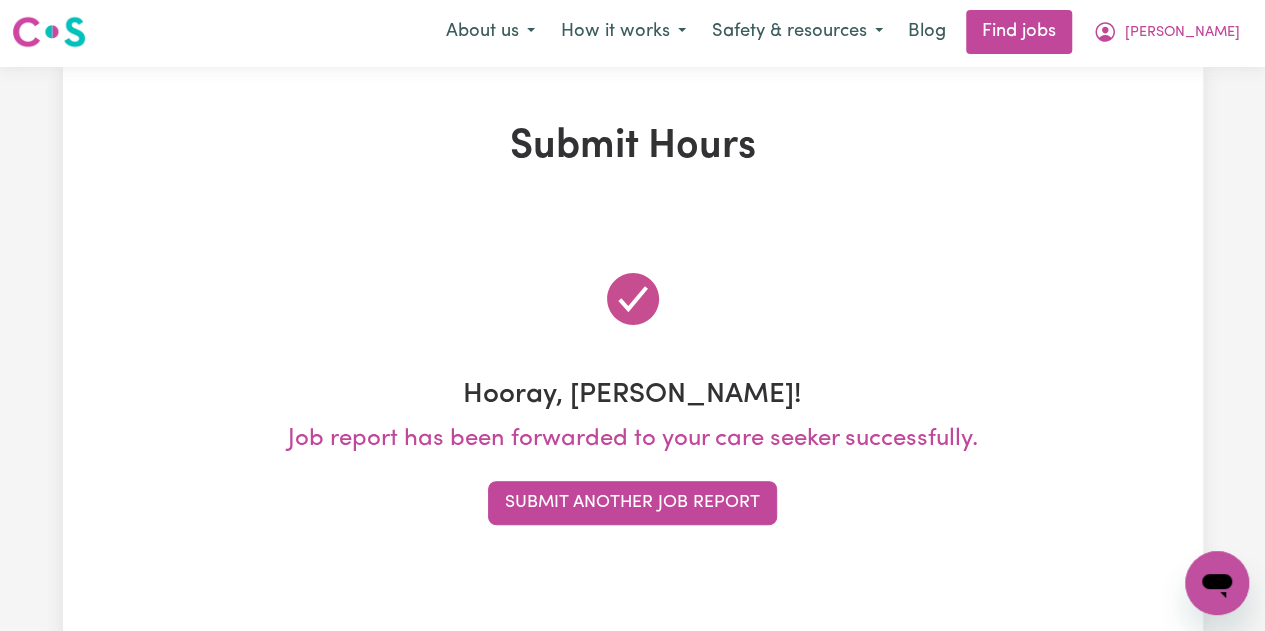 scroll, scrollTop: 0, scrollLeft: 0, axis: both 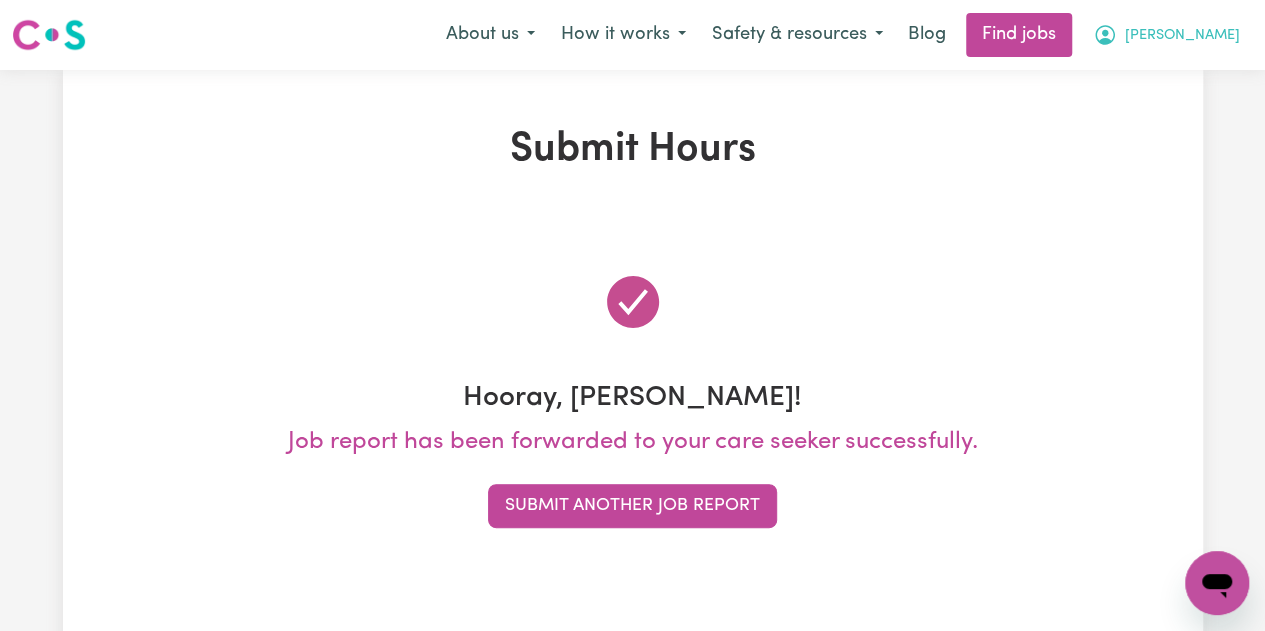 click on "[PERSON_NAME]" at bounding box center (1182, 36) 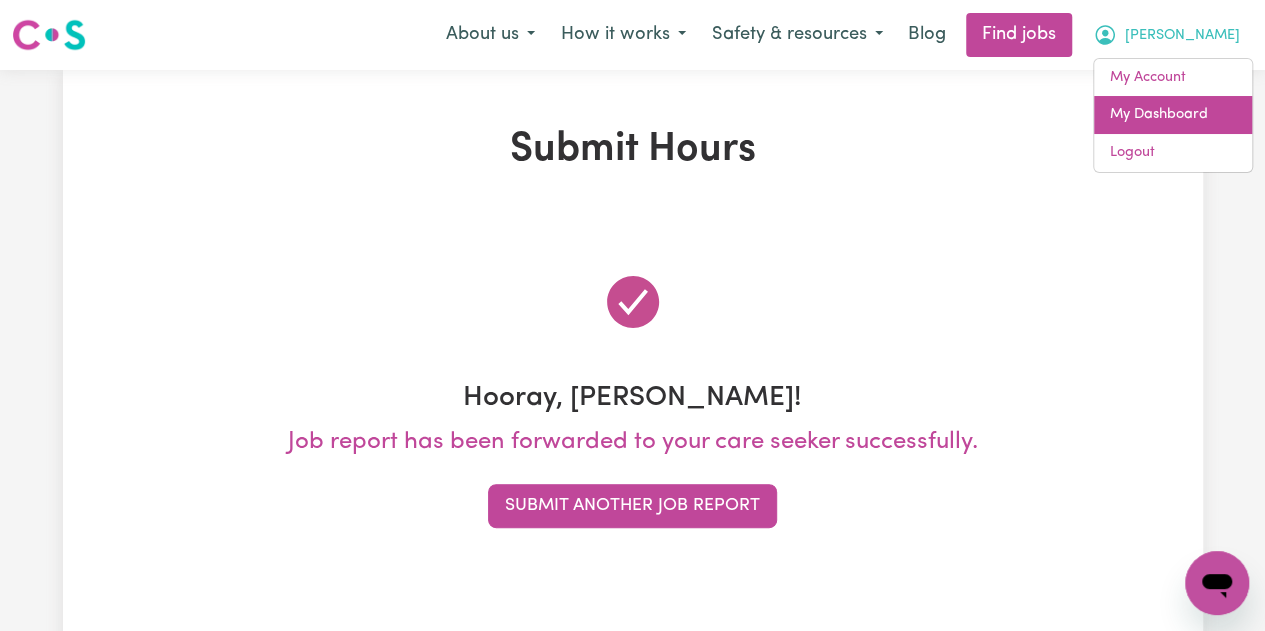 click on "My Dashboard" at bounding box center (1173, 115) 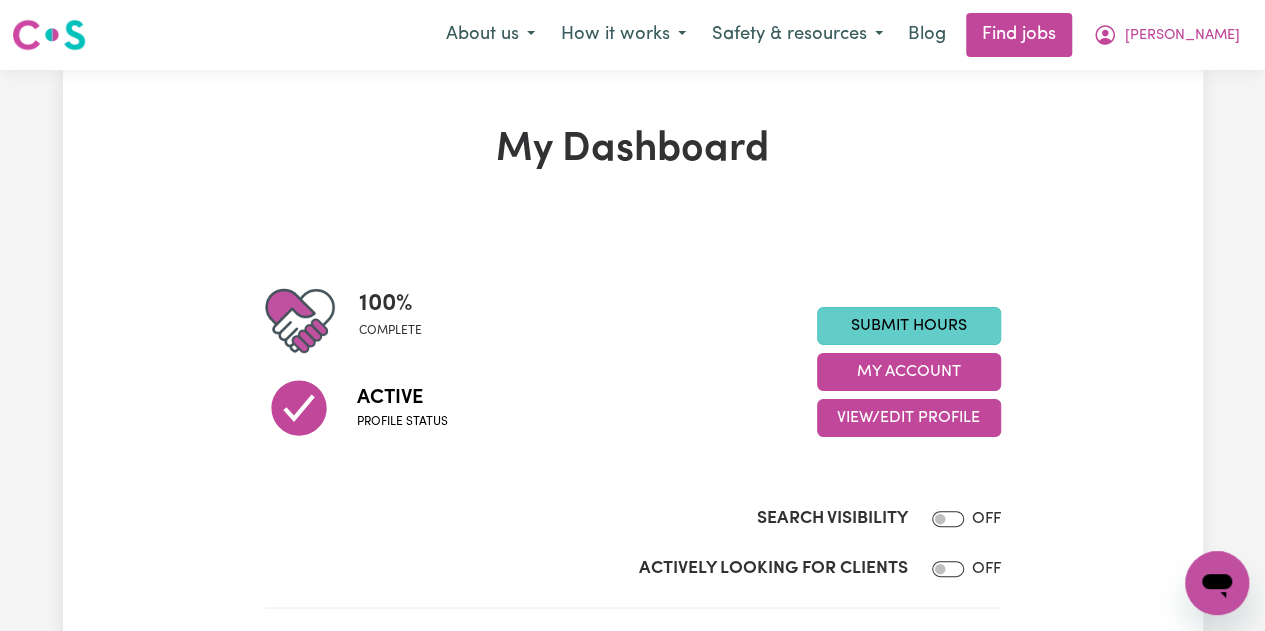 click on "Submit Hours" at bounding box center (909, 326) 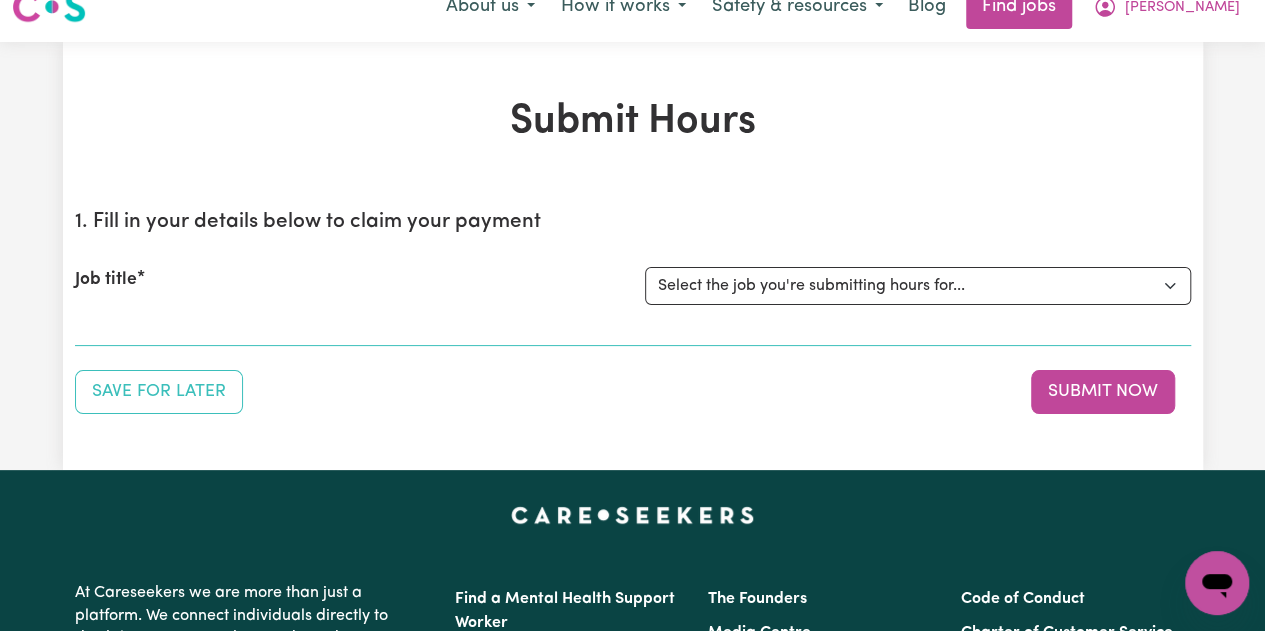 scroll, scrollTop: 0, scrollLeft: 0, axis: both 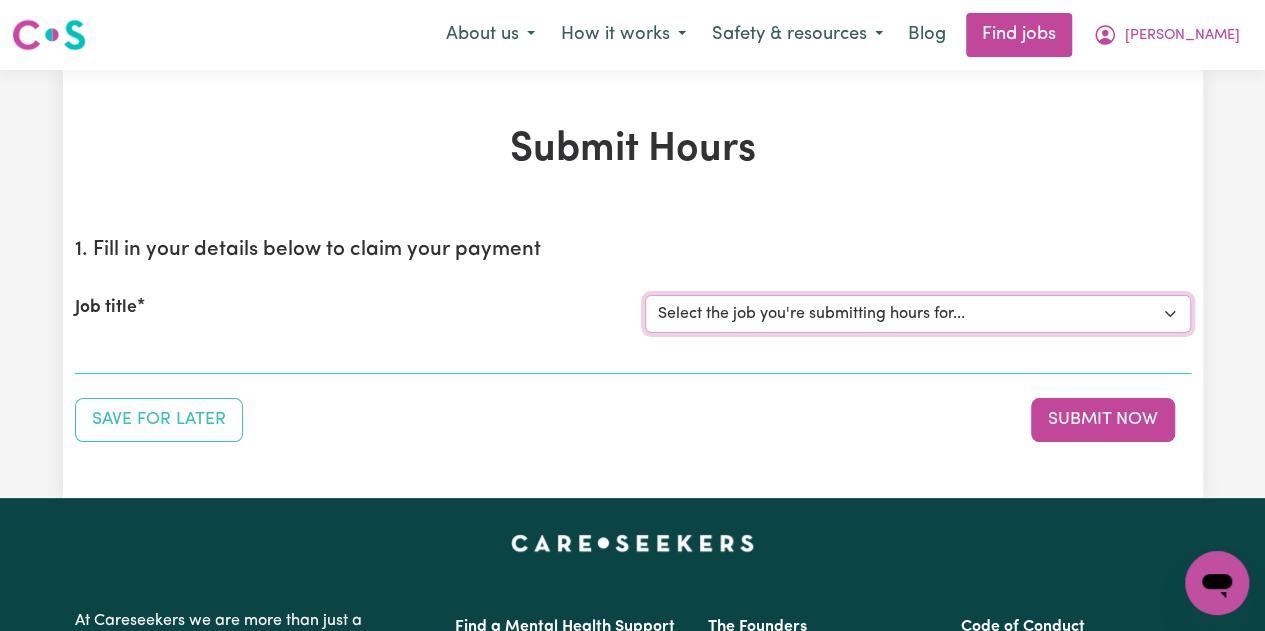 click on "Select the job you're submitting hours for... [My [PERSON_NAME]] [DEMOGRAPHIC_DATA]/Other [DEMOGRAPHIC_DATA] decent [DEMOGRAPHIC_DATA] carers required for domestic assistance" at bounding box center (918, 314) 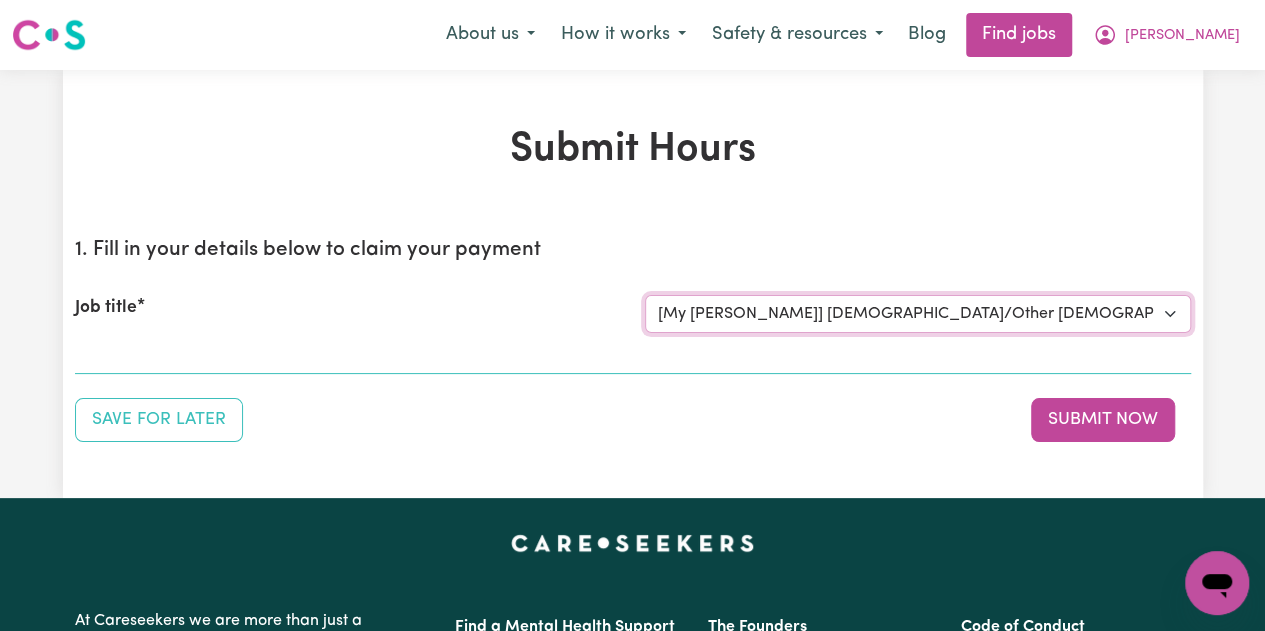 click on "Select the job you're submitting hours for... [My [PERSON_NAME]] [DEMOGRAPHIC_DATA]/Other [DEMOGRAPHIC_DATA] decent [DEMOGRAPHIC_DATA] carers required for domestic assistance" at bounding box center (918, 314) 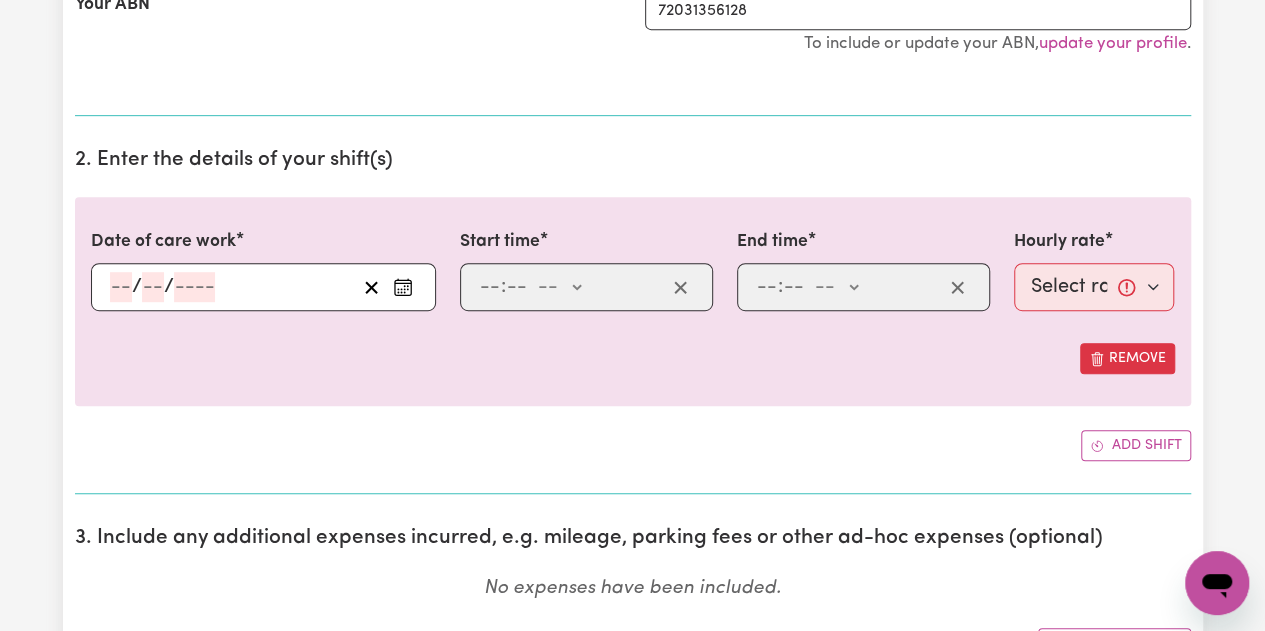 scroll, scrollTop: 500, scrollLeft: 0, axis: vertical 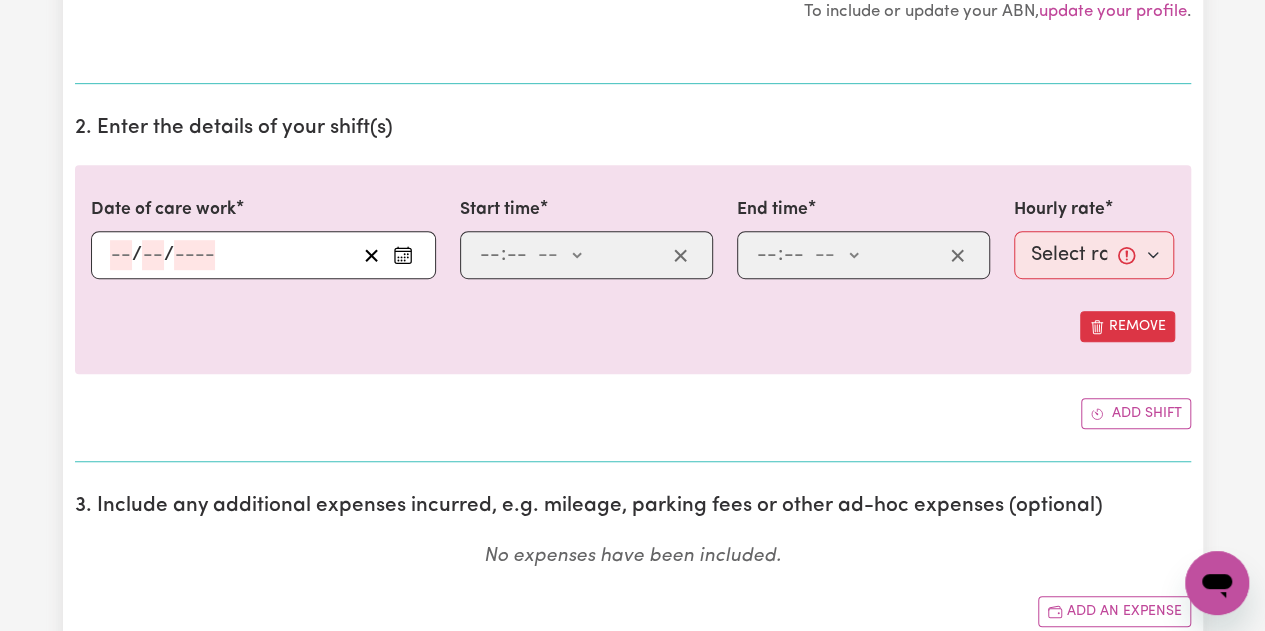 click 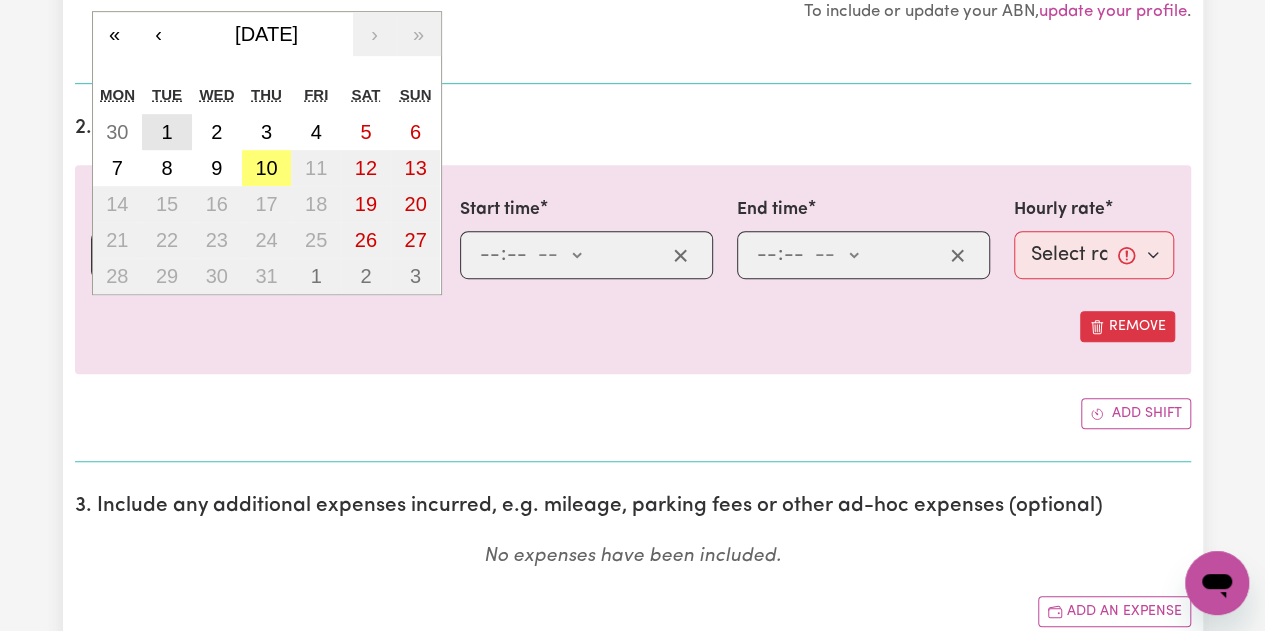 click on "1" at bounding box center (166, 132) 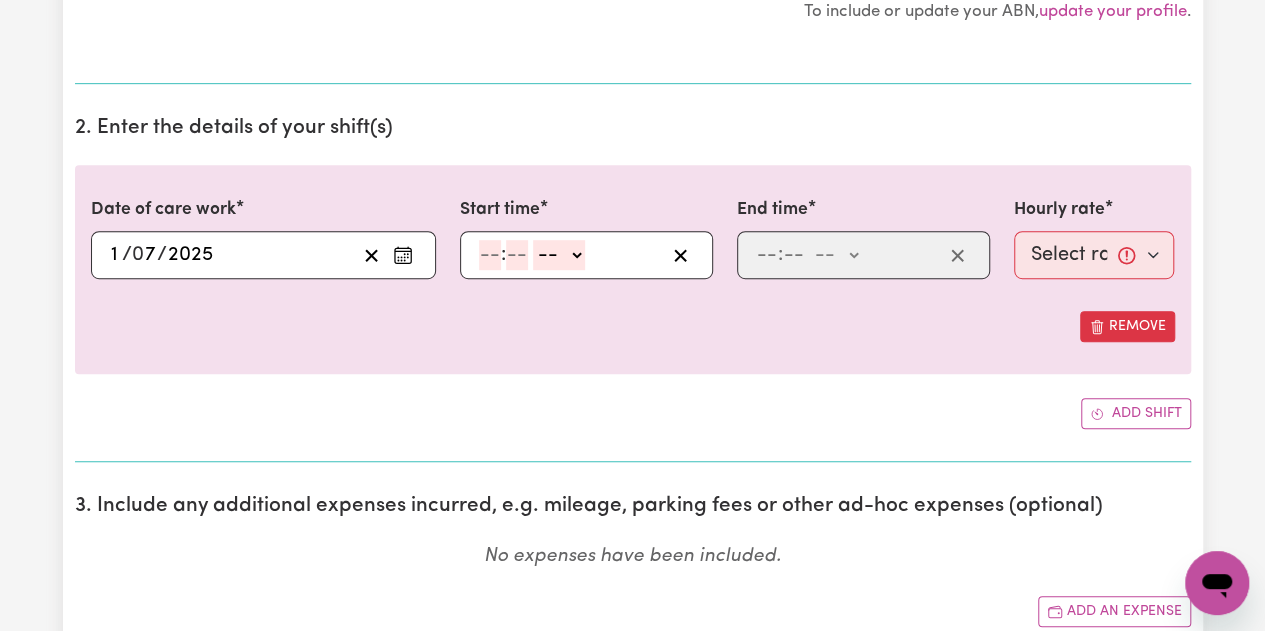 click 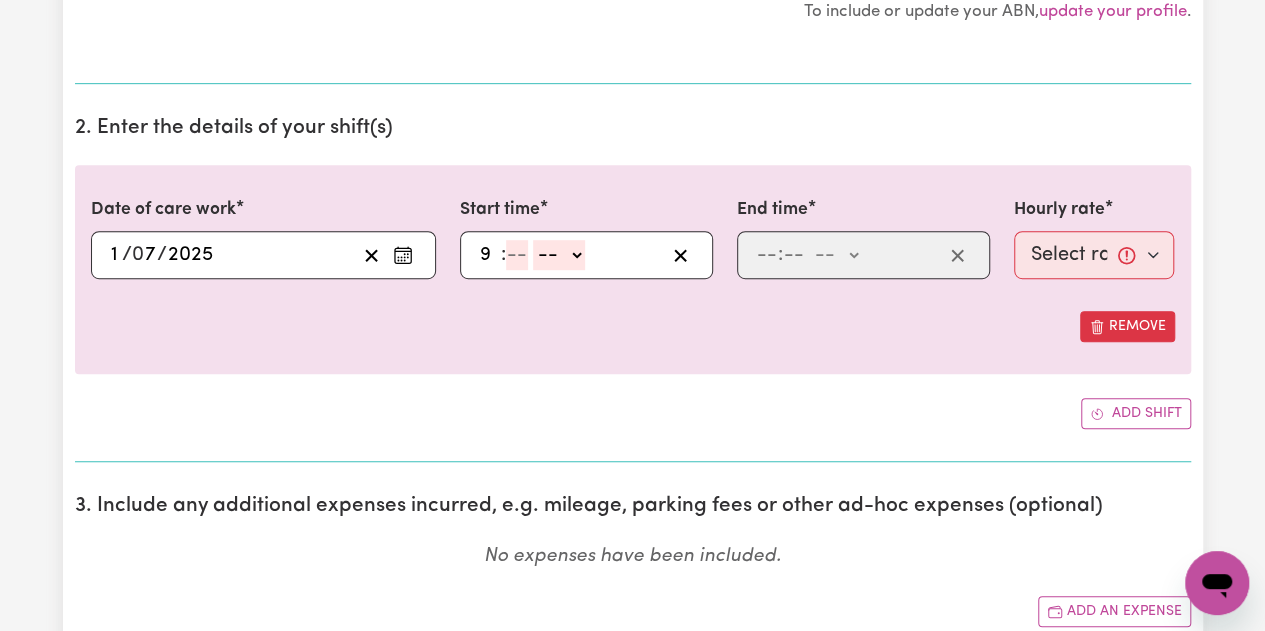 type on "9" 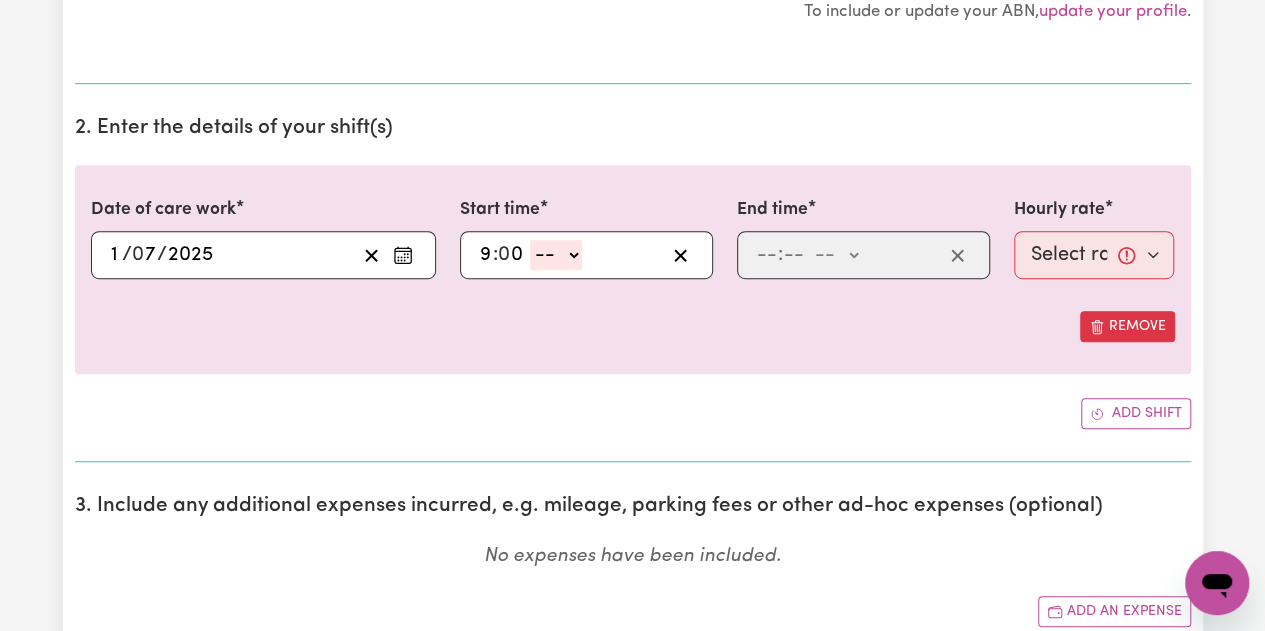 type on "0" 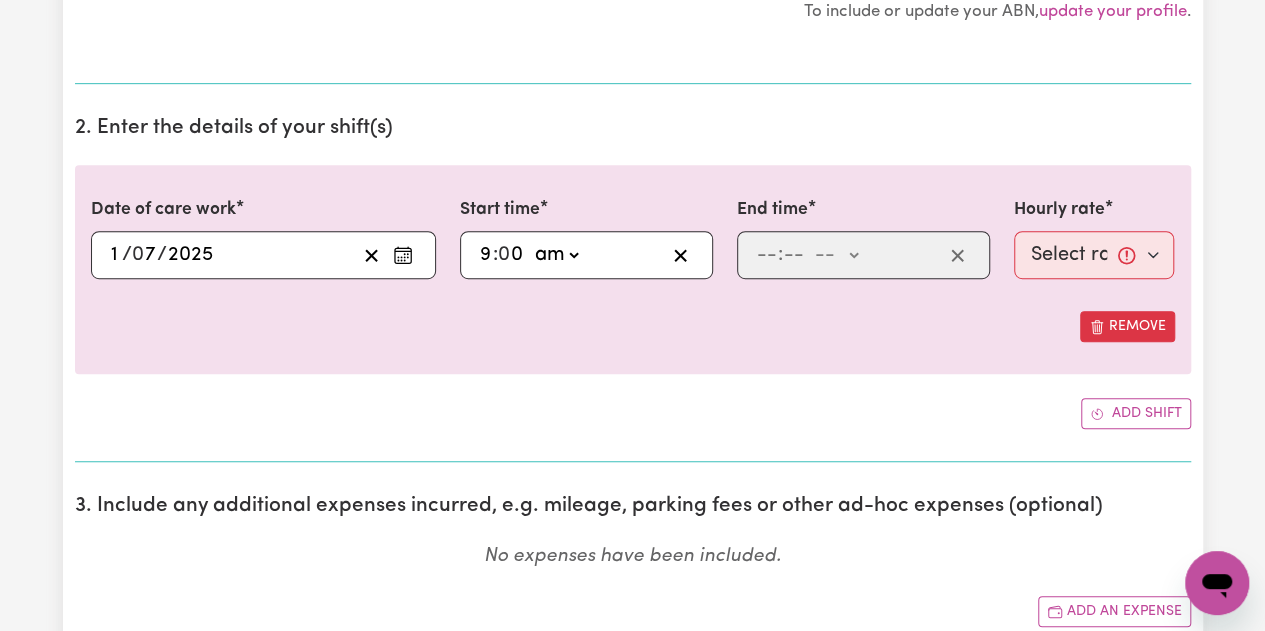 click on "-- am pm" 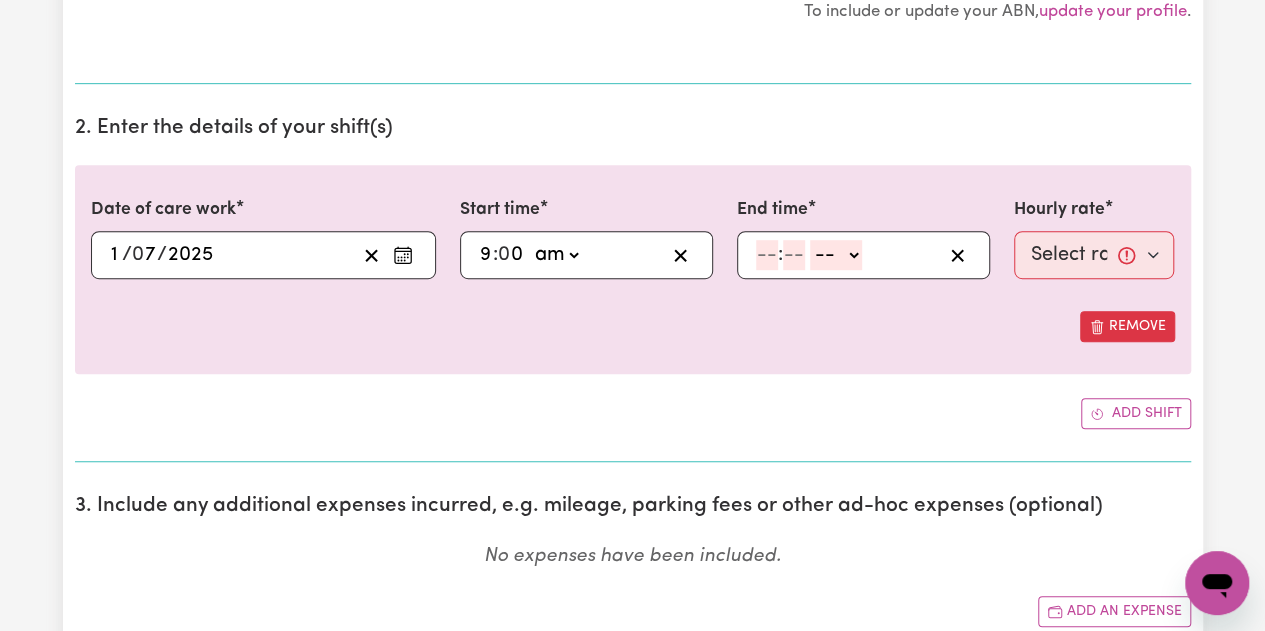 type on "09:00" 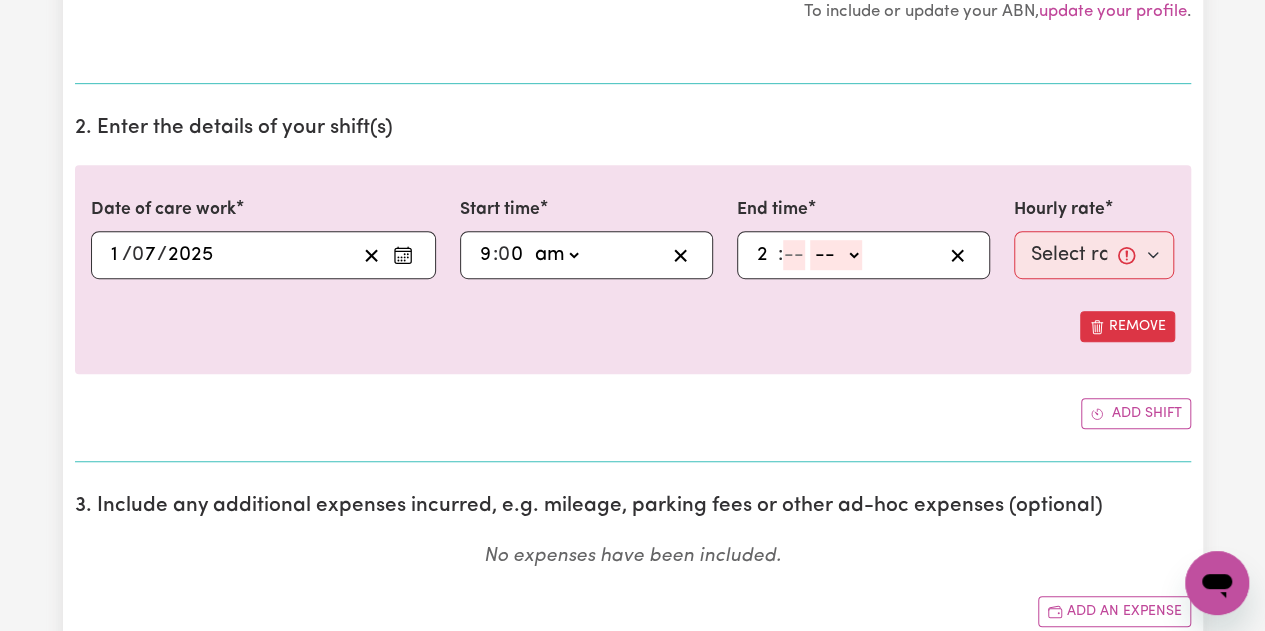 type on "2" 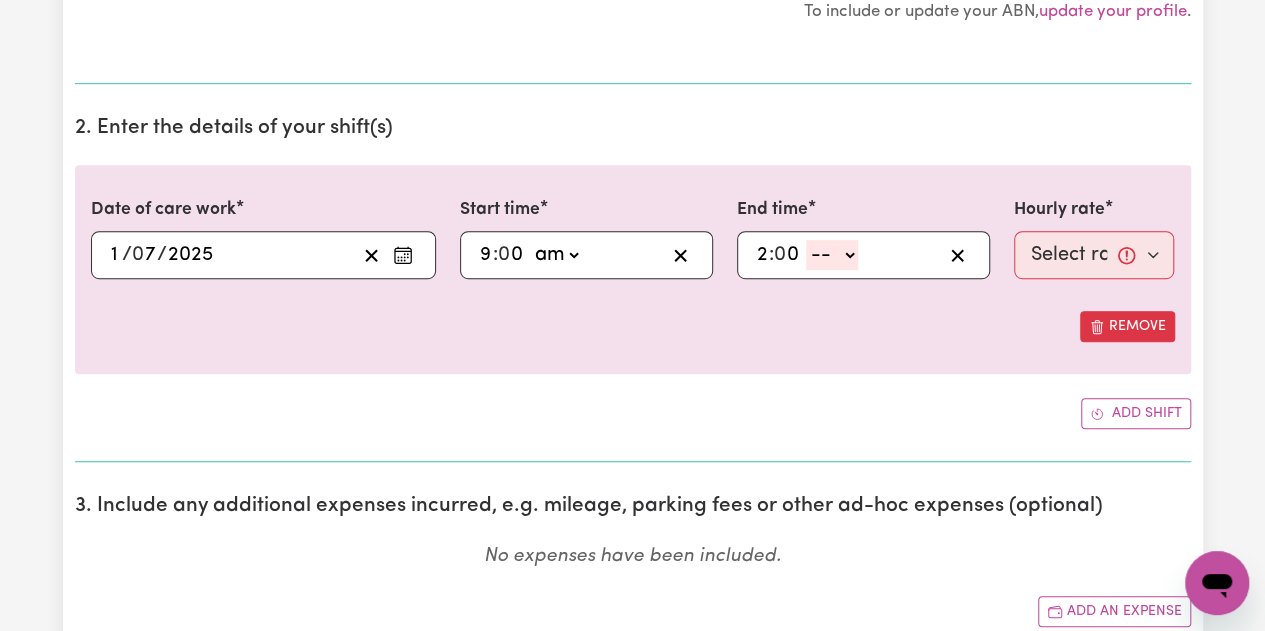 type on "0" 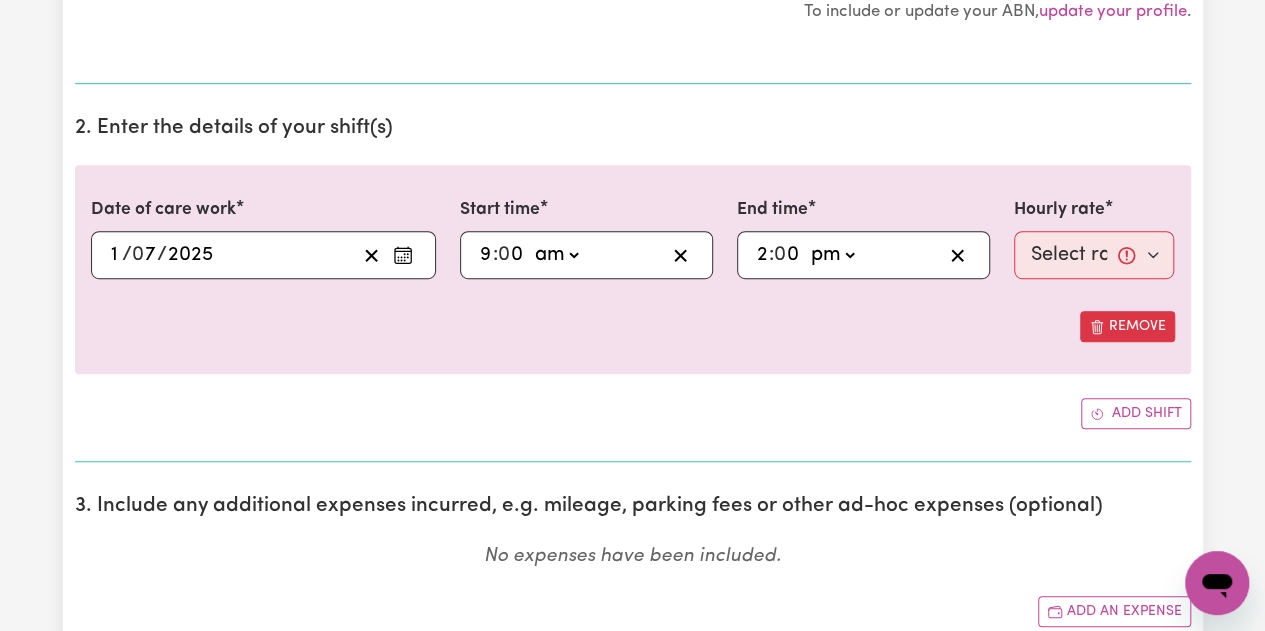 click on "-- am pm" 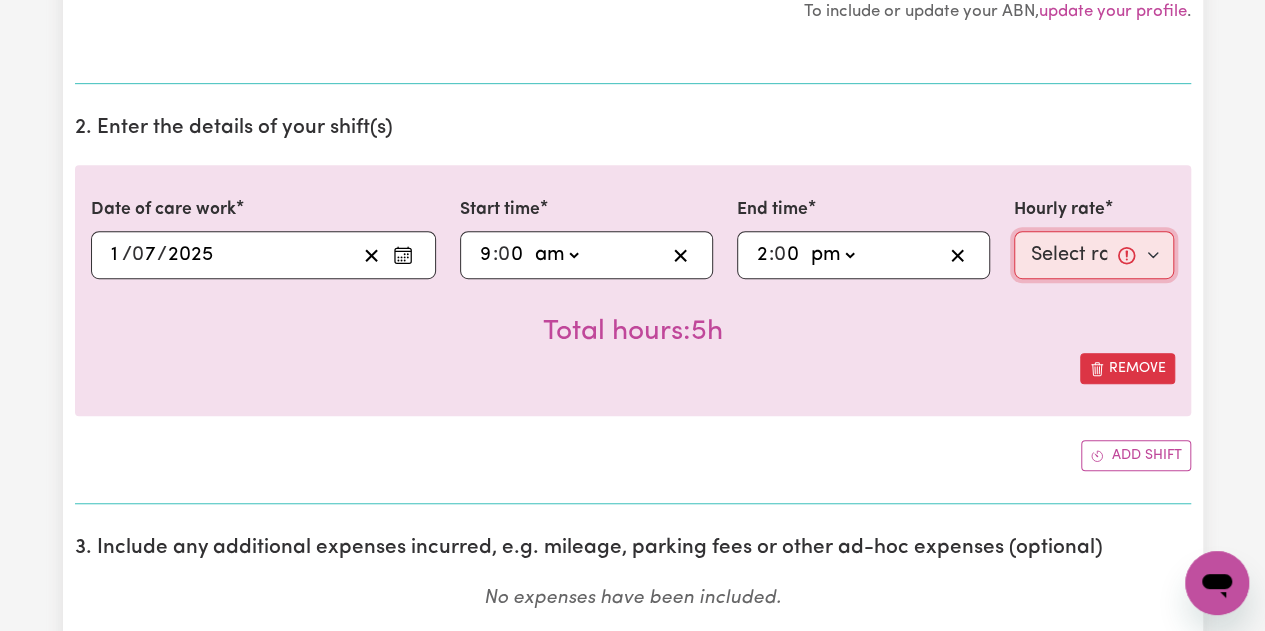 click on "Select rate... $45.00 (Weekday) $65.00 ([DATE])" at bounding box center [1094, 255] 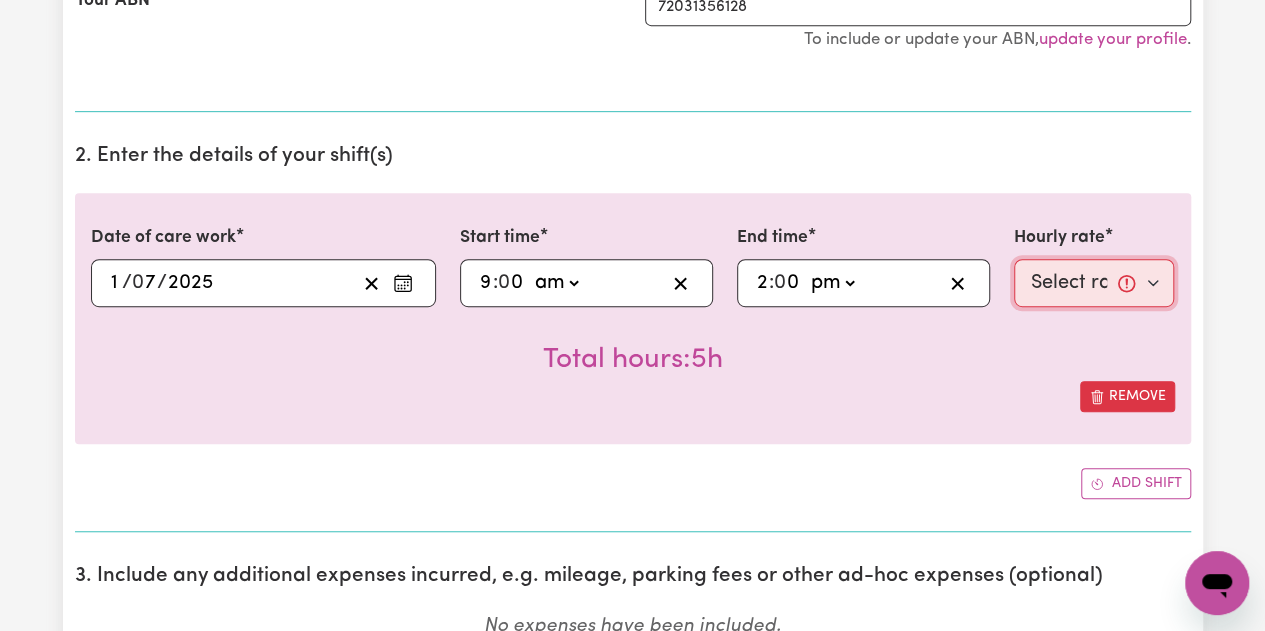 scroll, scrollTop: 500, scrollLeft: 0, axis: vertical 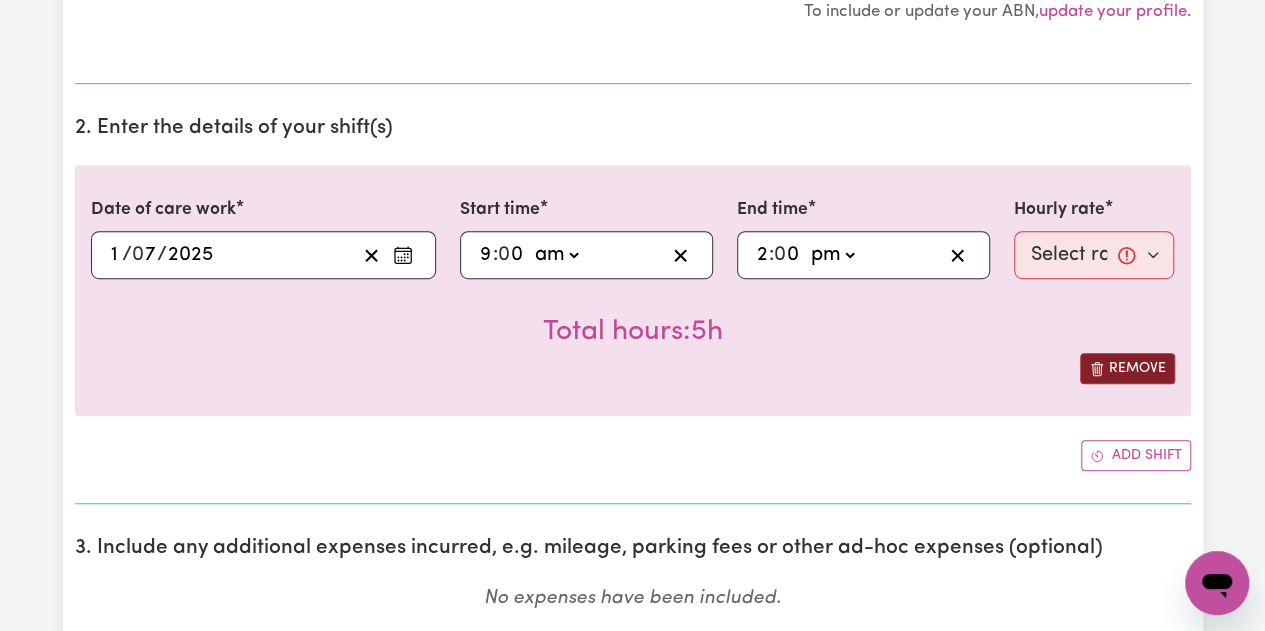 click on "Remove" at bounding box center [1127, 368] 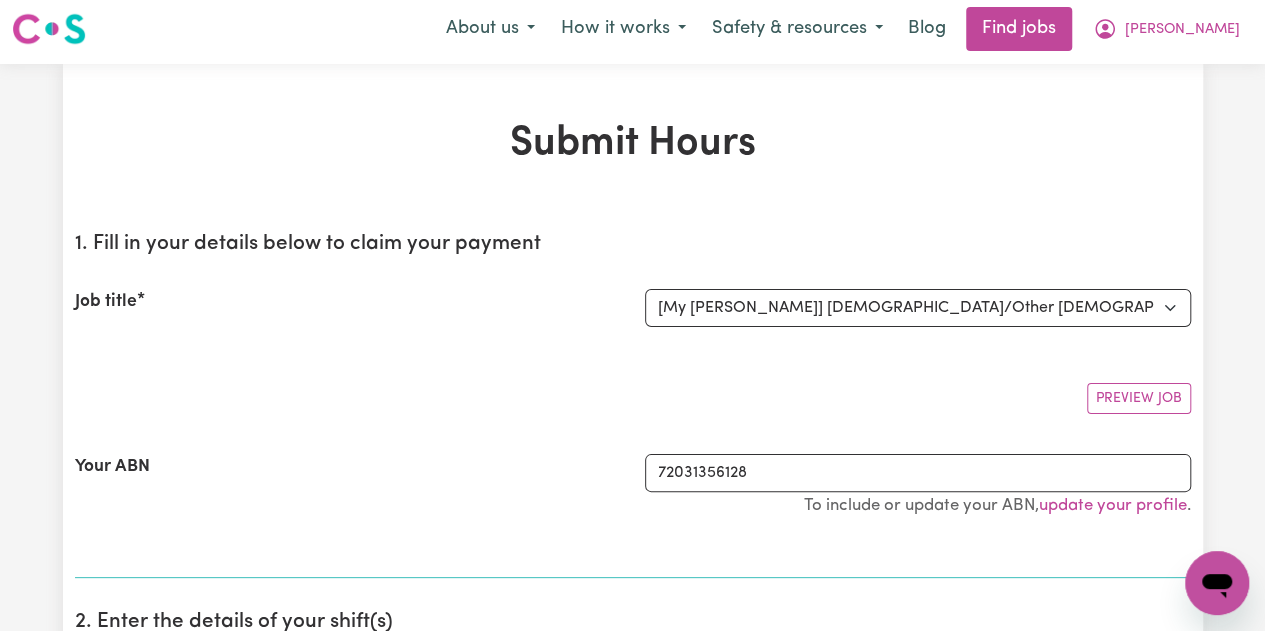 scroll, scrollTop: 0, scrollLeft: 0, axis: both 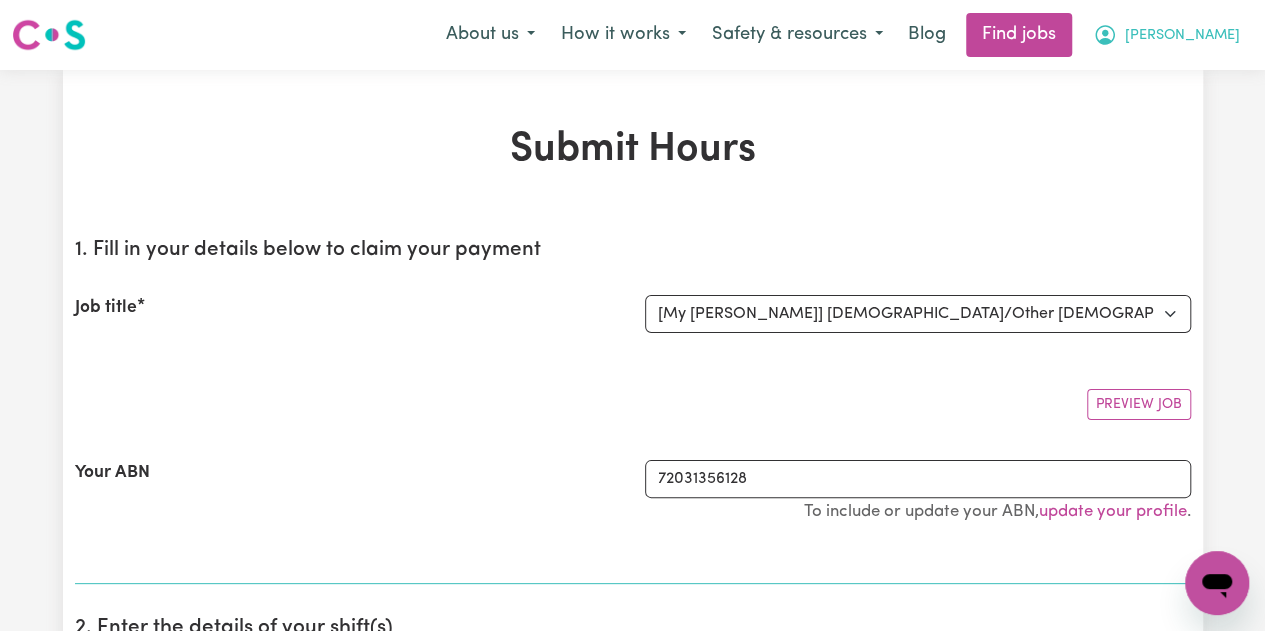 click on "[PERSON_NAME]" at bounding box center (1182, 36) 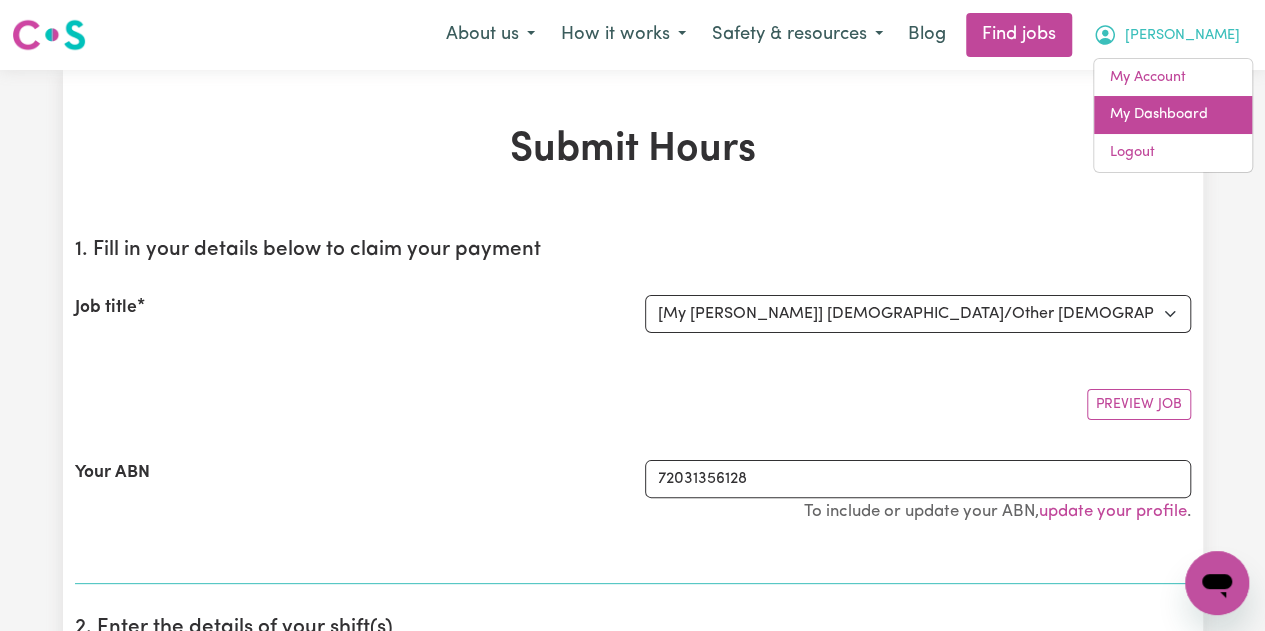 click on "My Dashboard" at bounding box center [1173, 115] 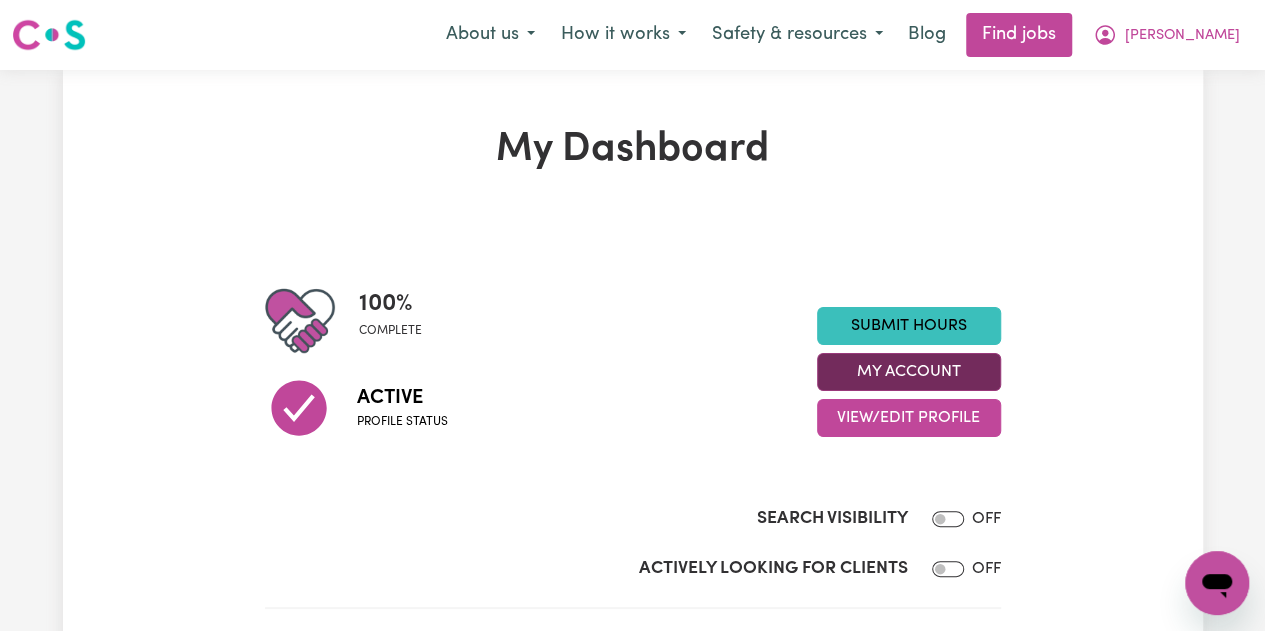 click on "My Account" at bounding box center [909, 372] 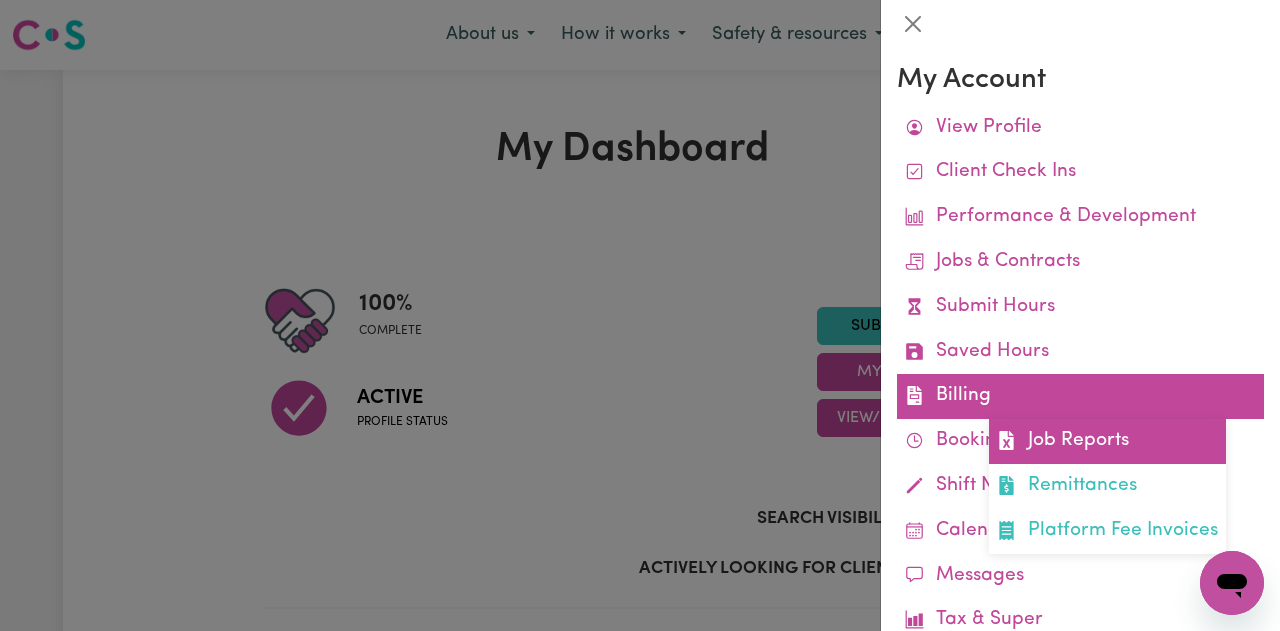 click on "Job Reports" at bounding box center (1107, 441) 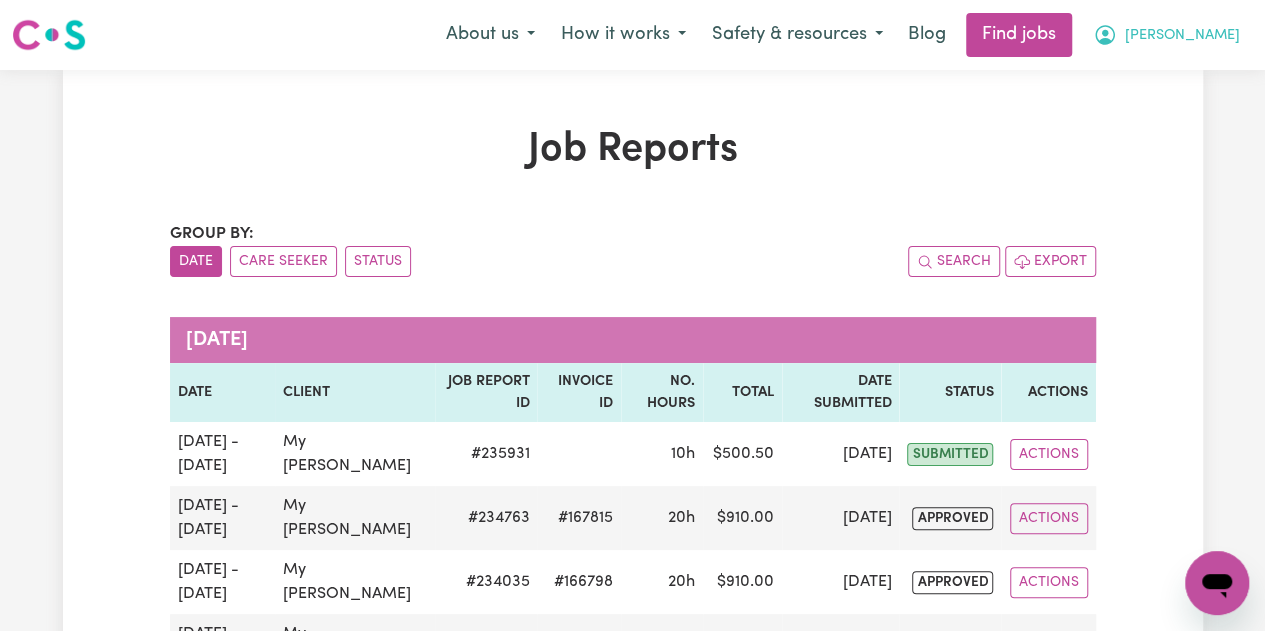 click on "[PERSON_NAME]" at bounding box center (1182, 36) 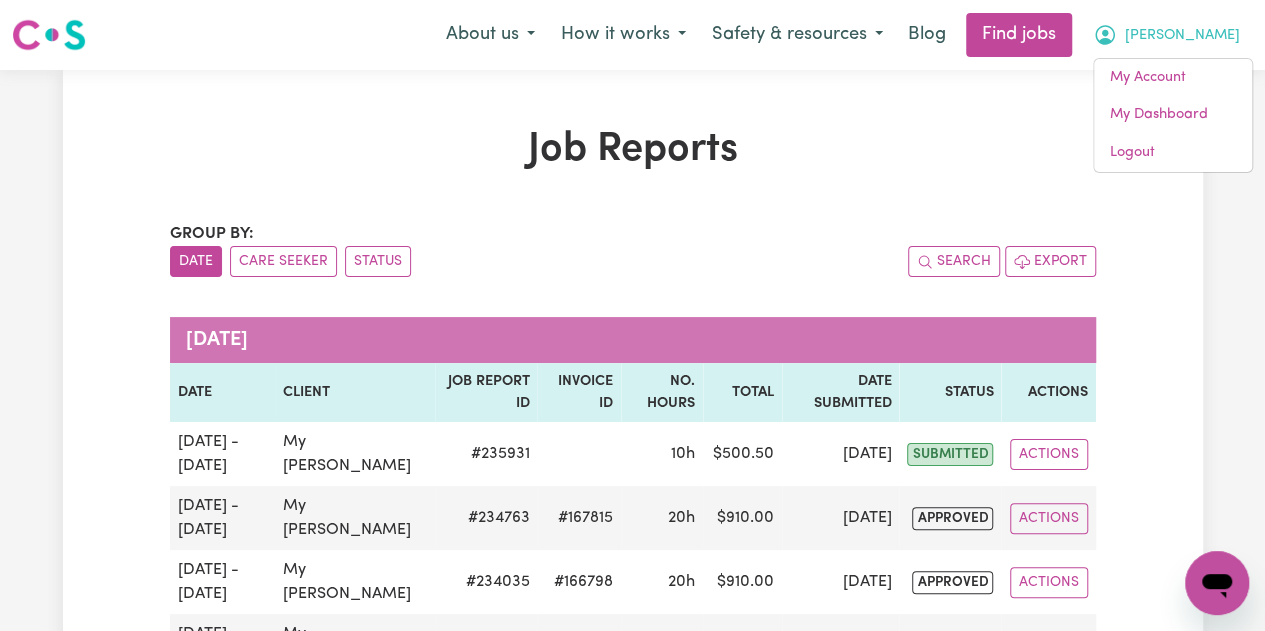 click on "Job Reports Group by: Date Care Seeker Status Search Export [DATE] Date Client Job Report ID Invoice ID No. Hours Total Date Submitted Status Actions [DATE] - [DATE] My [PERSON_NAME] # 235931 10h  $ 500.50 [DATE] submitted Actions [DATE] - [DATE] My [PERSON_NAME] # 234763 #167815 20h  $ 910.00 [DATE] approved Actions [DATE] - [DATE] My [PERSON_NAME] # 234035 #166798 20h  $ 910.00 [DATE] approved Actions [DATE] - [DATE] My [PERSON_NAME] # 233325 #166797 20h  $ 1001.00 [DATE] approved Actions [DATE] - [DATE] My [PERSON_NAME] # 232646 #166292 20h  $ 910.00 [DATE] approved Actions [DATE] Date Client Job Report ID Invoice ID No. Hours Total Date Submitted Status Actions [DATE] - [DATE] My [PERSON_NAME] # 231912 #165711 20h  $ 910.00 [DATE] approved Actions [DATE] - [DATE] My [PERSON_NAME] # 231210 #164650 20h  $ 910.00 [DATE] approved Actions [DATE] - [DATE] My [PERSON_NAME] # 230530 #164125 20h  $ 910.00 [DATE] approved Actions [DATE] - [DATE] My [PERSON_NAME] # 229849 #163603 20h  $ 910.00 [DATE] approved Actions [DATE] Date Client Job Report ID Invoice ID No. Hours Total Status" at bounding box center (633, 2858) 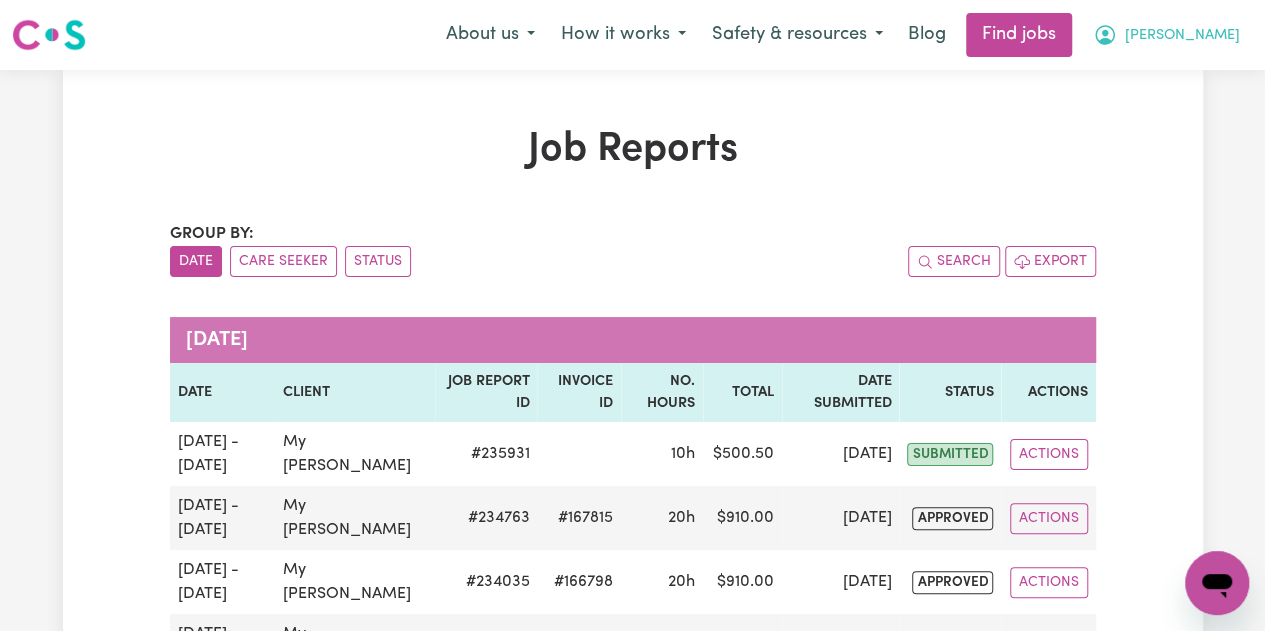 click on "[PERSON_NAME]" at bounding box center (1182, 36) 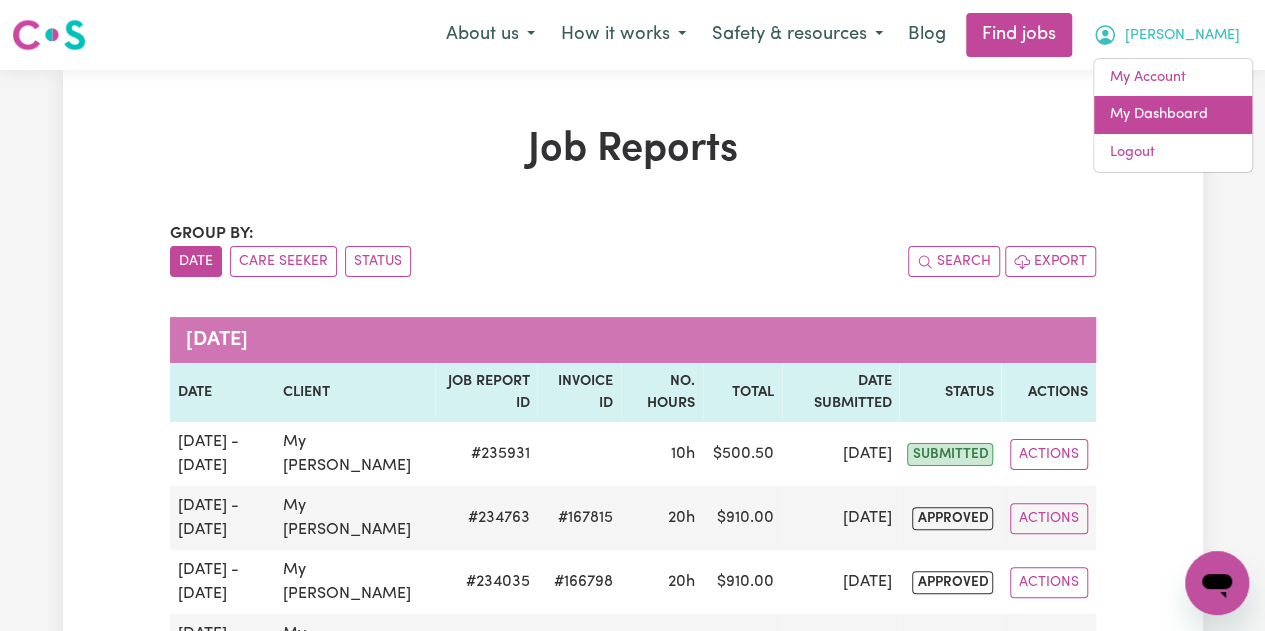 click on "My Dashboard" at bounding box center [1173, 115] 